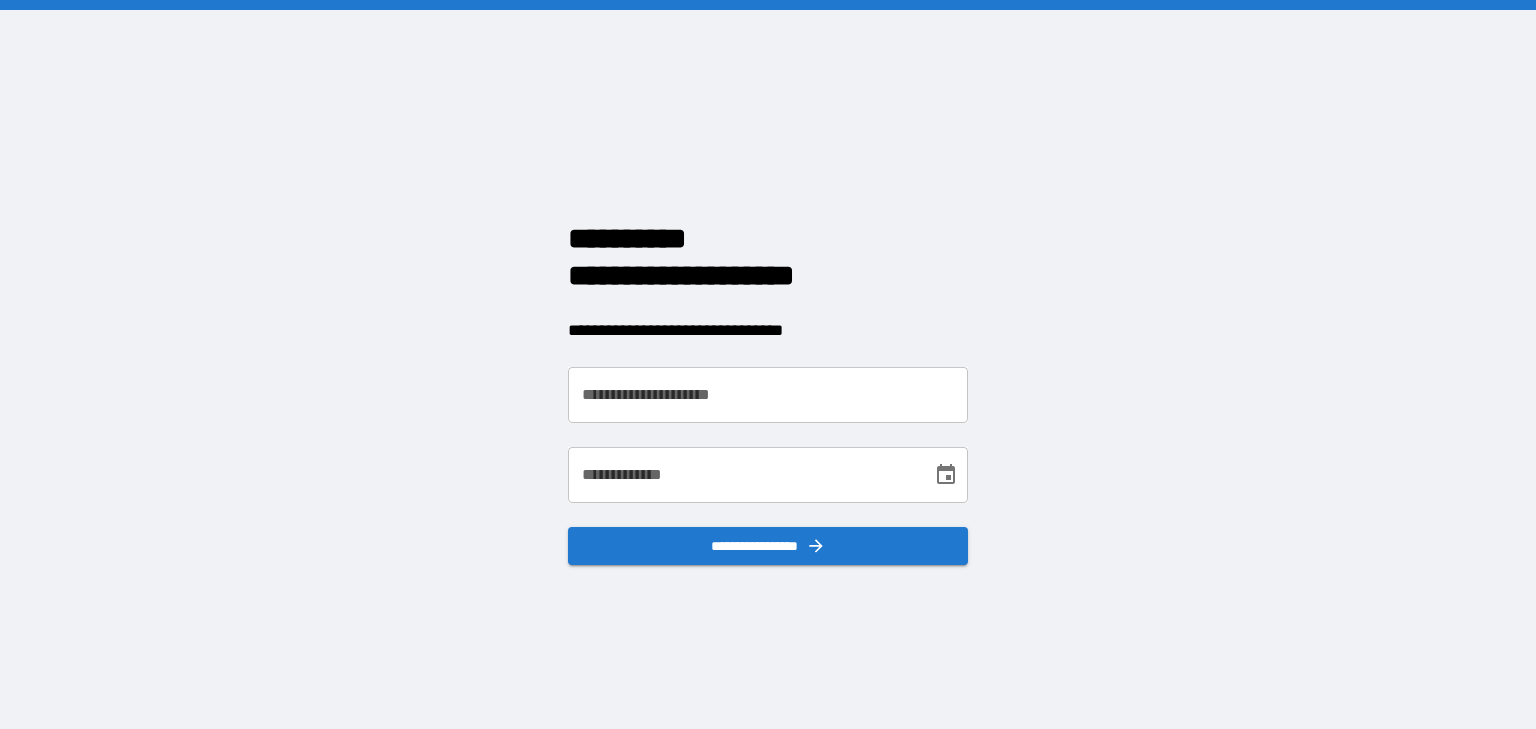 scroll, scrollTop: 0, scrollLeft: 0, axis: both 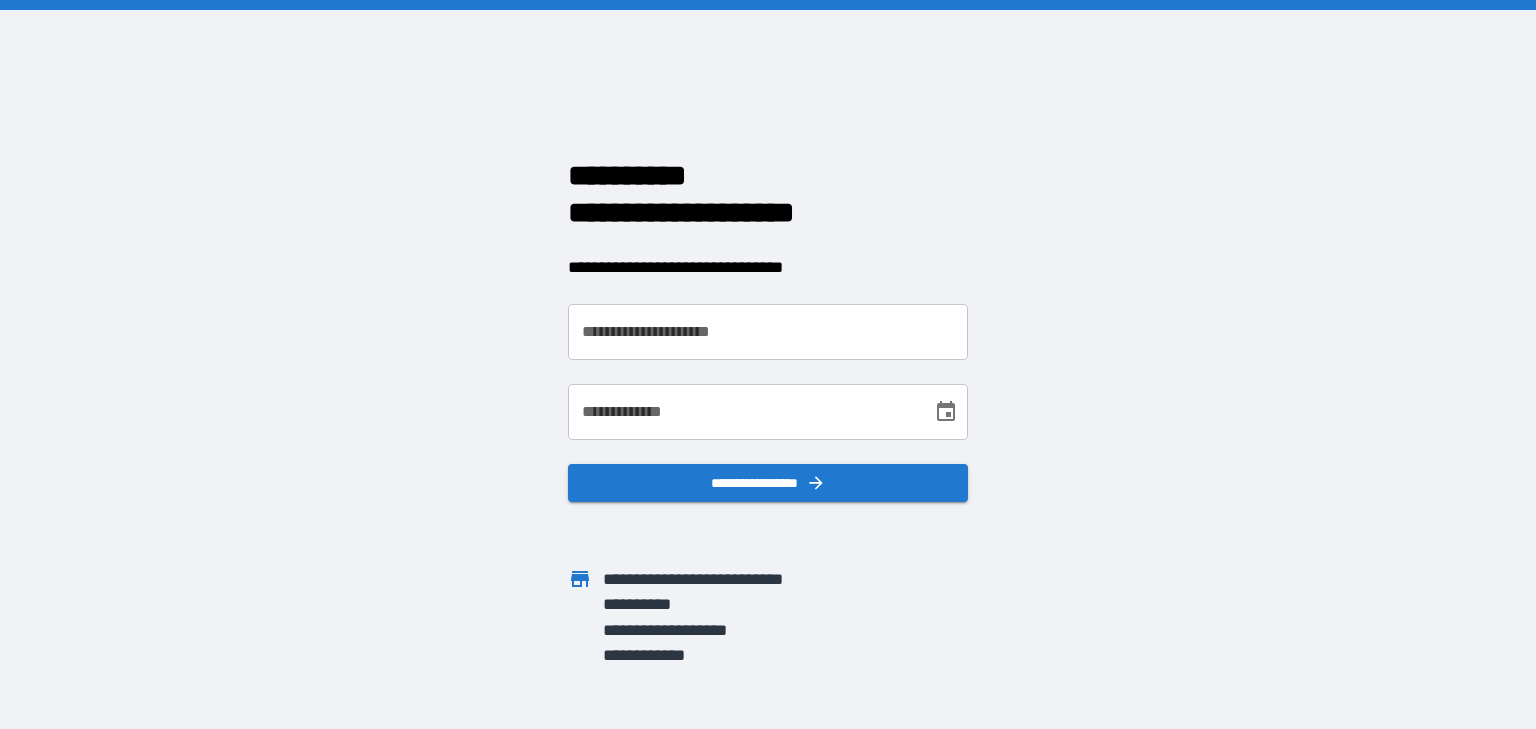 click on "**********" at bounding box center [768, 332] 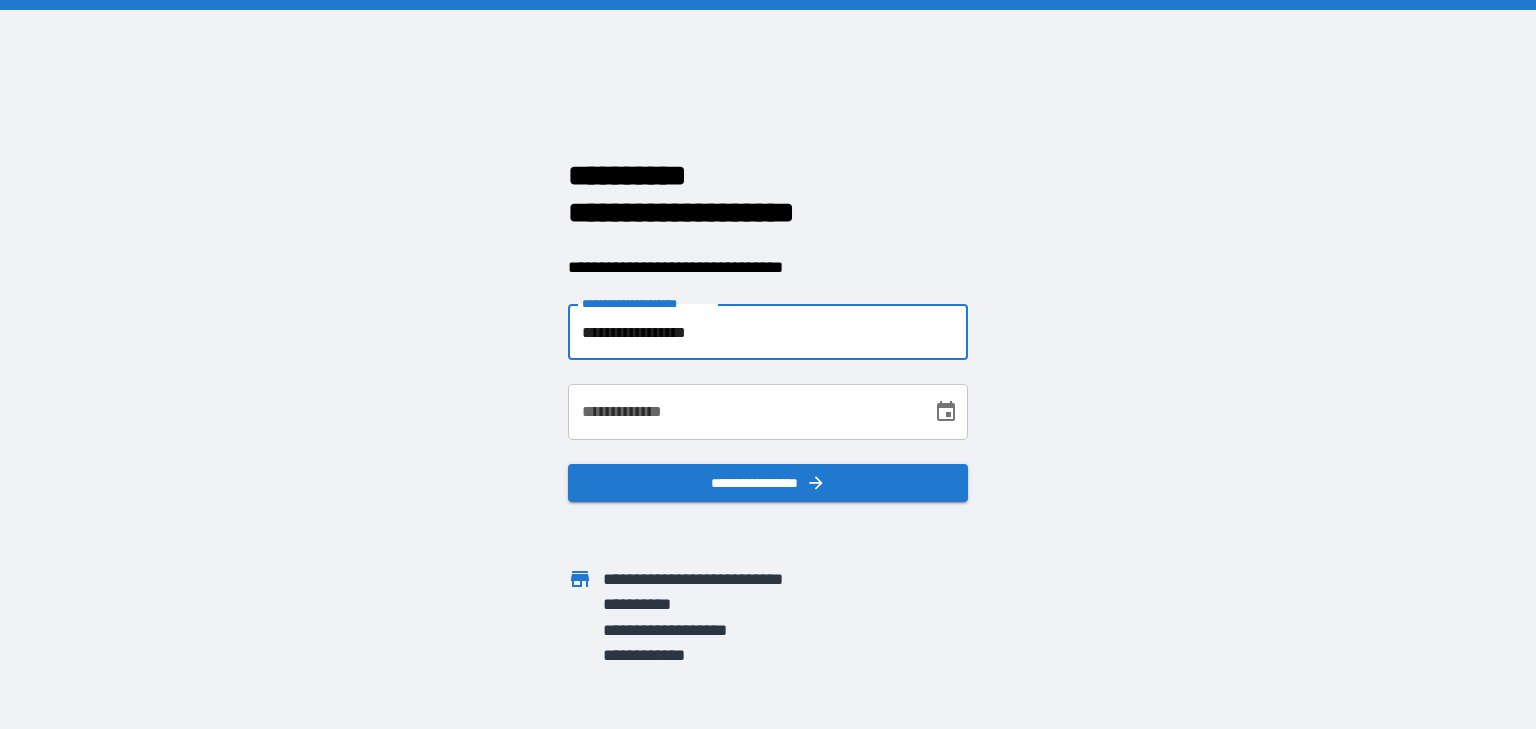 type on "**********" 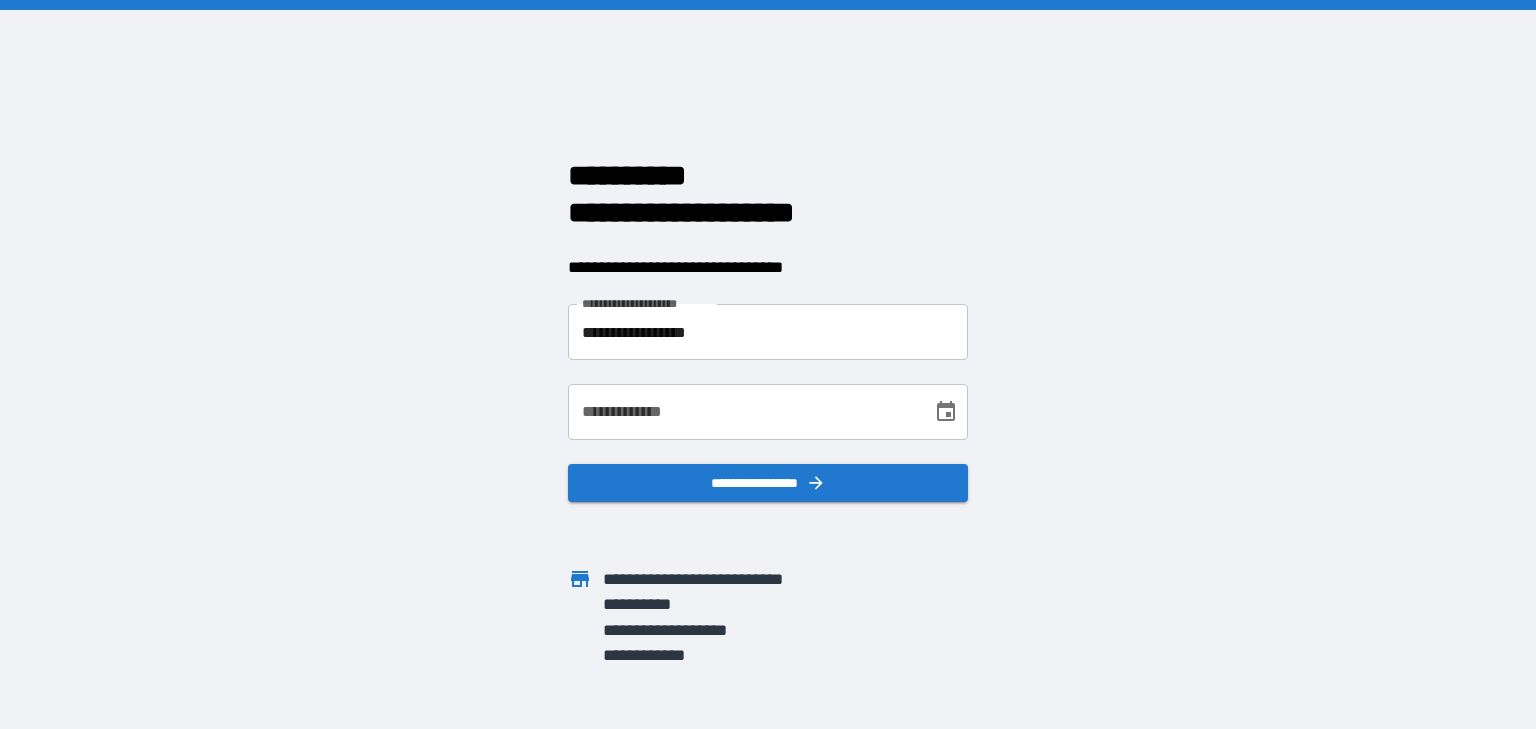 click on "**********" at bounding box center (743, 412) 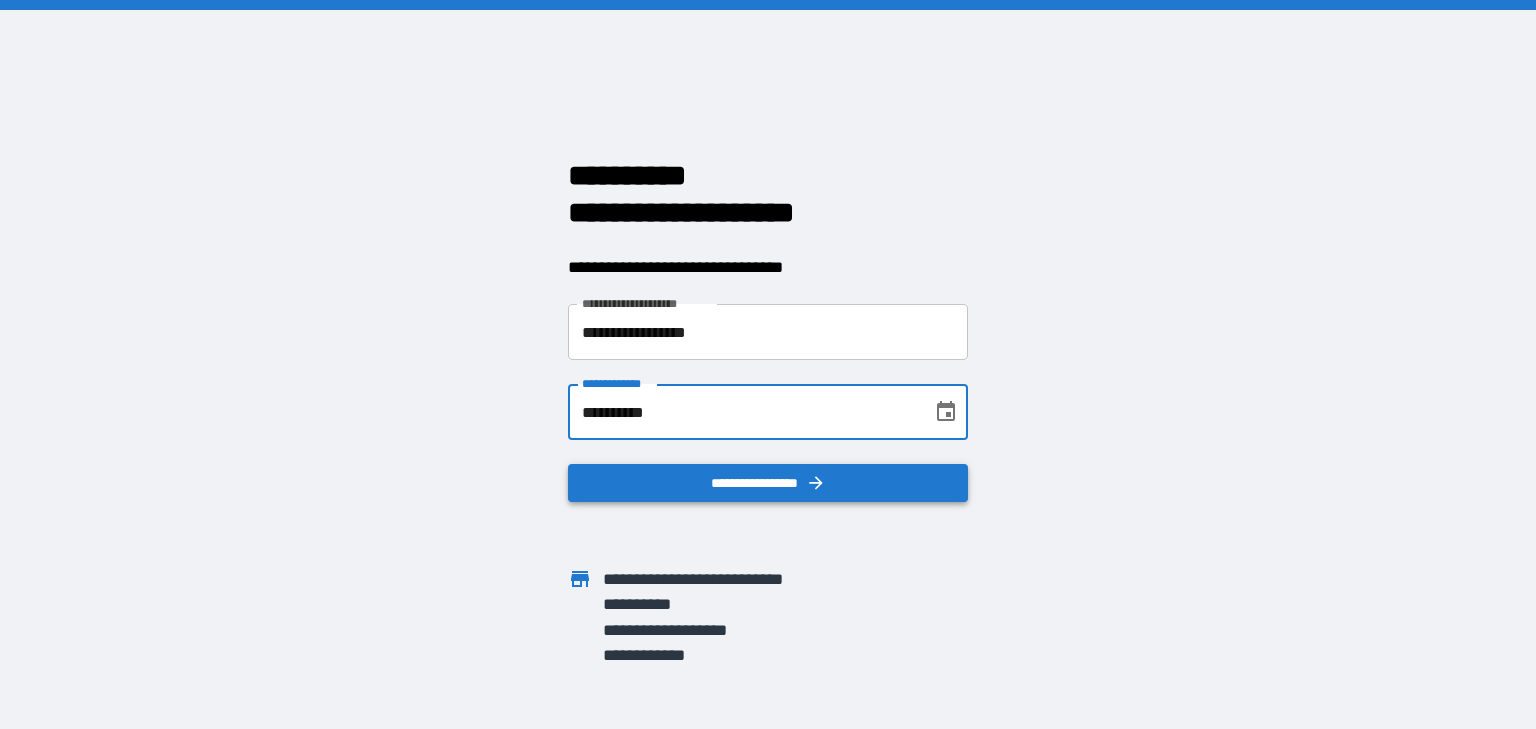 type on "**********" 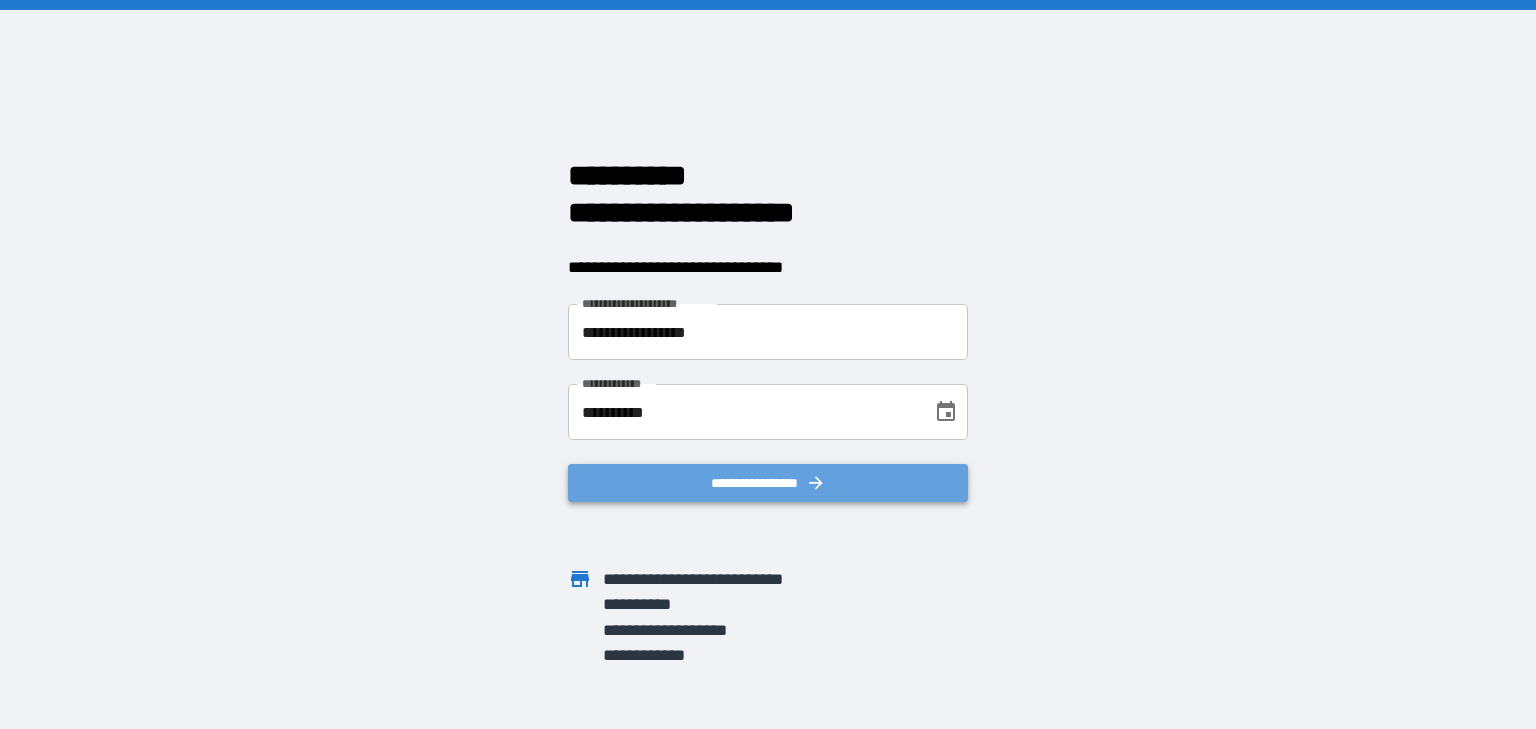 click on "**********" at bounding box center (768, 483) 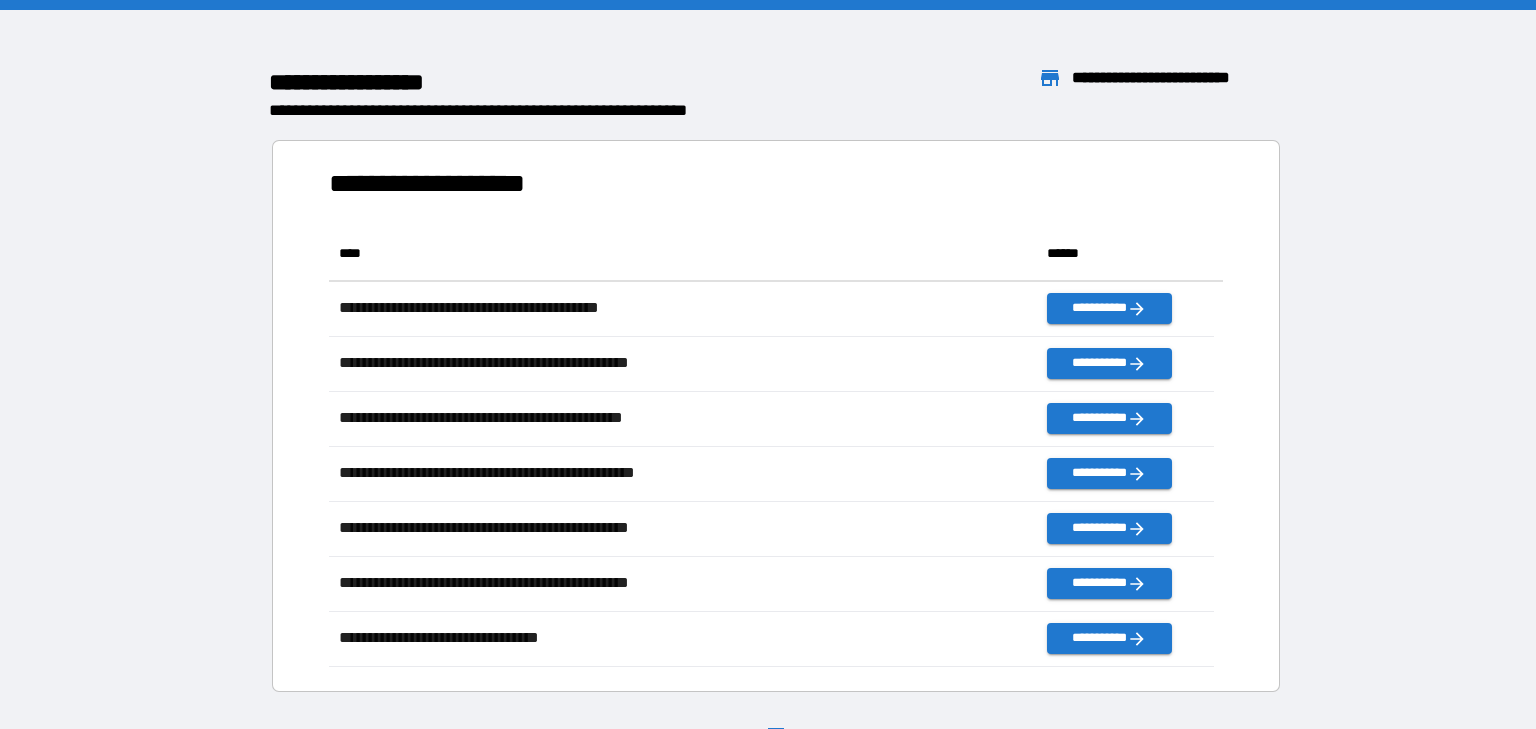 scroll, scrollTop: 15, scrollLeft: 14, axis: both 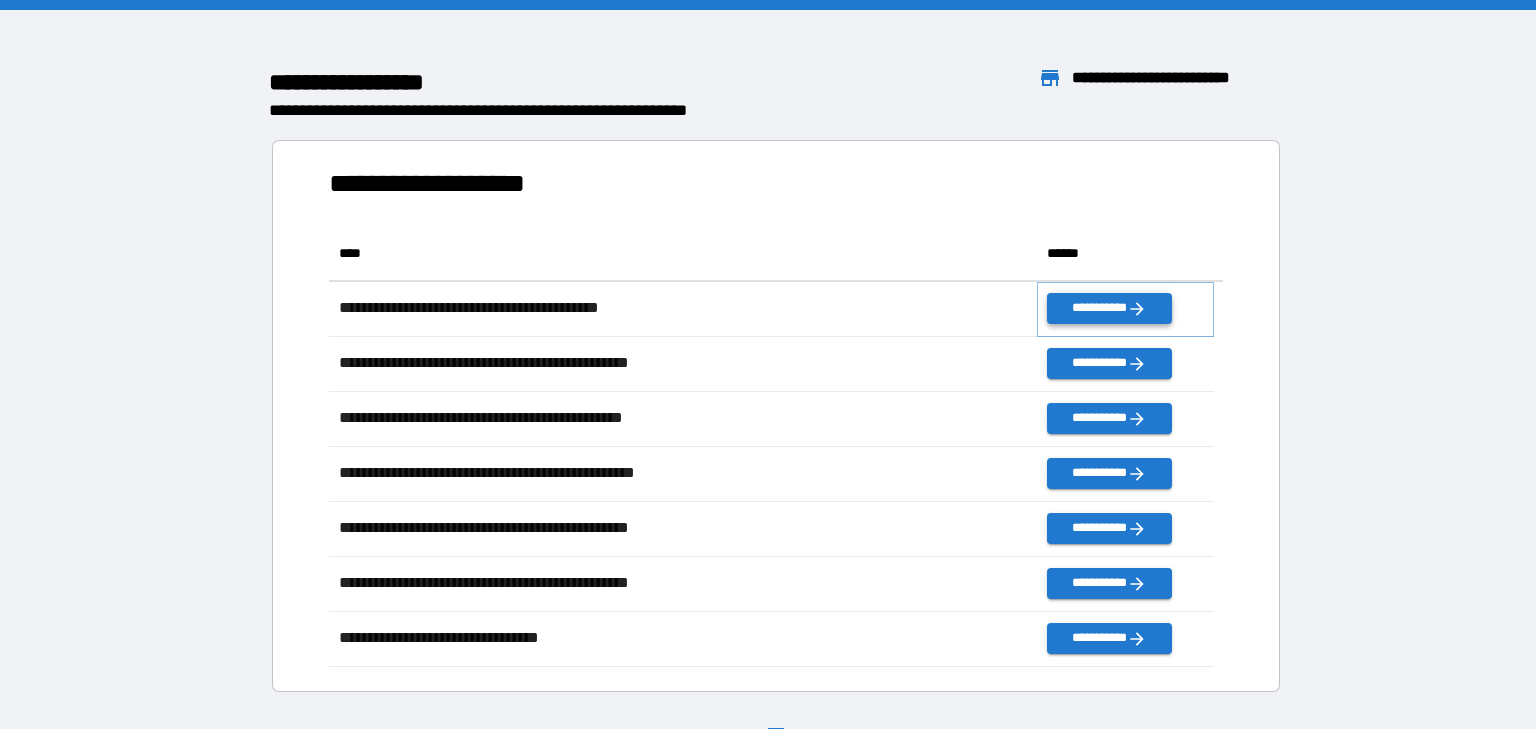 click on "**********" at bounding box center (1109, 308) 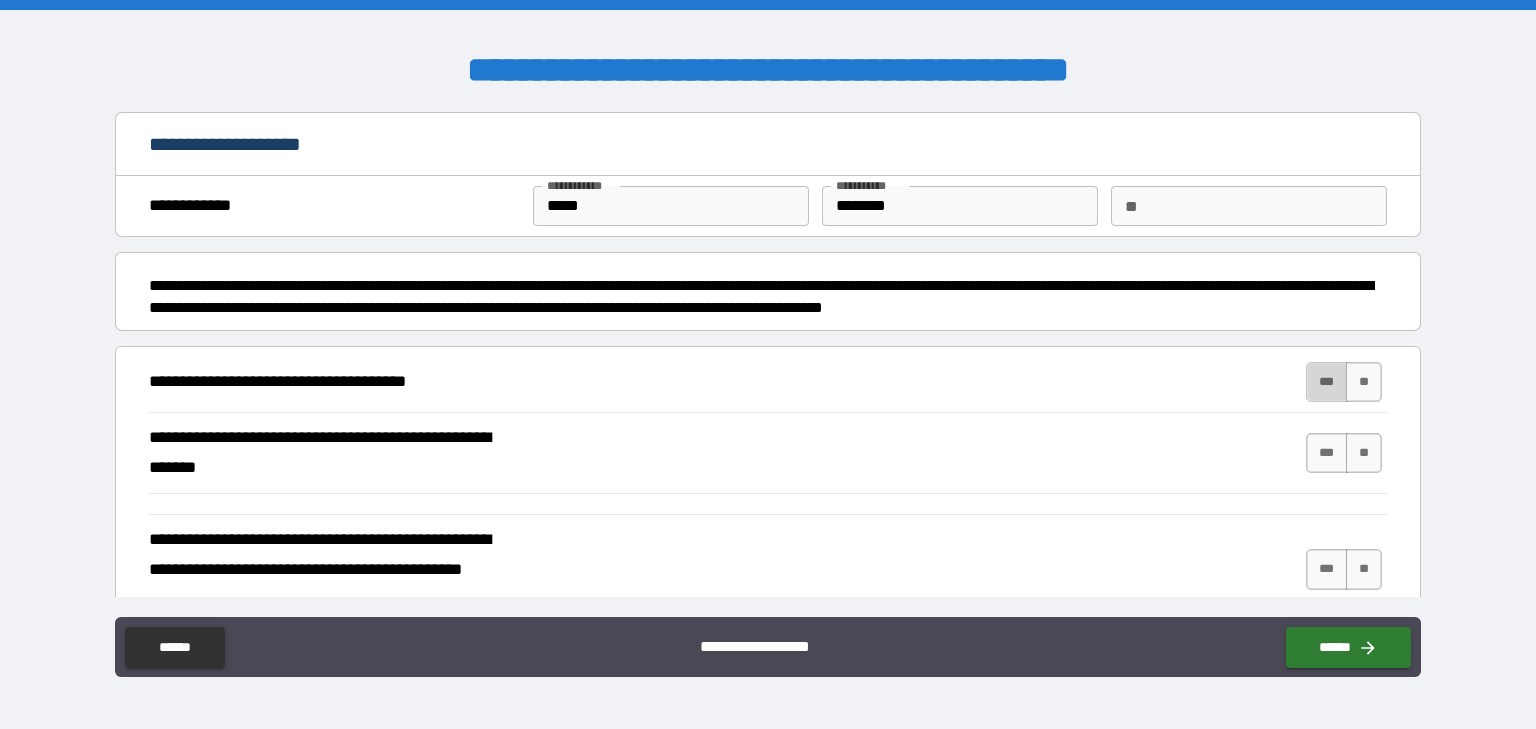 click on "***" at bounding box center (1327, 382) 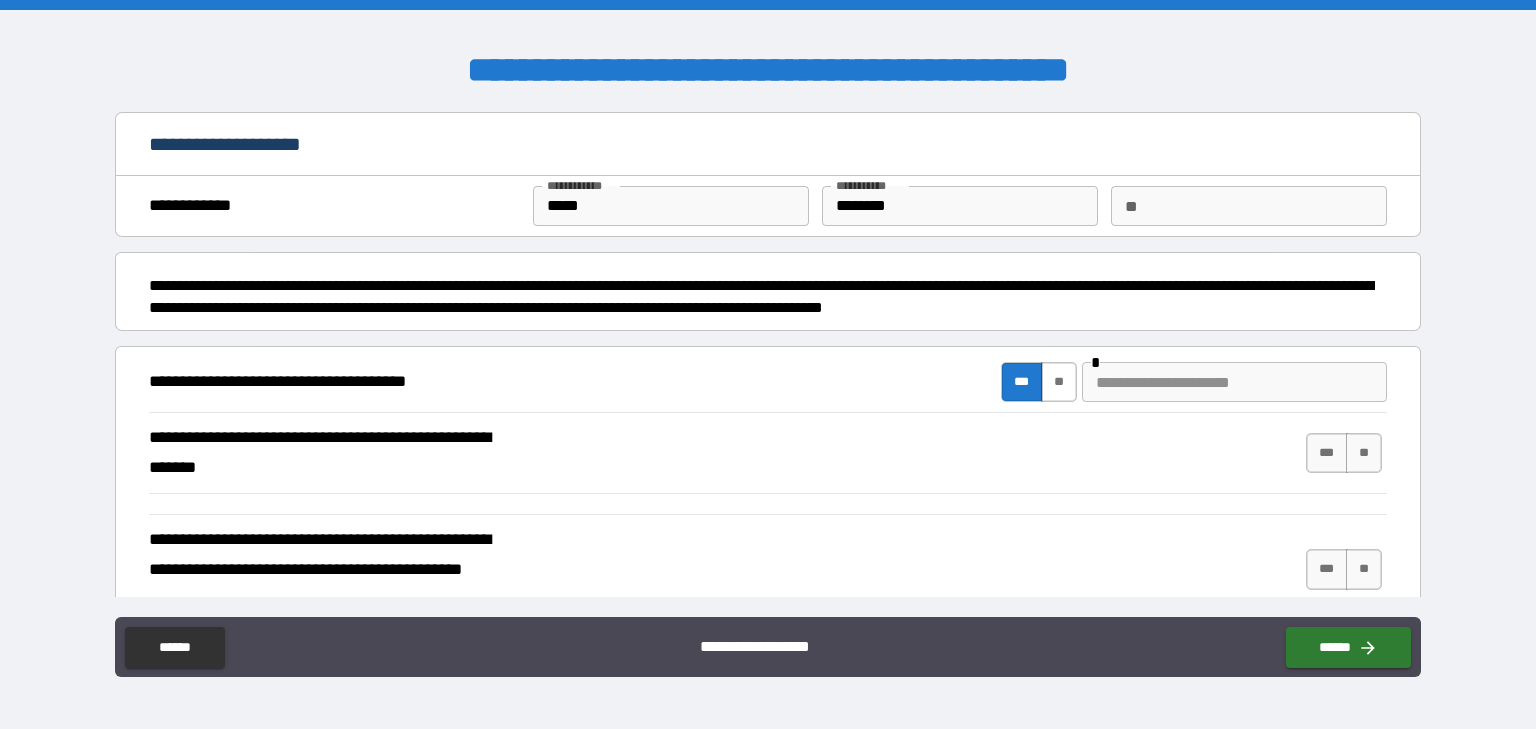 click on "**" at bounding box center (1059, 382) 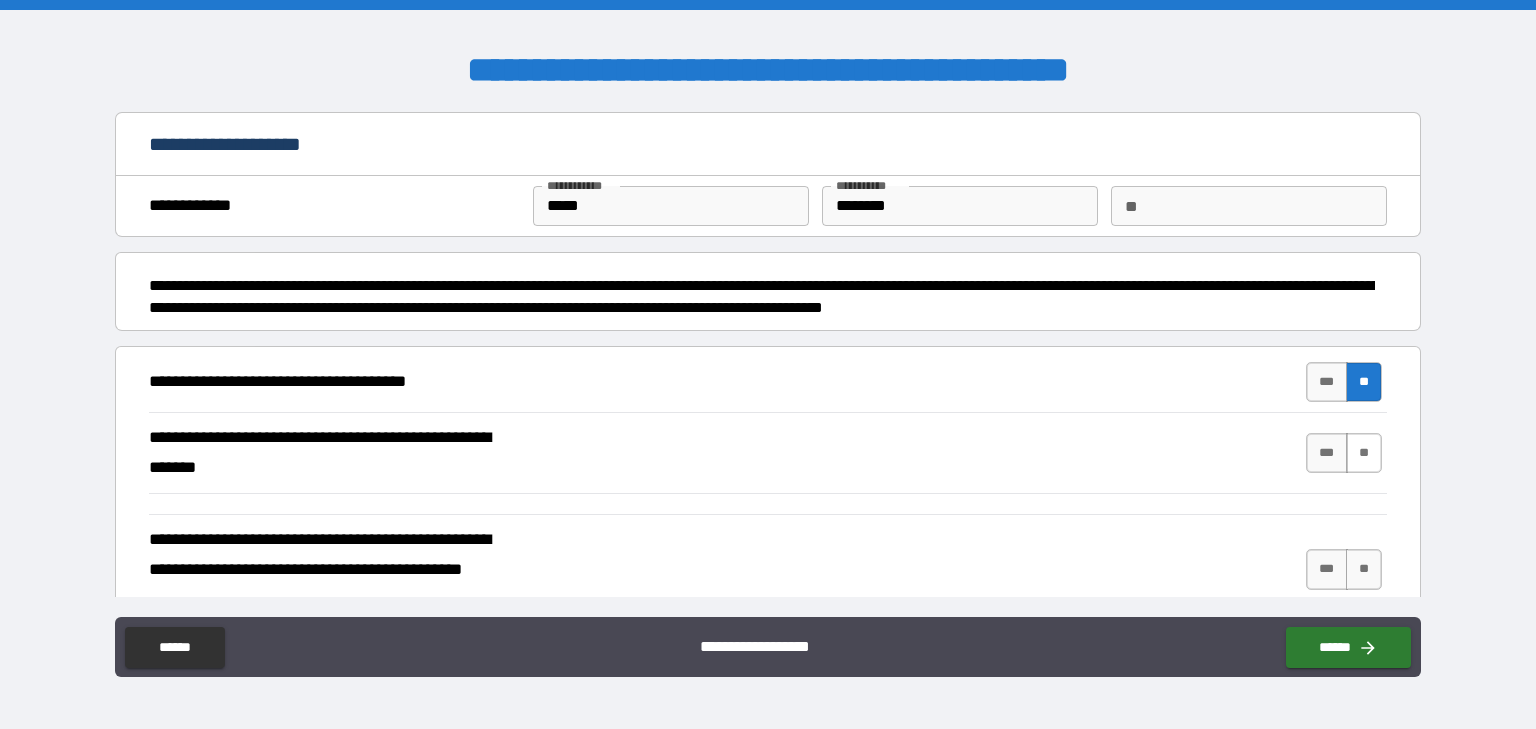 click on "**" at bounding box center (1364, 453) 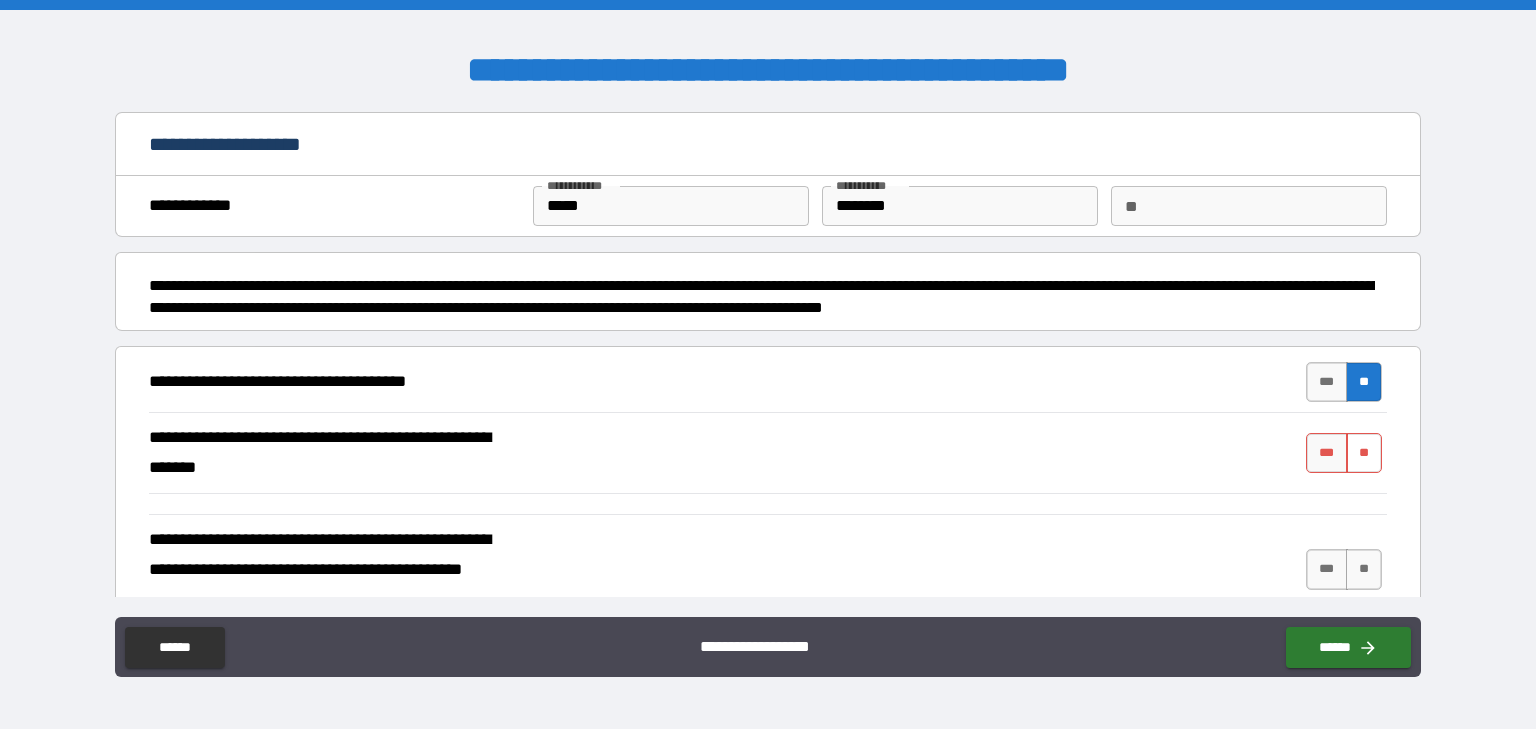 click on "**" at bounding box center (1364, 453) 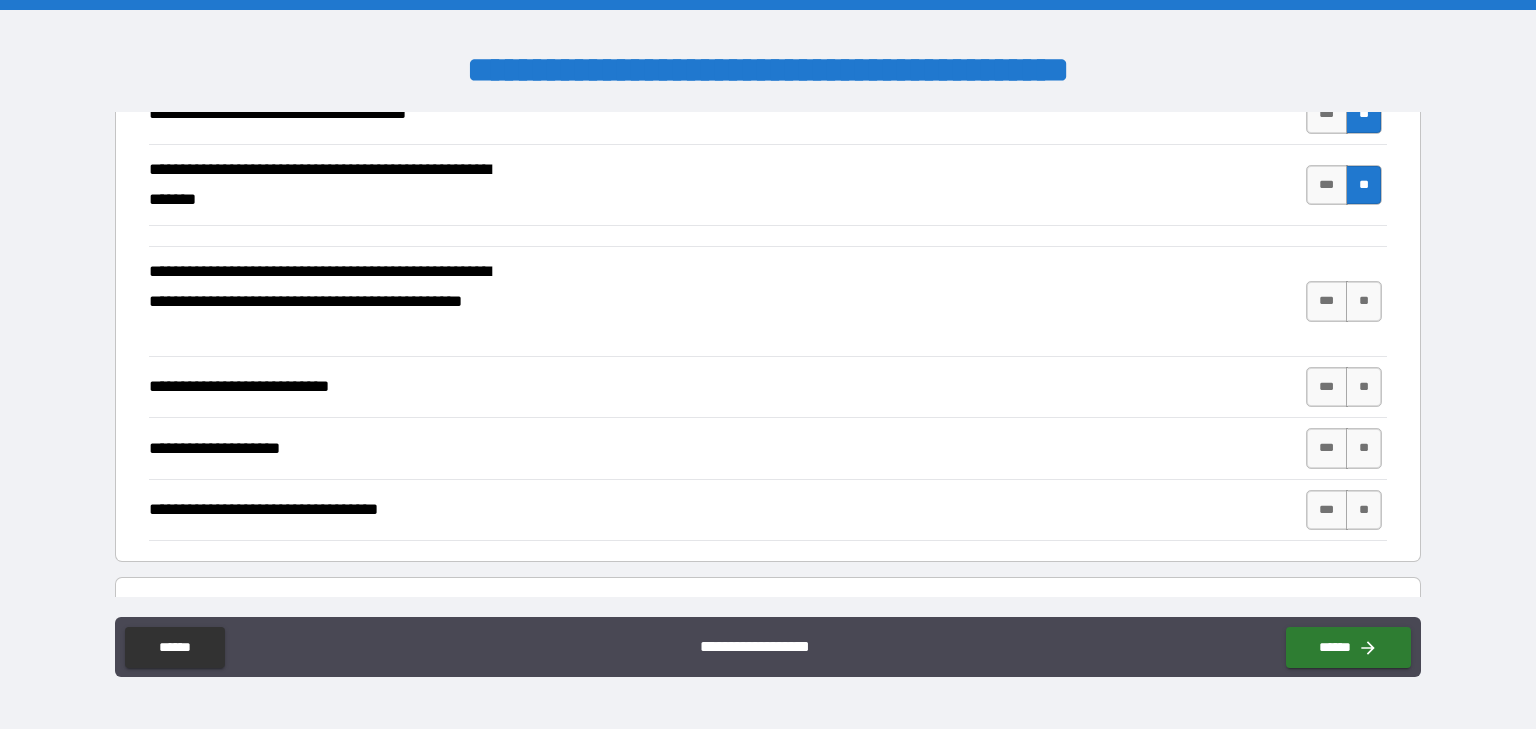 scroll, scrollTop: 284, scrollLeft: 0, axis: vertical 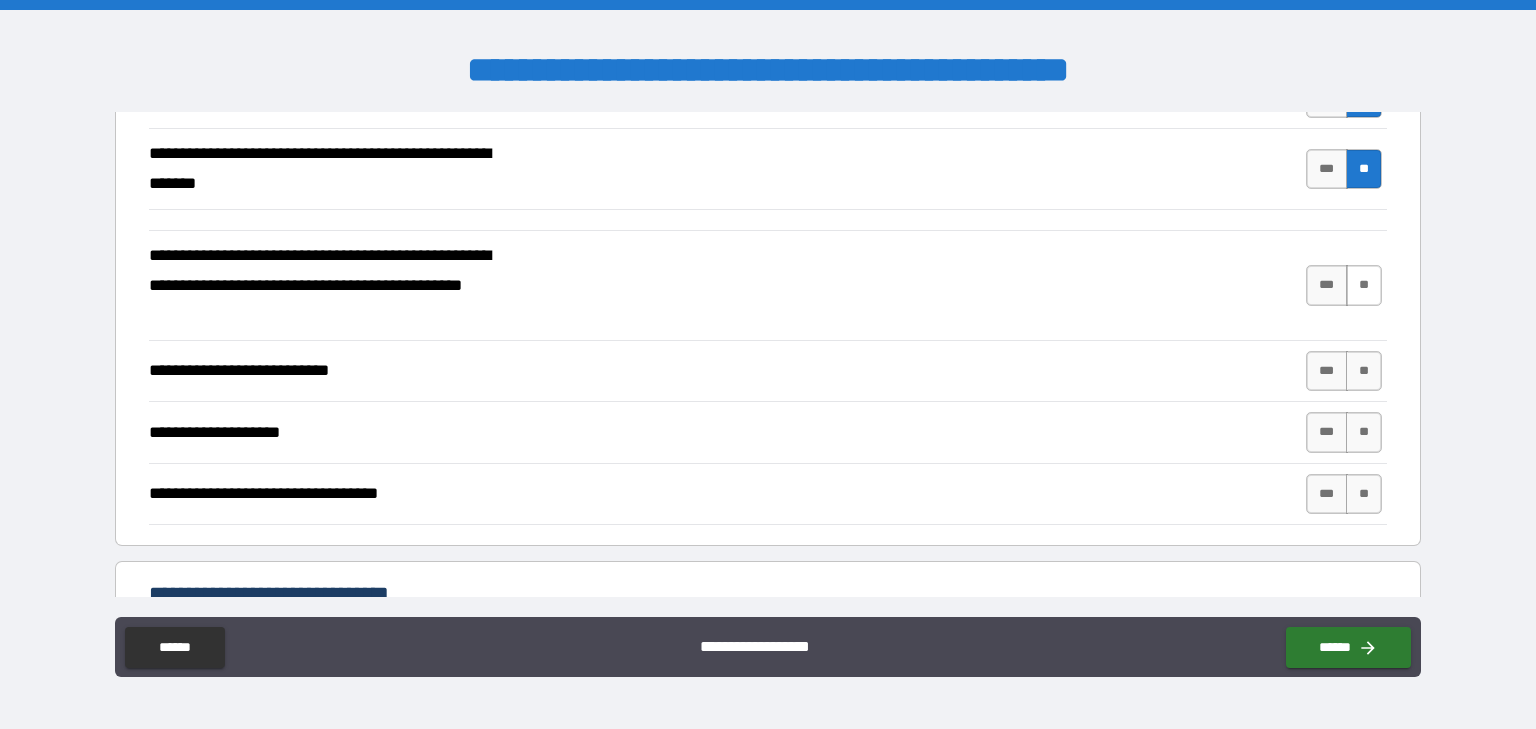 click on "**" at bounding box center (1364, 285) 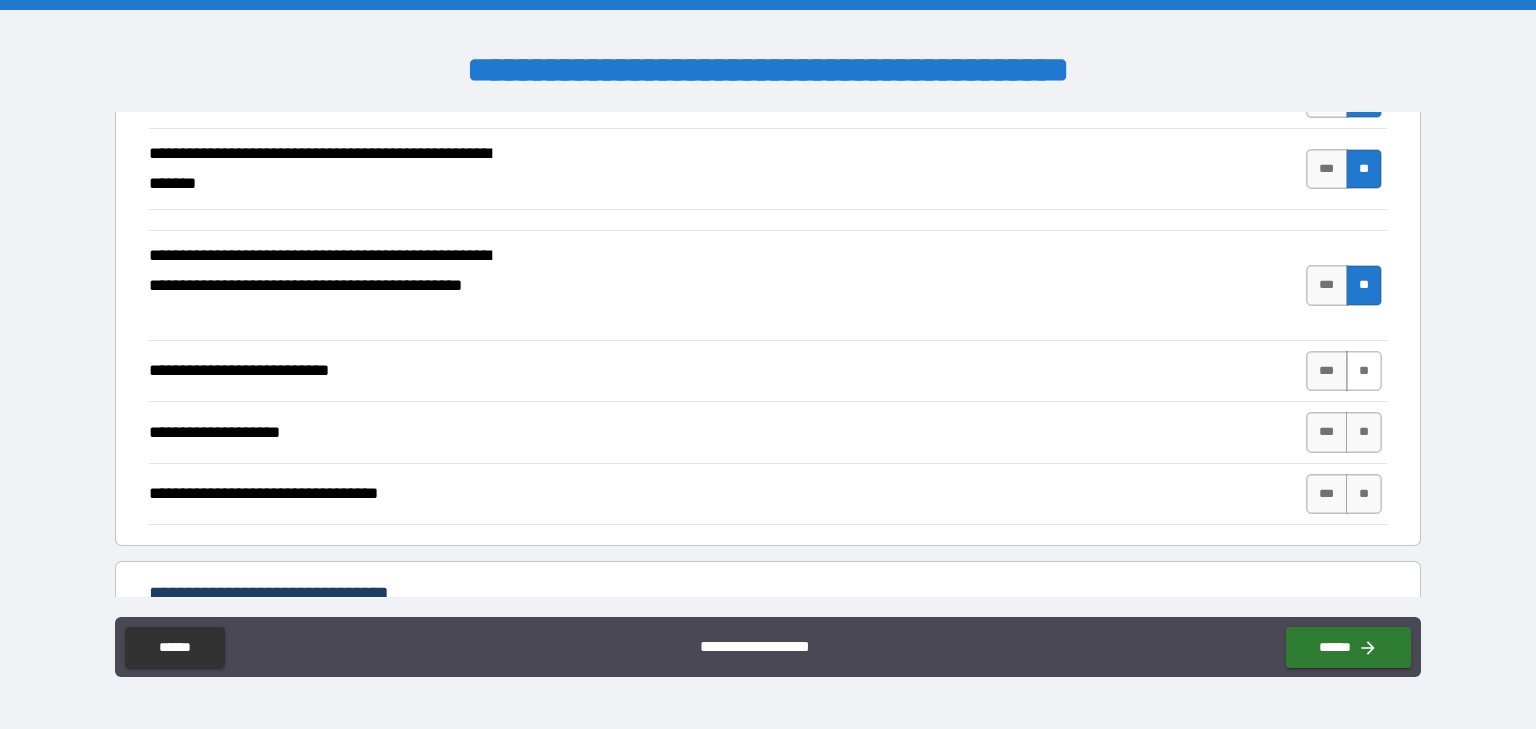 click on "**" at bounding box center (1364, 371) 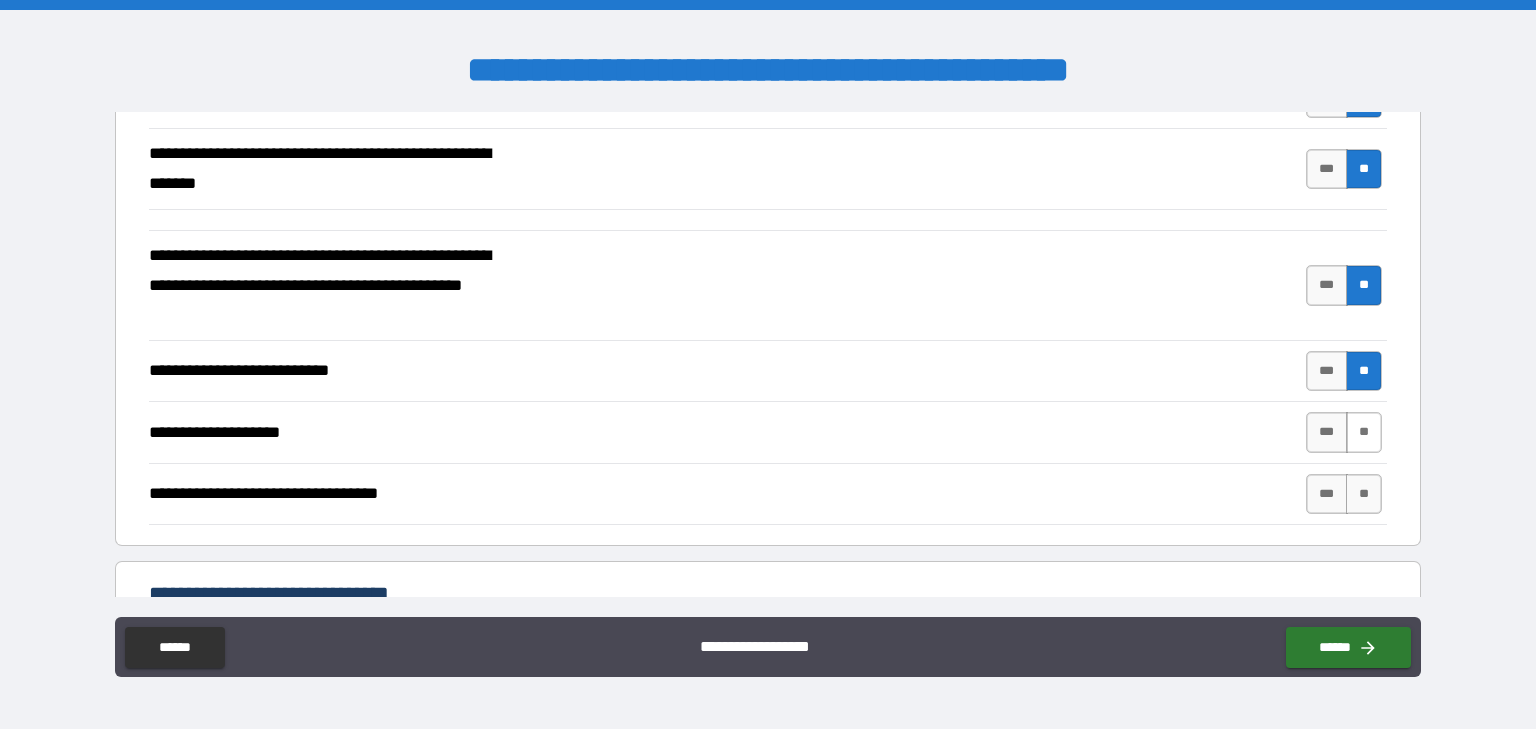 click on "**" at bounding box center [1364, 432] 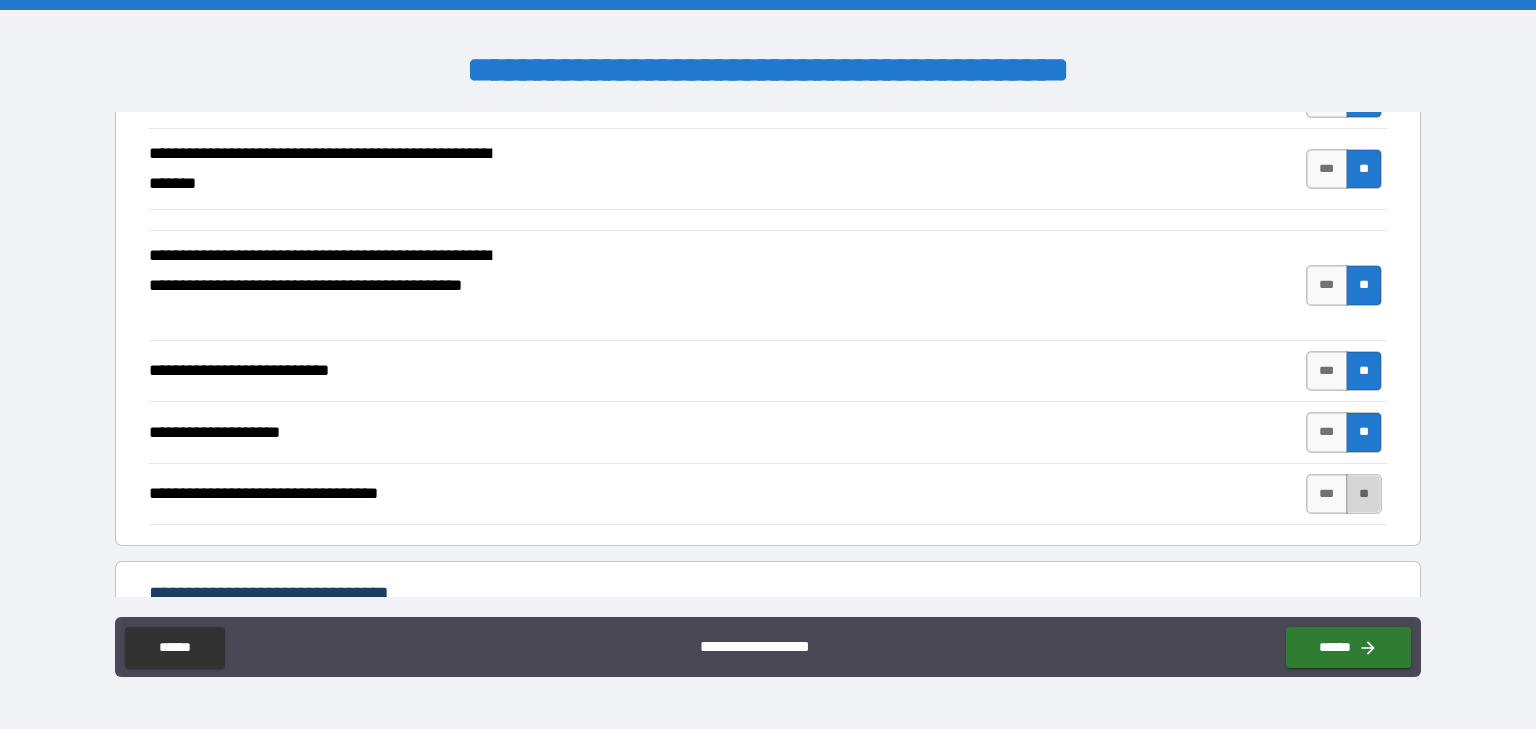 click on "**" at bounding box center [1364, 494] 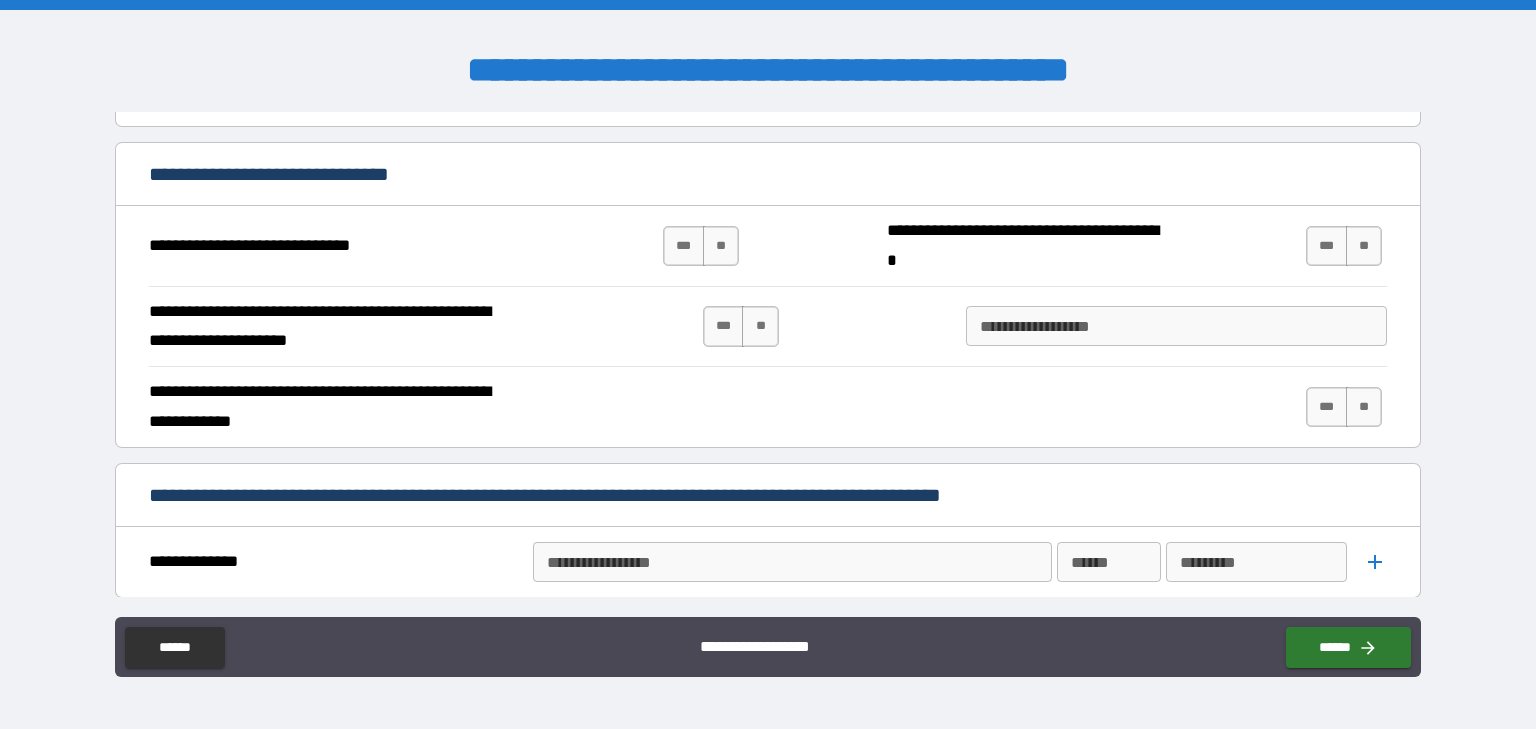 scroll, scrollTop: 727, scrollLeft: 0, axis: vertical 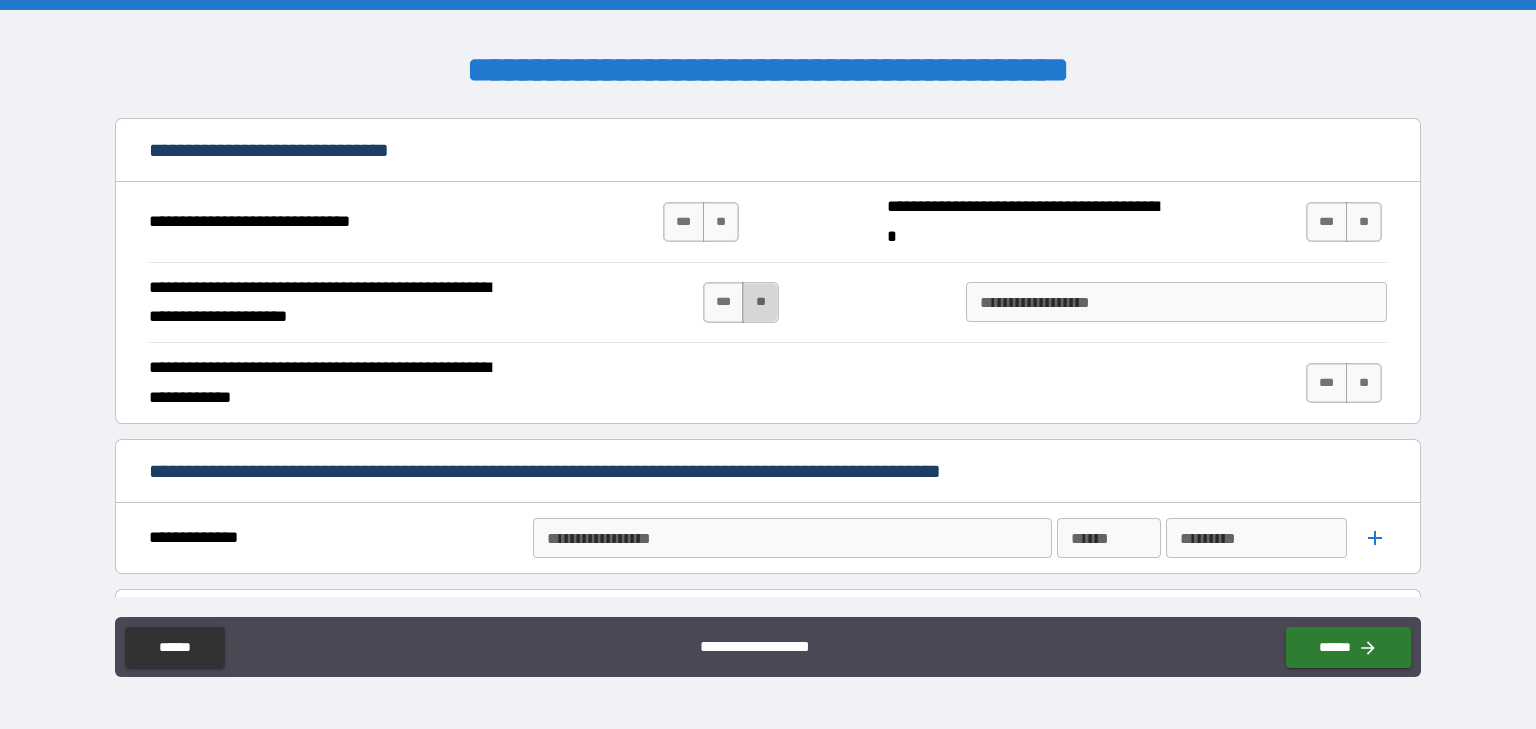 click on "**" at bounding box center (760, 302) 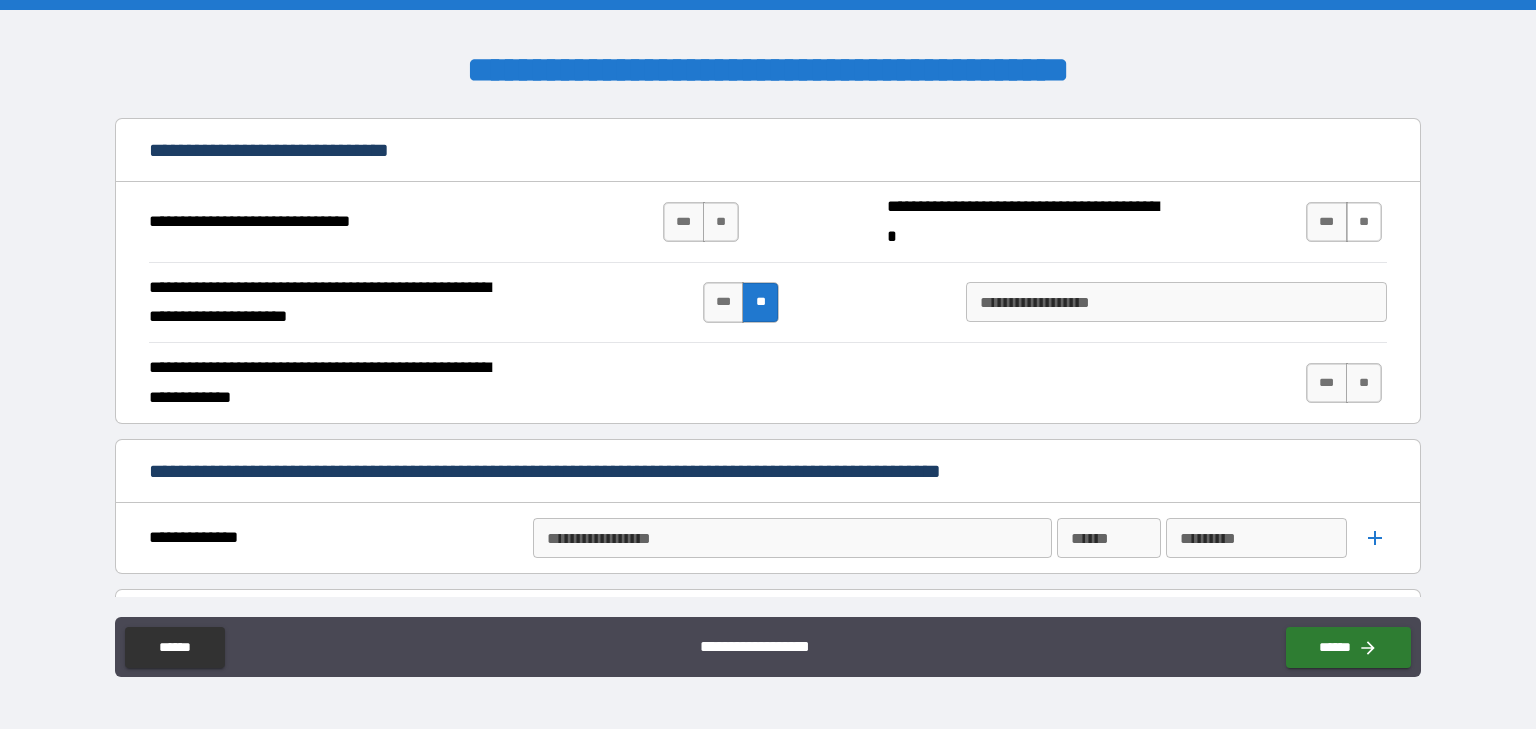 click on "**" at bounding box center [1364, 222] 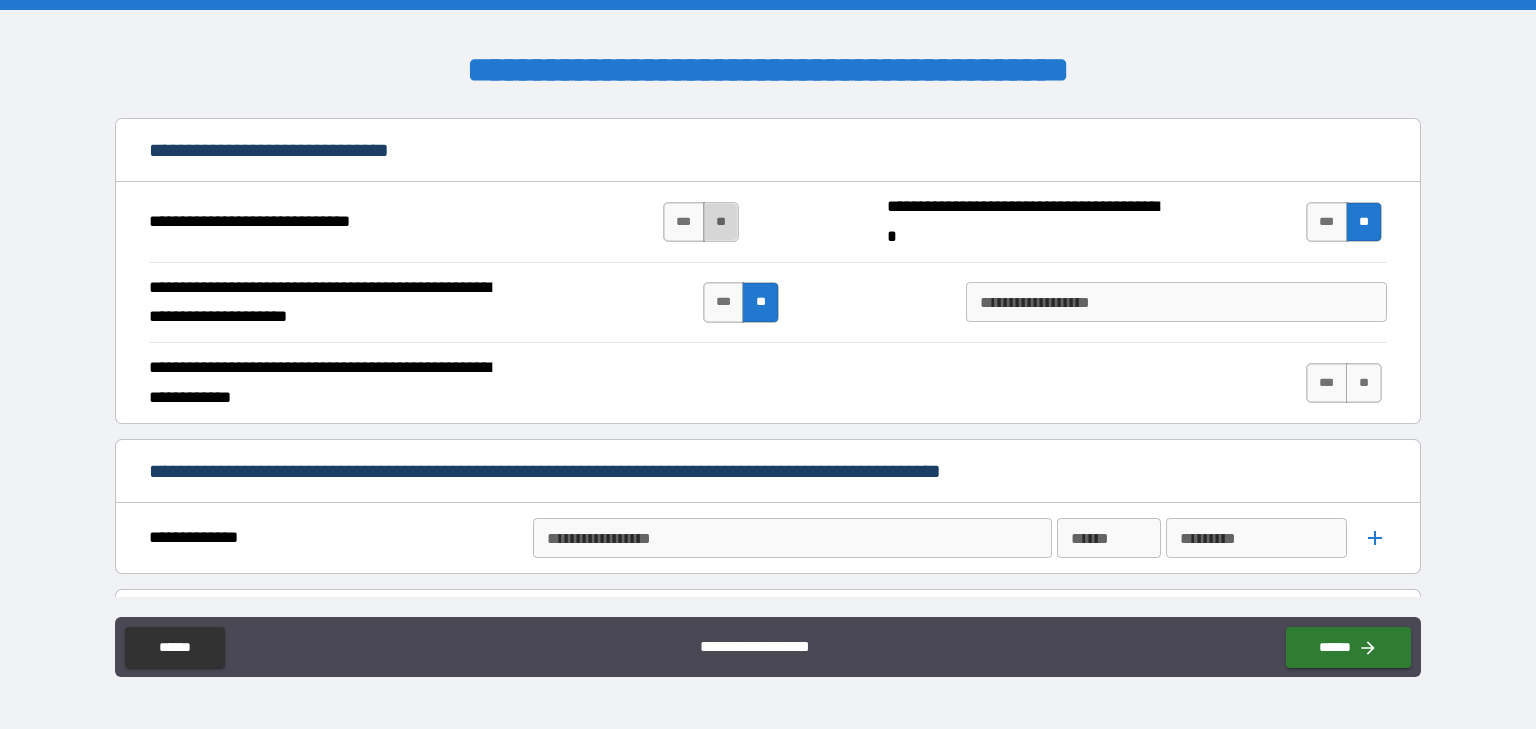 click on "**" at bounding box center [721, 222] 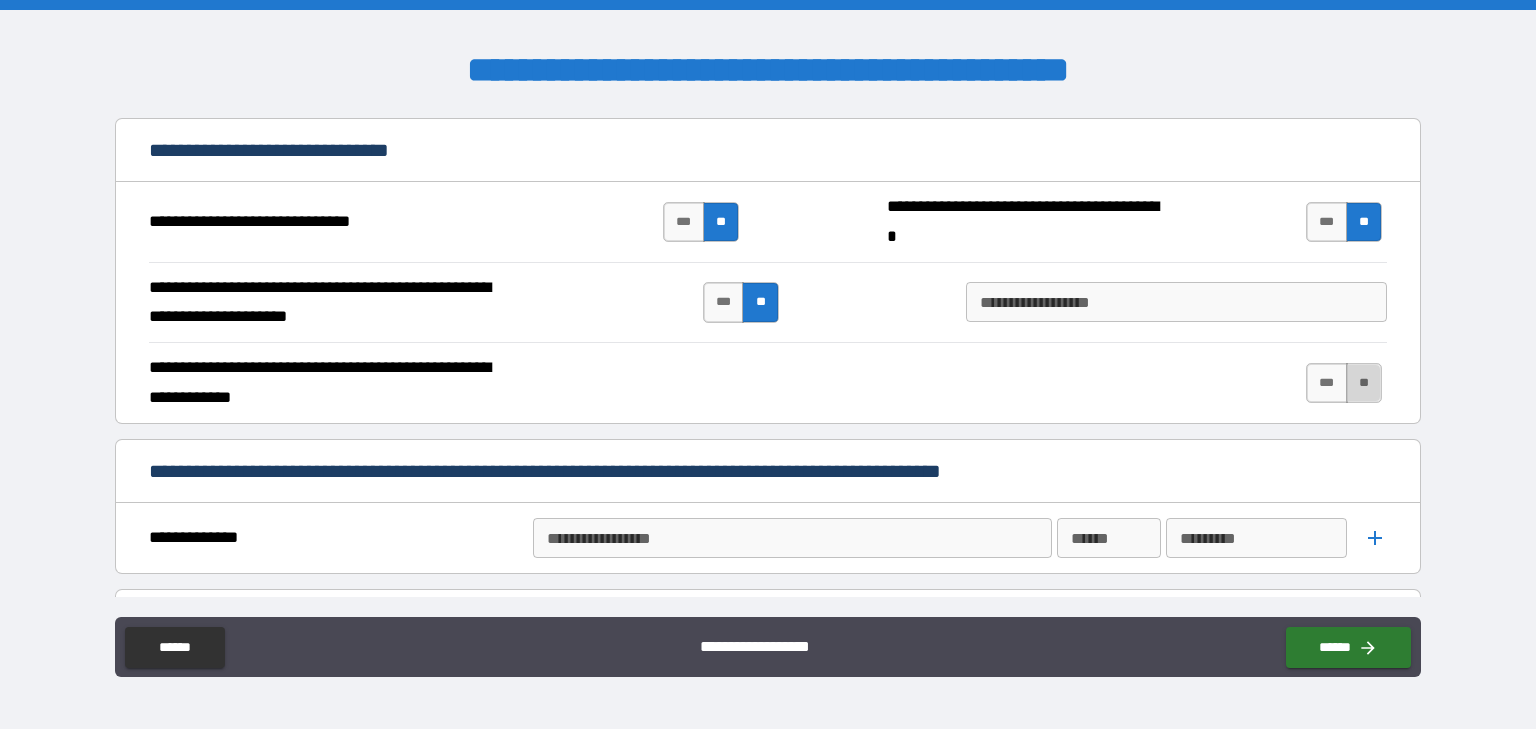click on "**" at bounding box center (1364, 383) 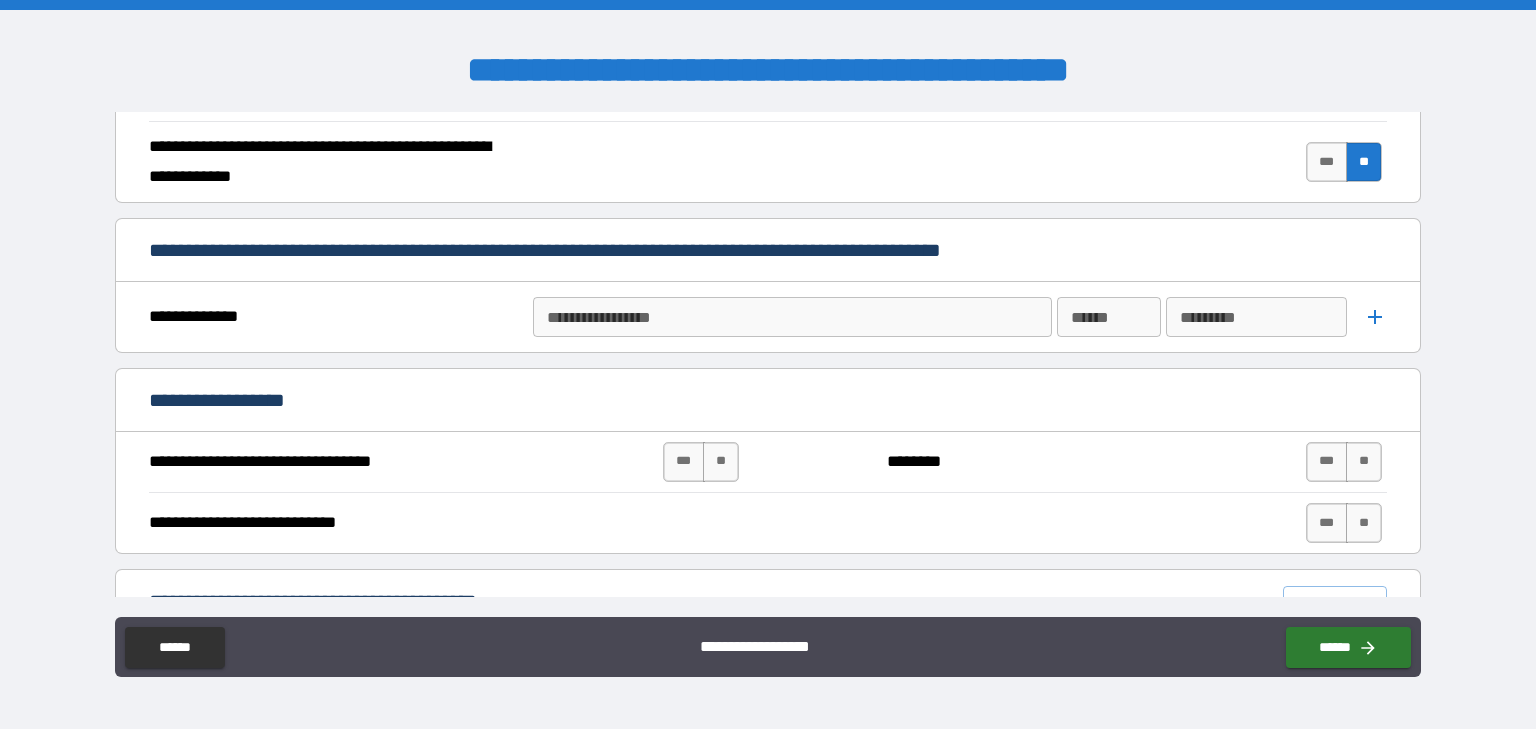 scroll, scrollTop: 1004, scrollLeft: 0, axis: vertical 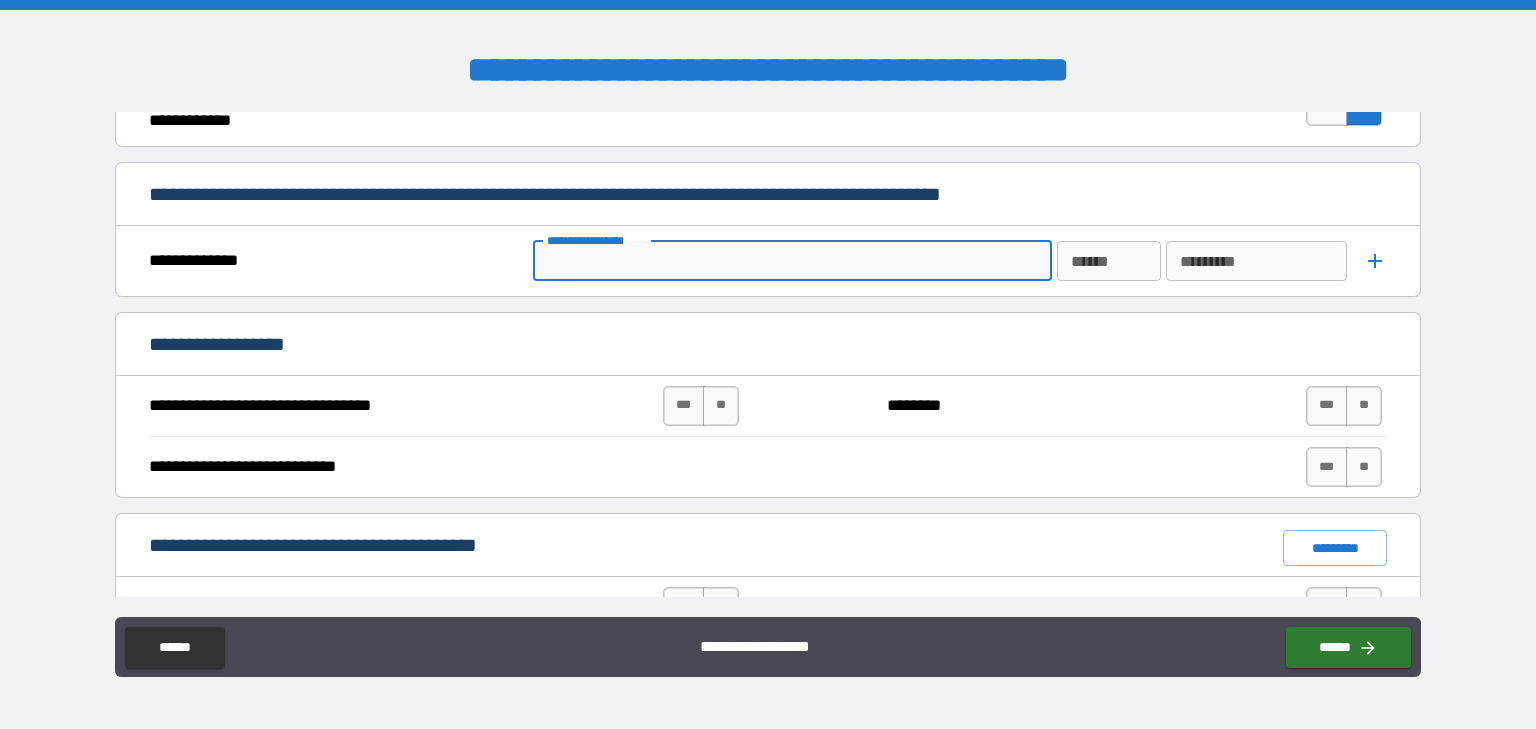 click on "**********" at bounding box center (791, 261) 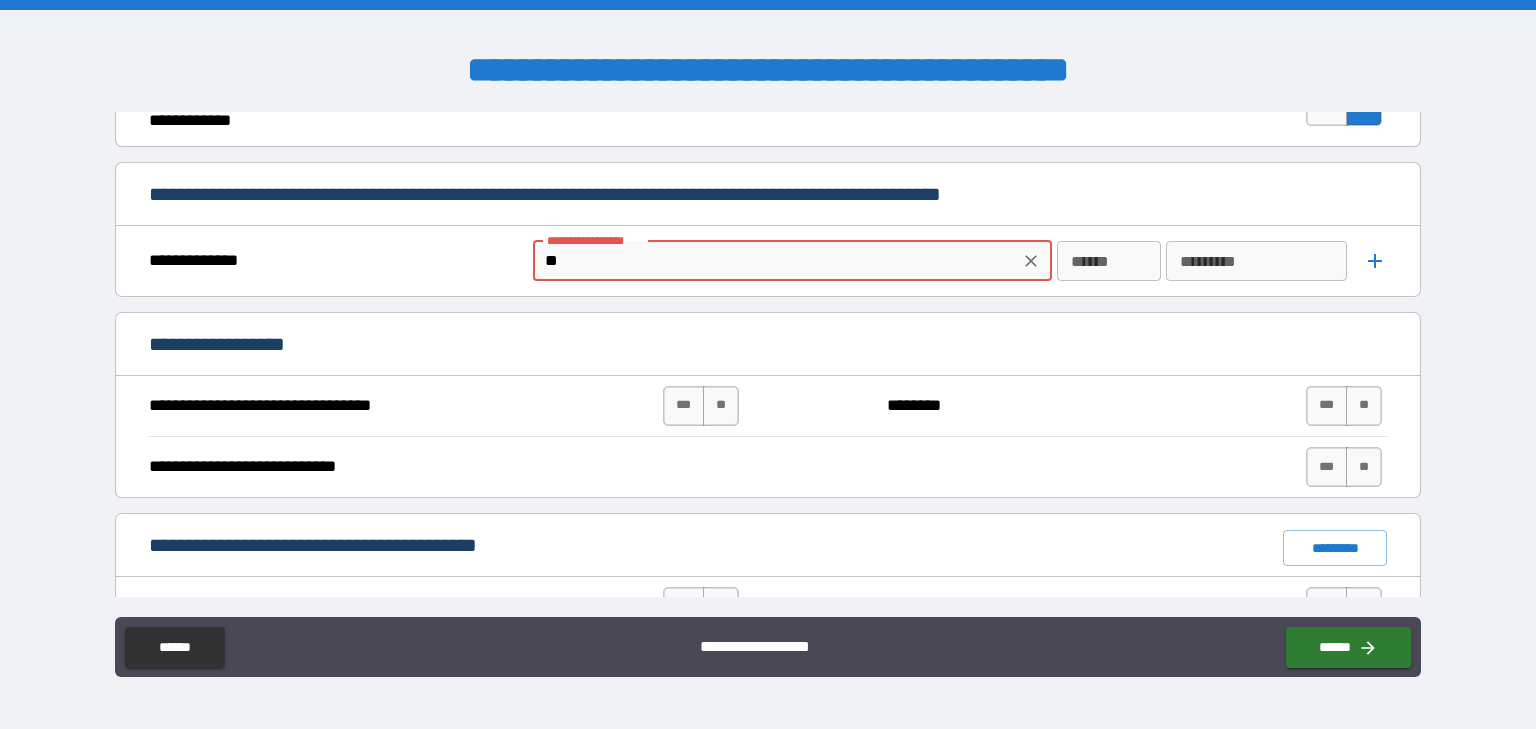 type on "*" 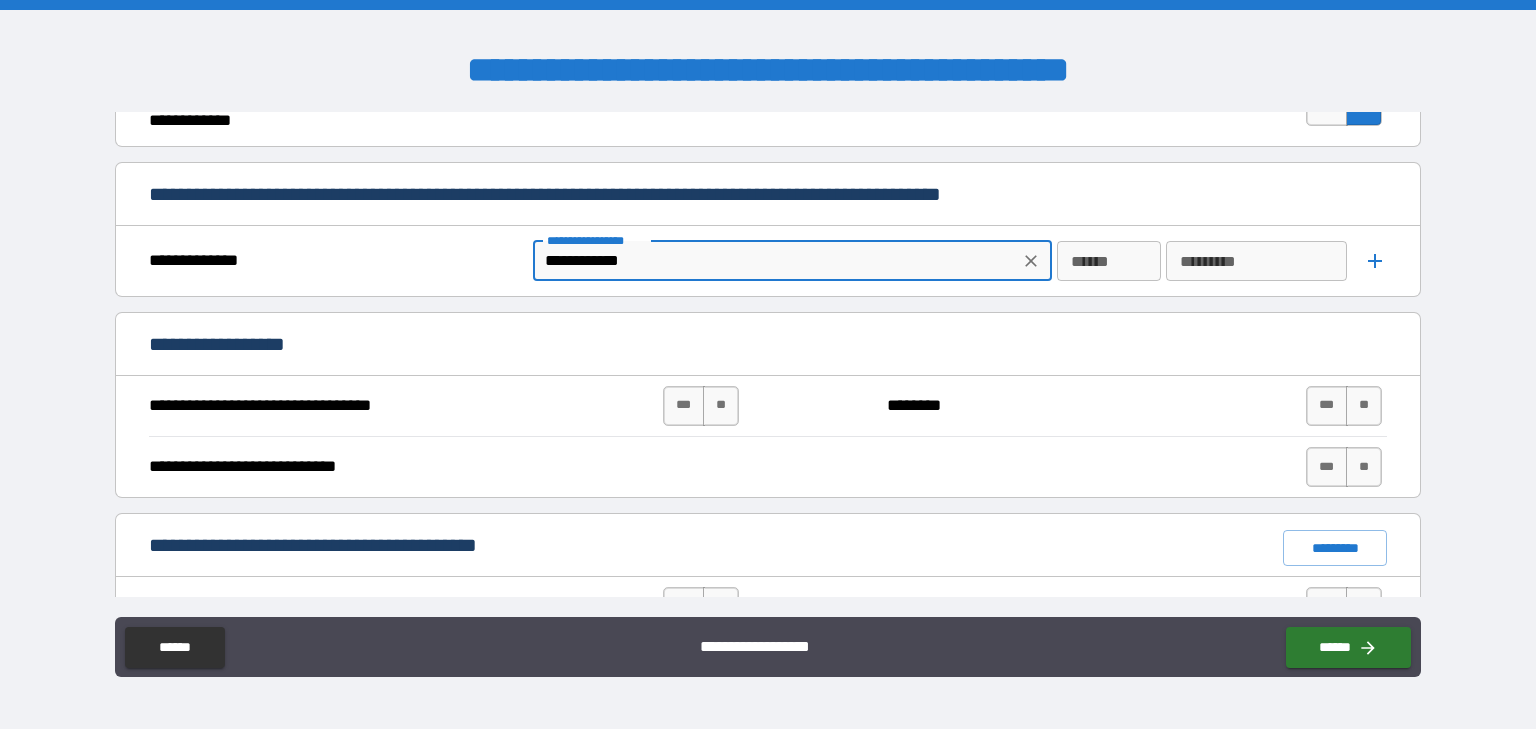 type on "**********" 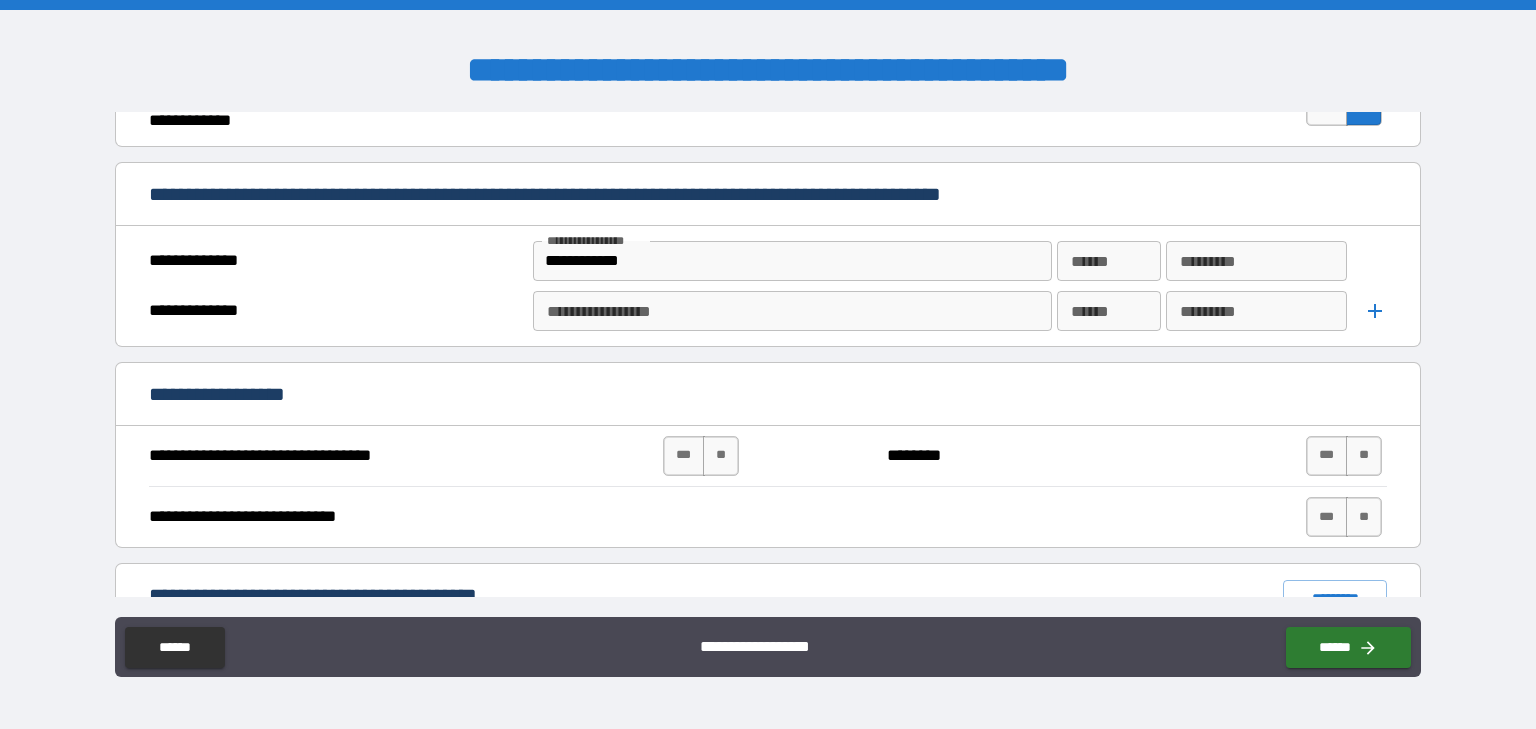 click on "**********" at bounding box center (791, 311) 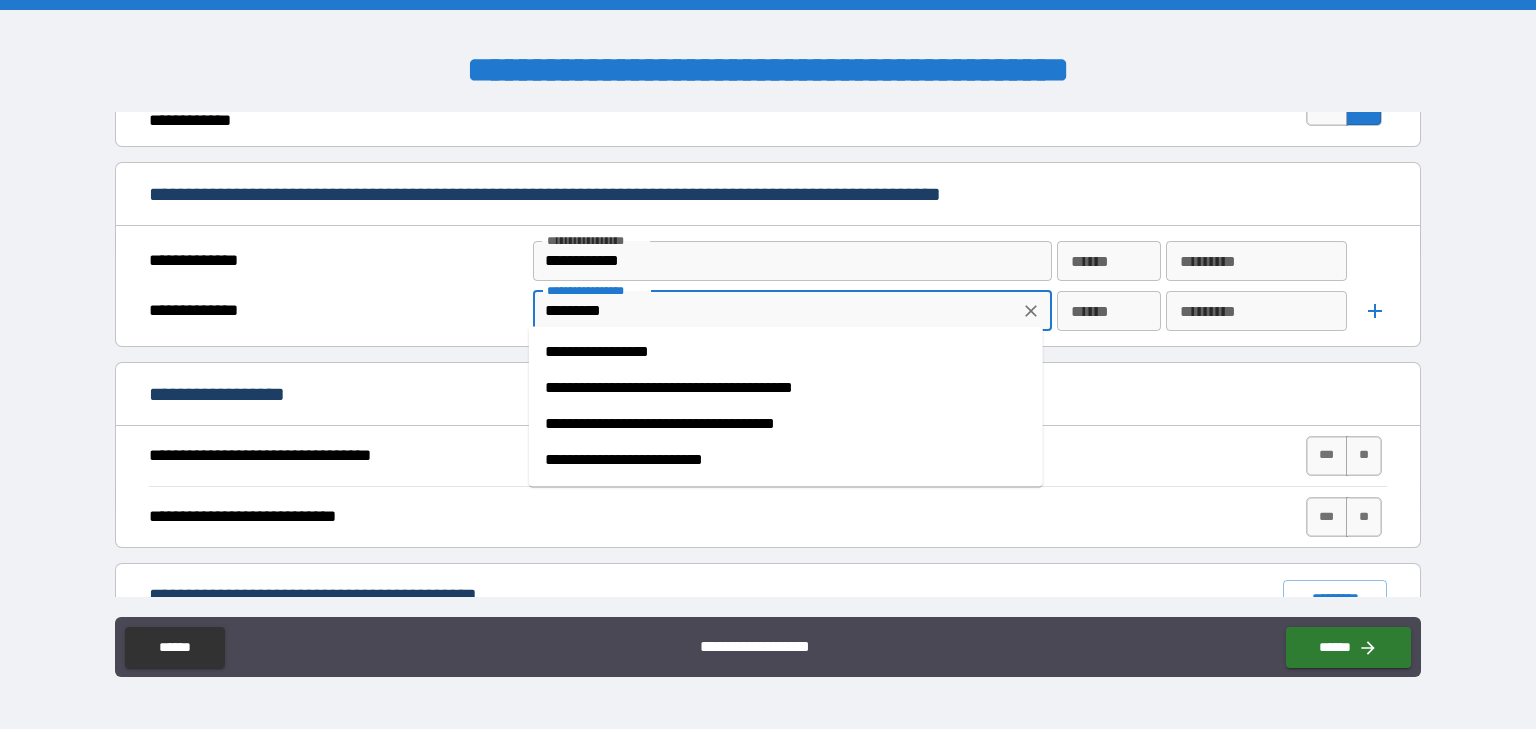 click on "**********" at bounding box center [786, 352] 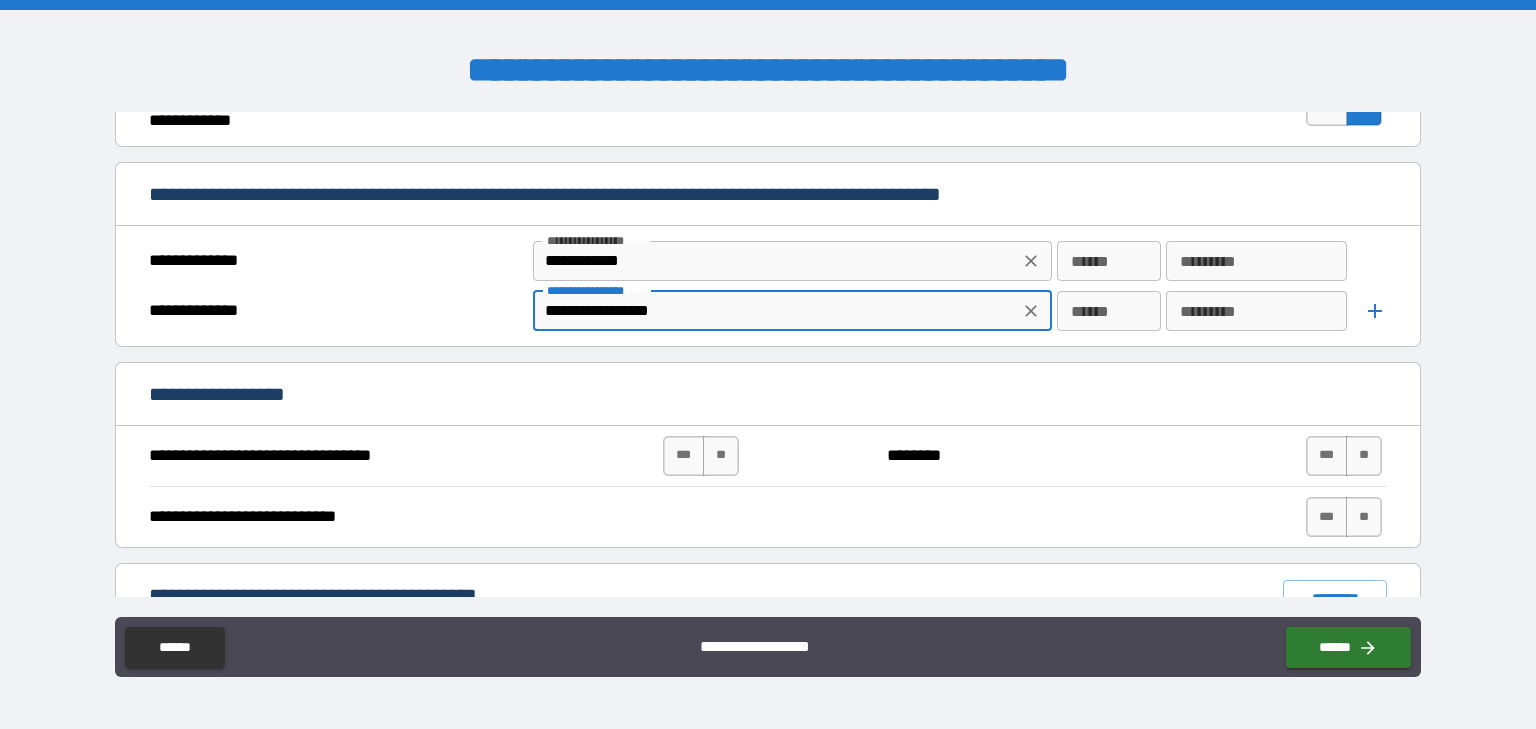 type on "**********" 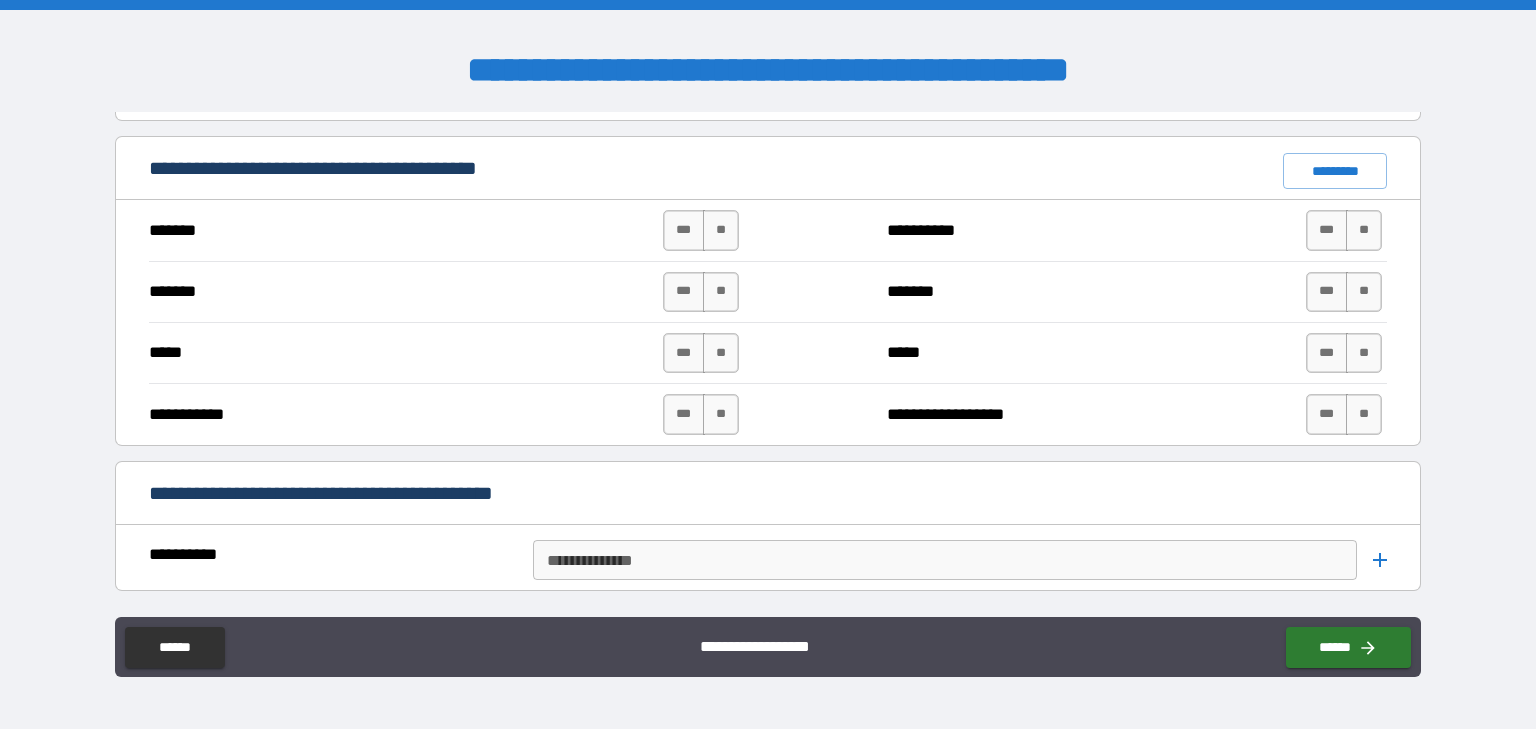scroll, scrollTop: 1447, scrollLeft: 0, axis: vertical 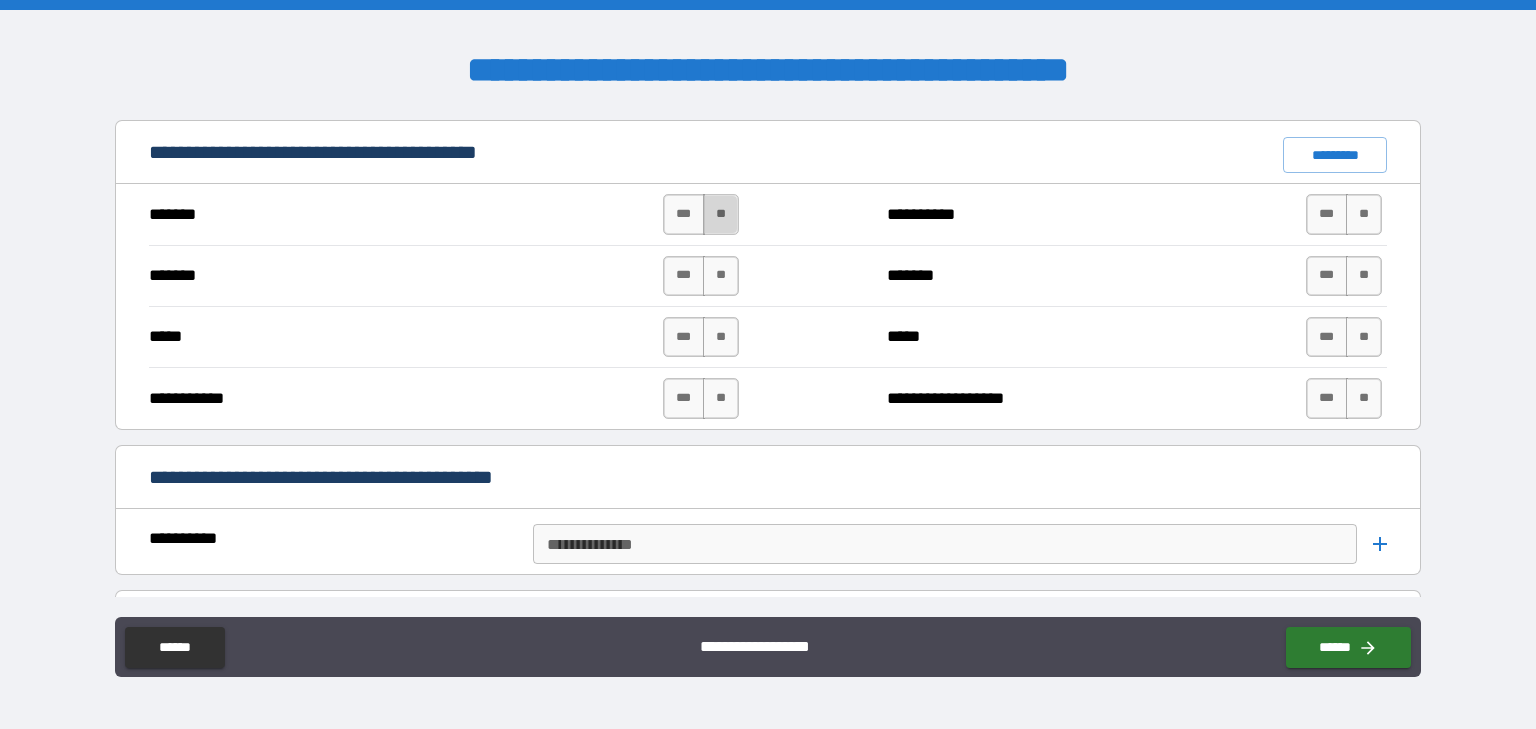 click on "**" at bounding box center (721, 214) 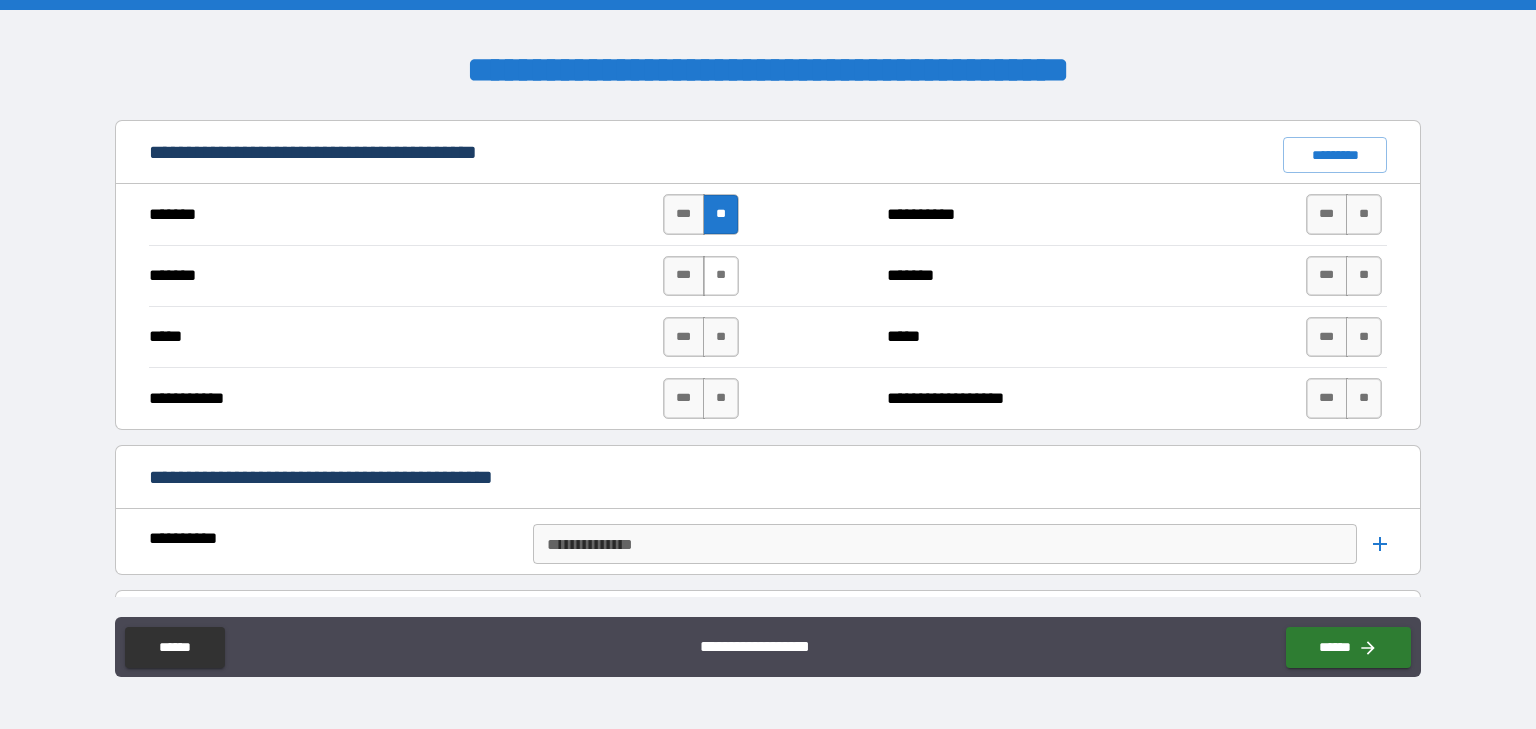 click on "**" at bounding box center (721, 276) 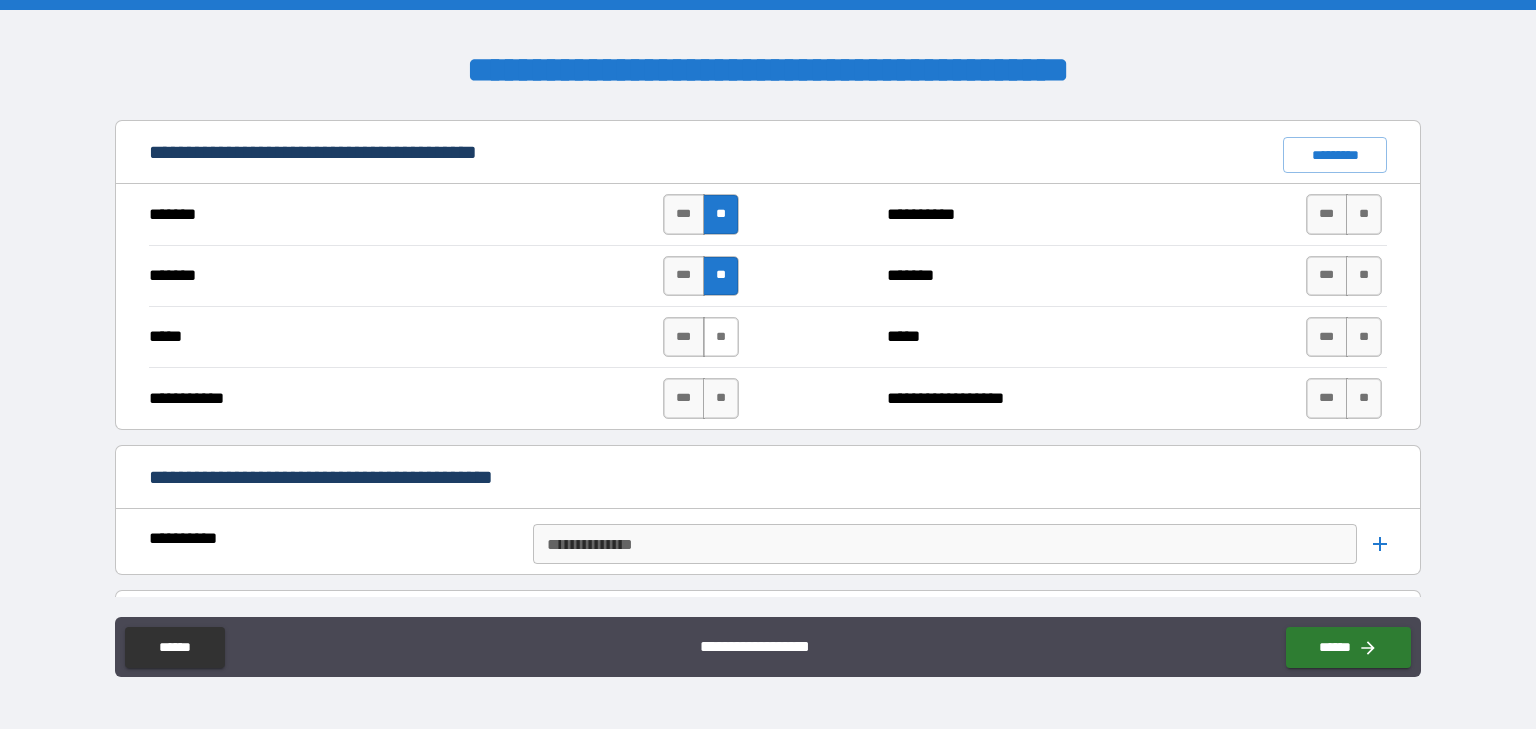 click on "**" at bounding box center (721, 337) 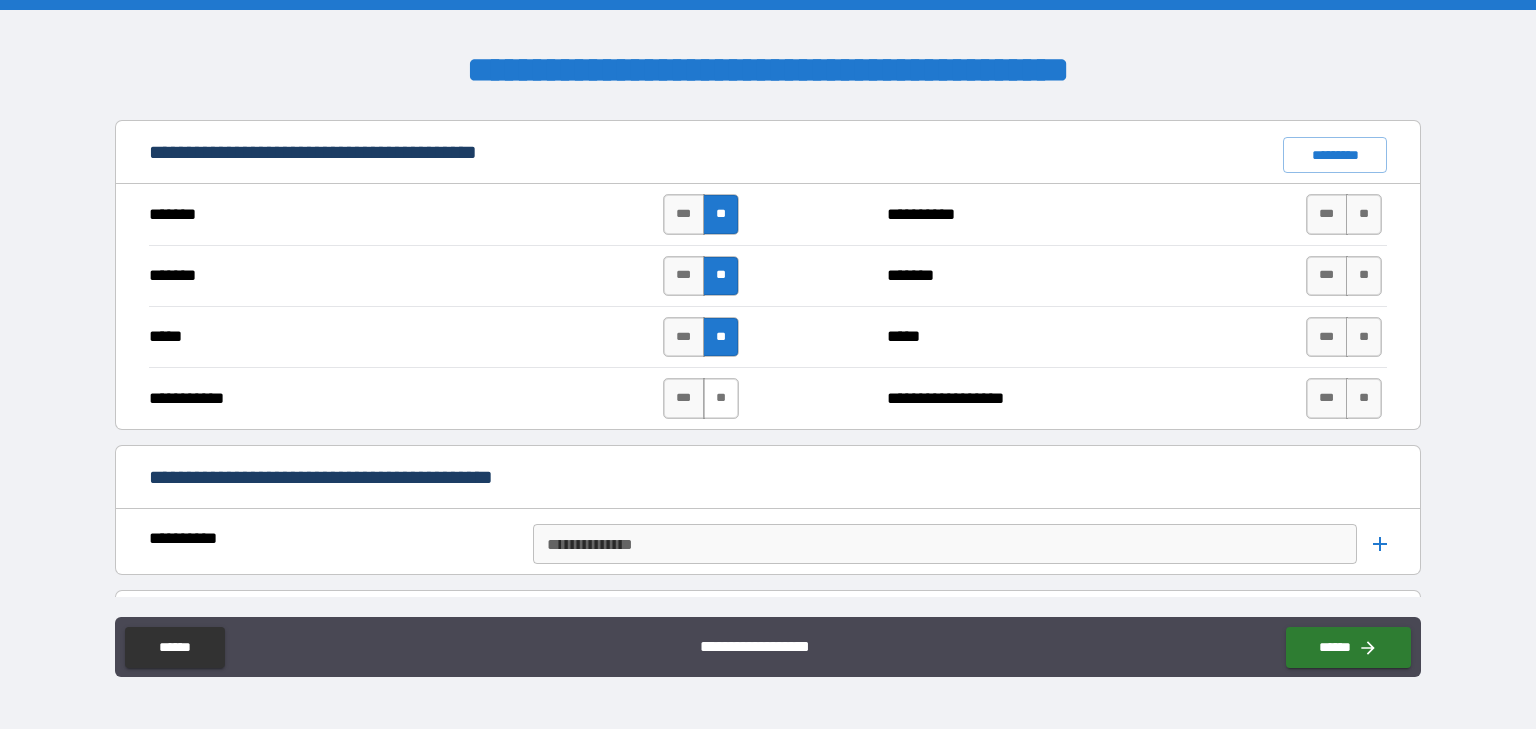 click on "**" at bounding box center [721, 398] 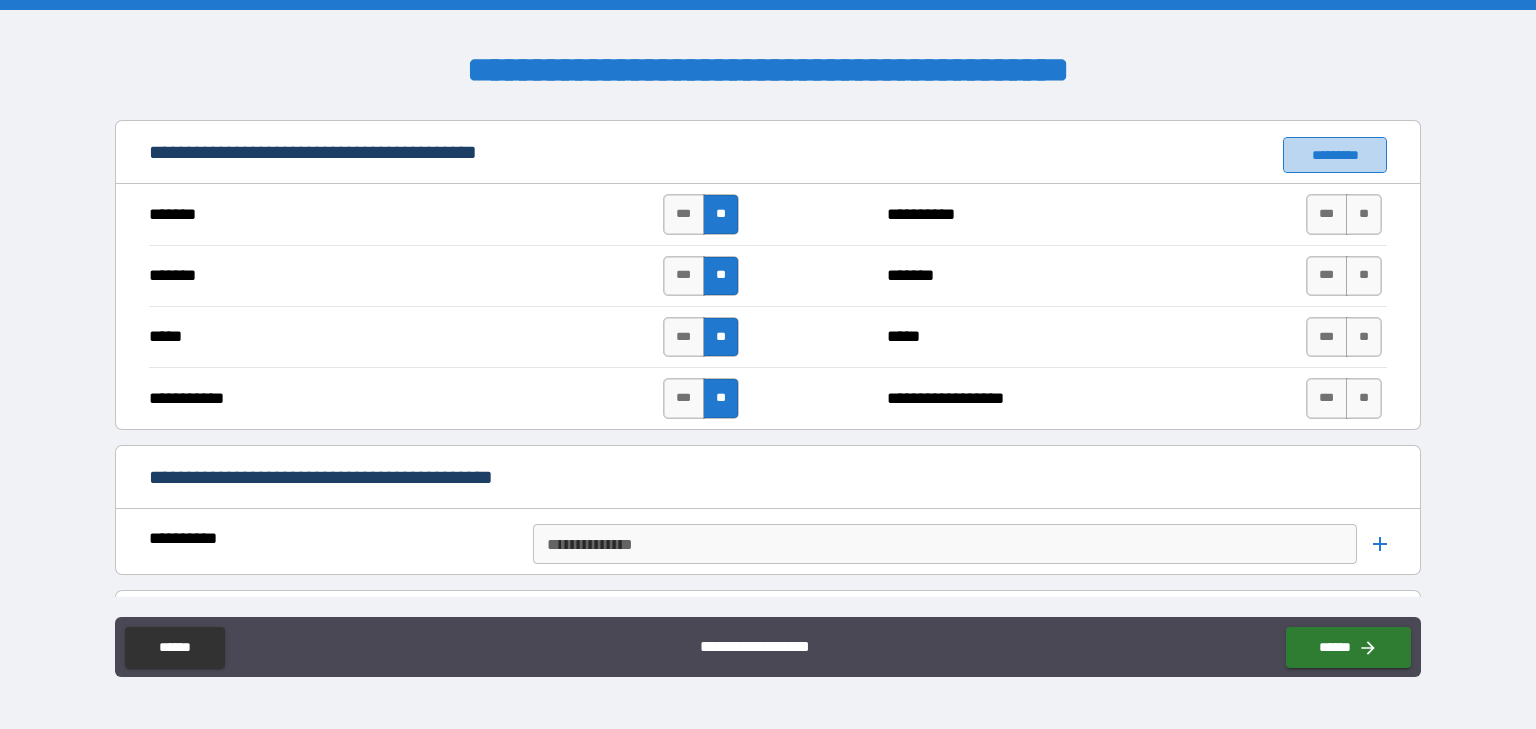 click on "*********" at bounding box center (1335, 155) 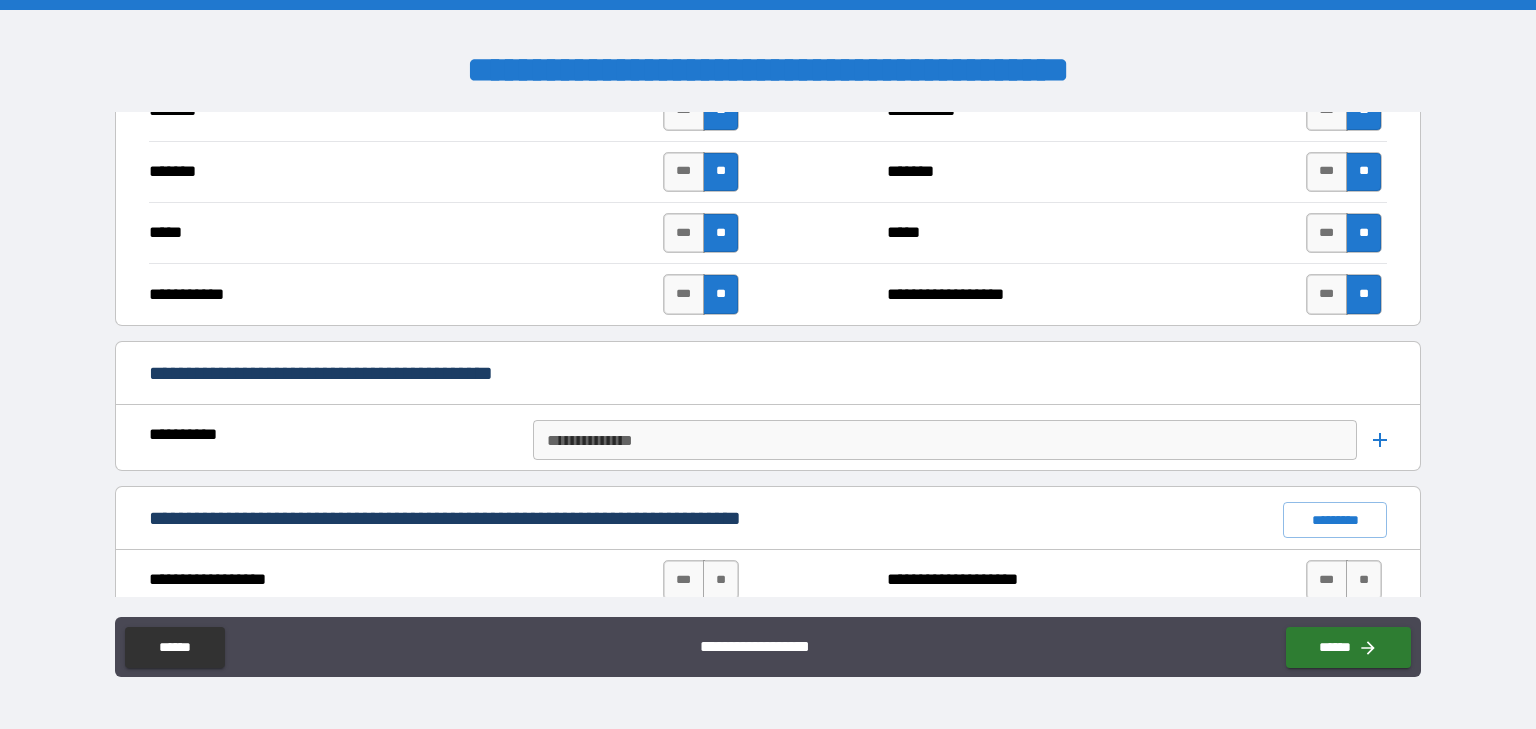 scroll, scrollTop: 1631, scrollLeft: 0, axis: vertical 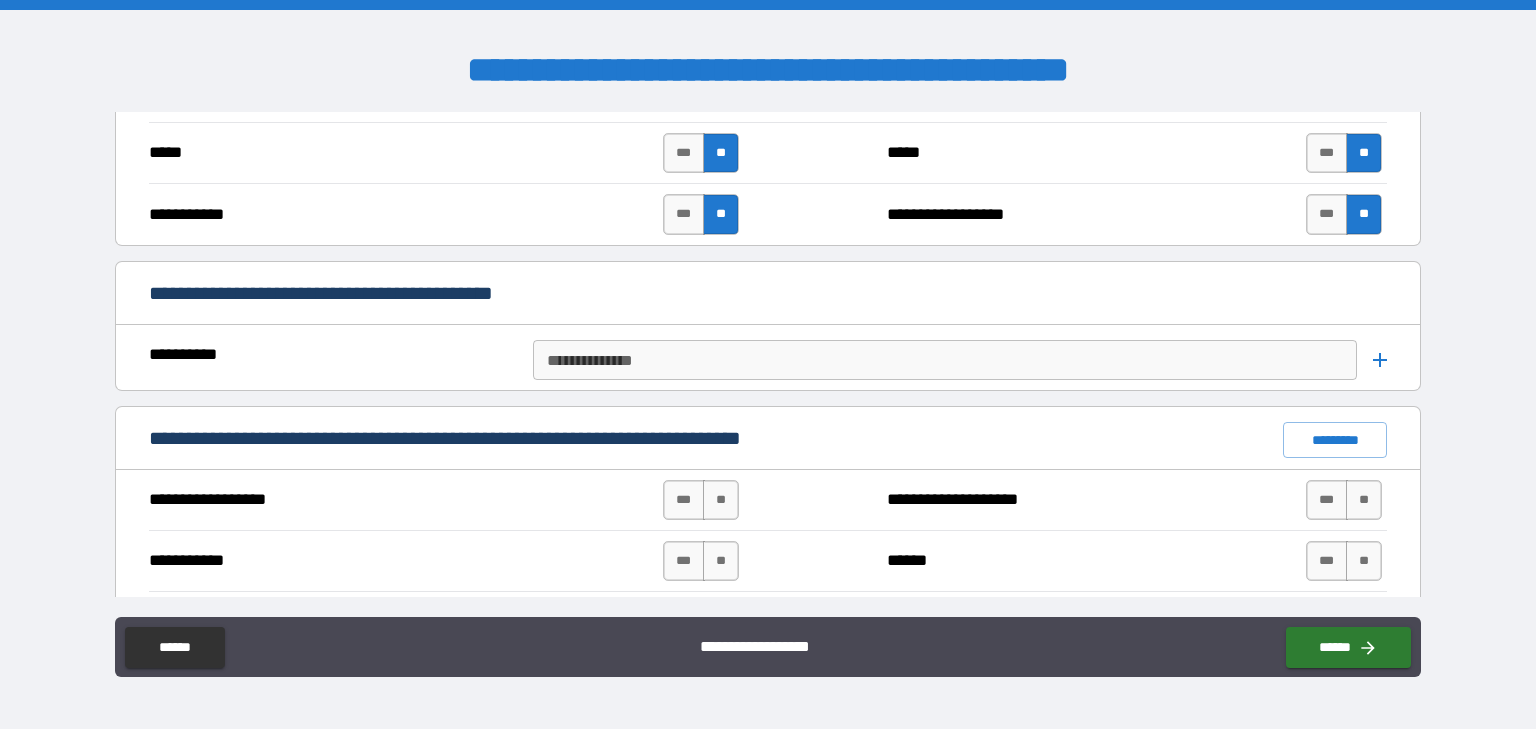 click on "**********" at bounding box center [944, 360] 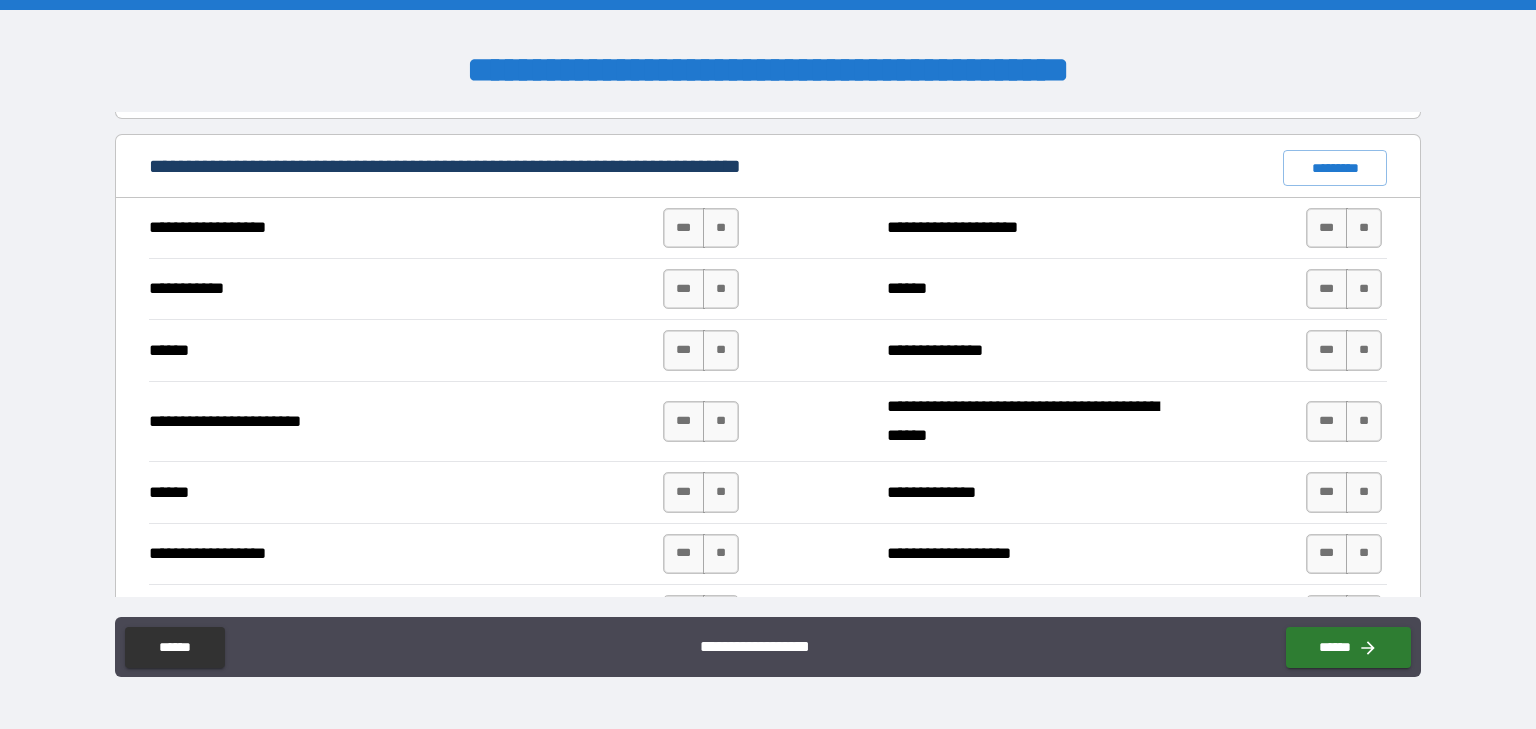 scroll, scrollTop: 1935, scrollLeft: 0, axis: vertical 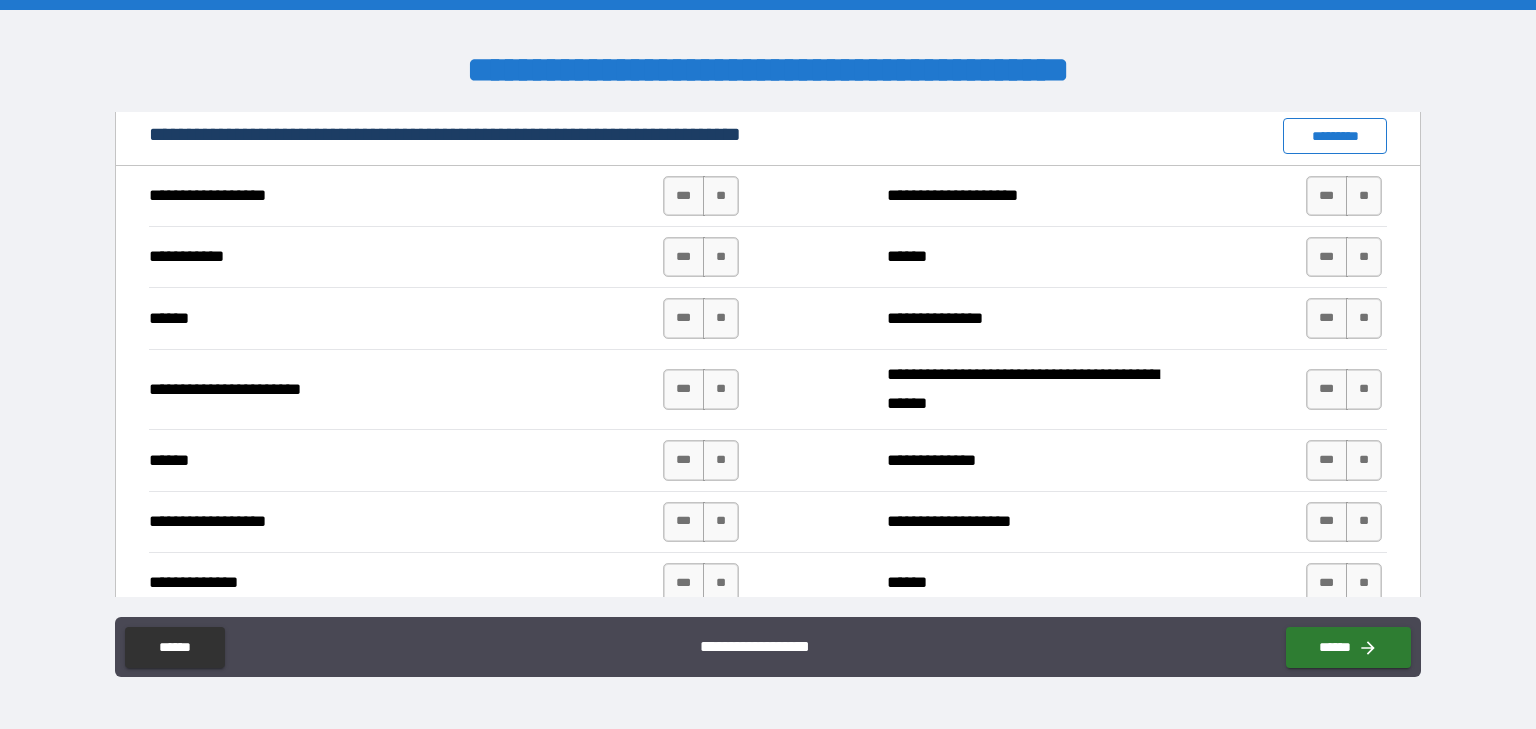 type on "**********" 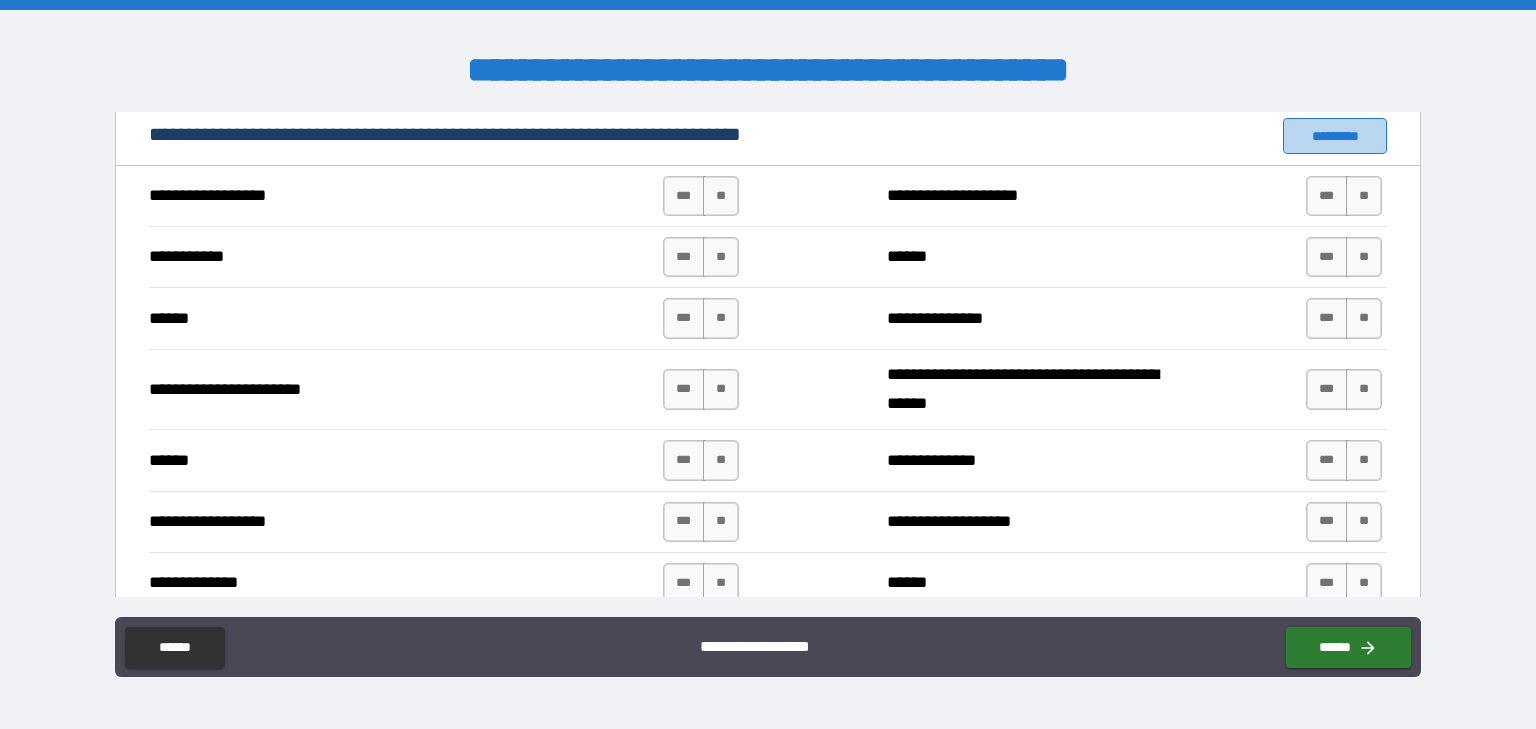 click on "*********" at bounding box center (1335, 136) 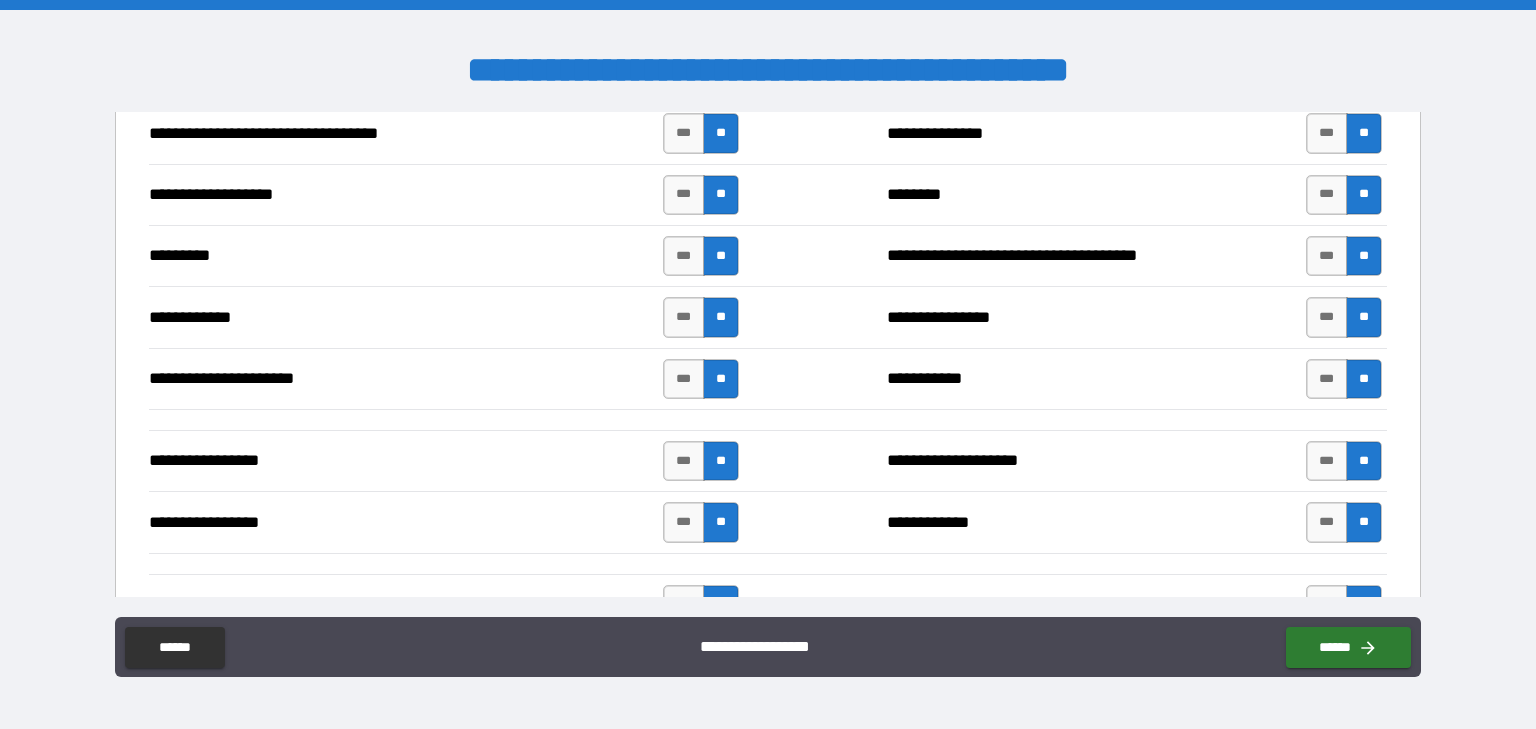 scroll, scrollTop: 2846, scrollLeft: 0, axis: vertical 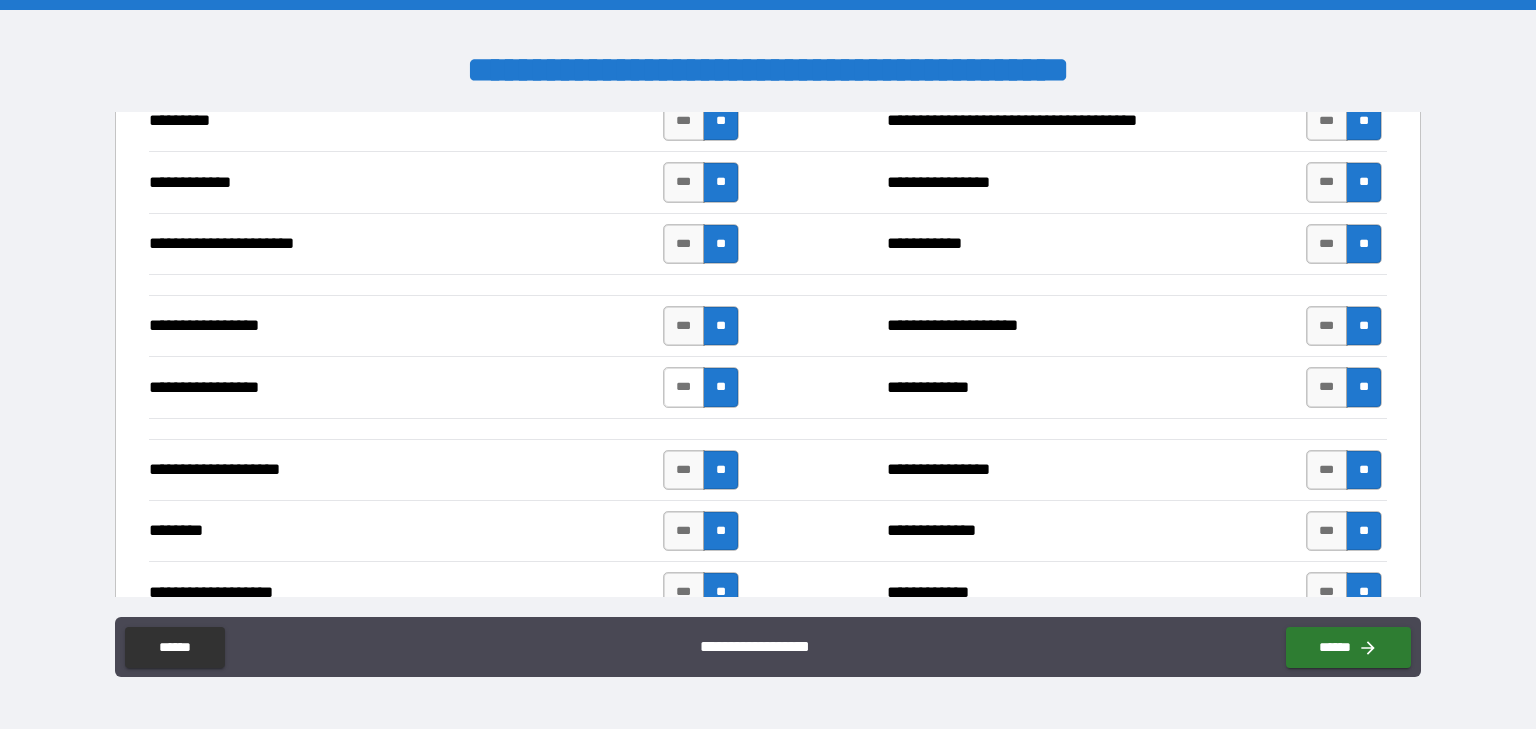 click on "***" at bounding box center (684, 387) 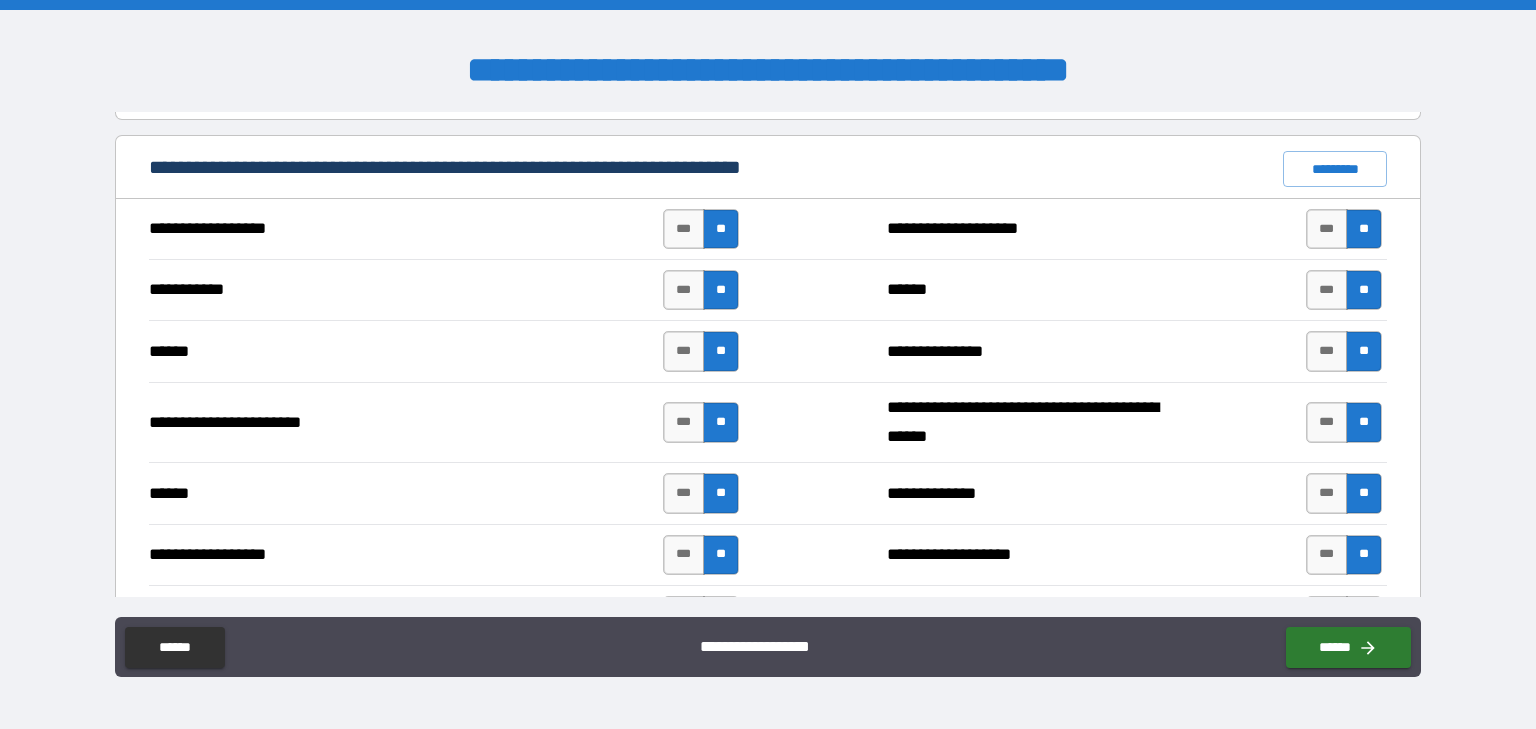scroll, scrollTop: 2039, scrollLeft: 0, axis: vertical 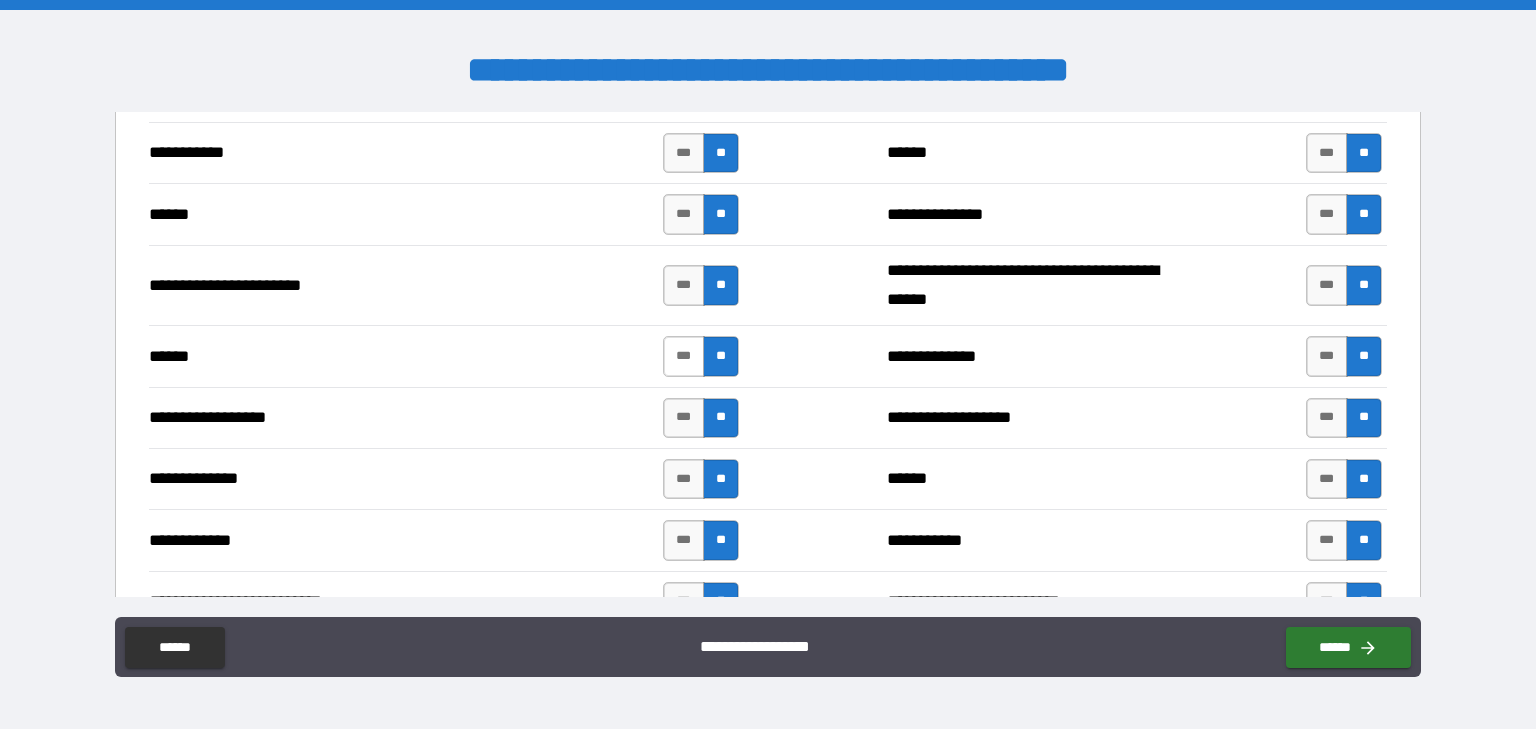 click on "***" at bounding box center (684, 356) 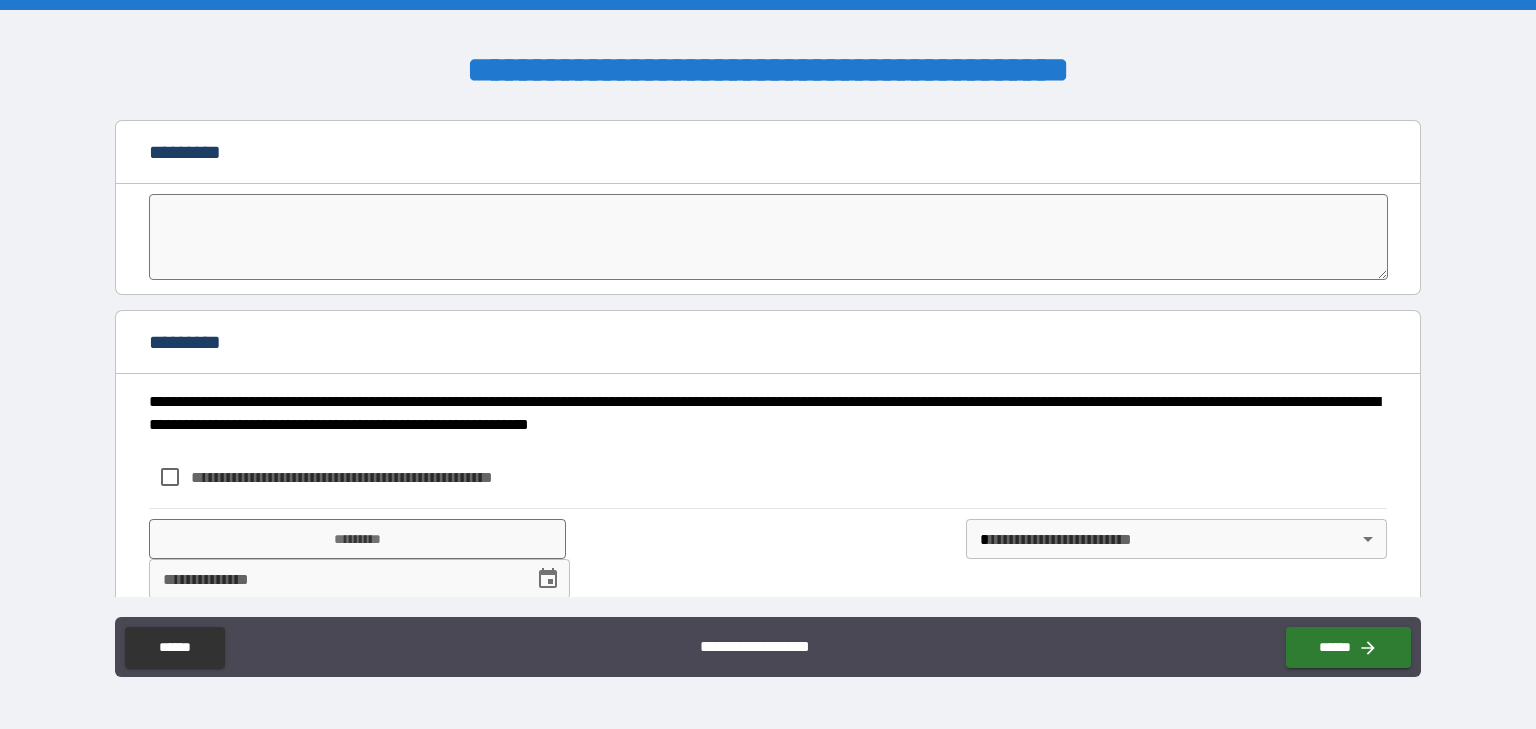 scroll, scrollTop: 4364, scrollLeft: 0, axis: vertical 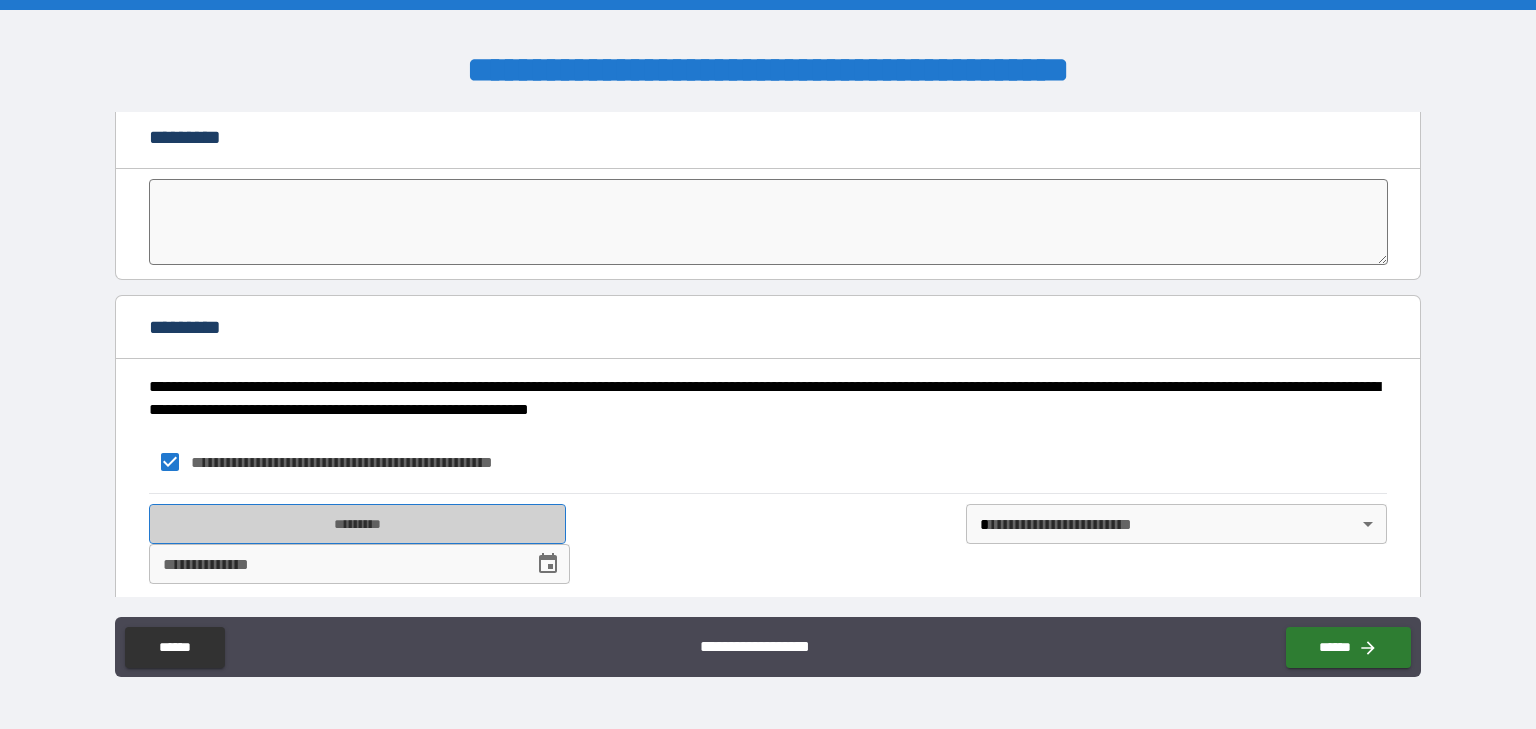 click on "*********" at bounding box center (357, 524) 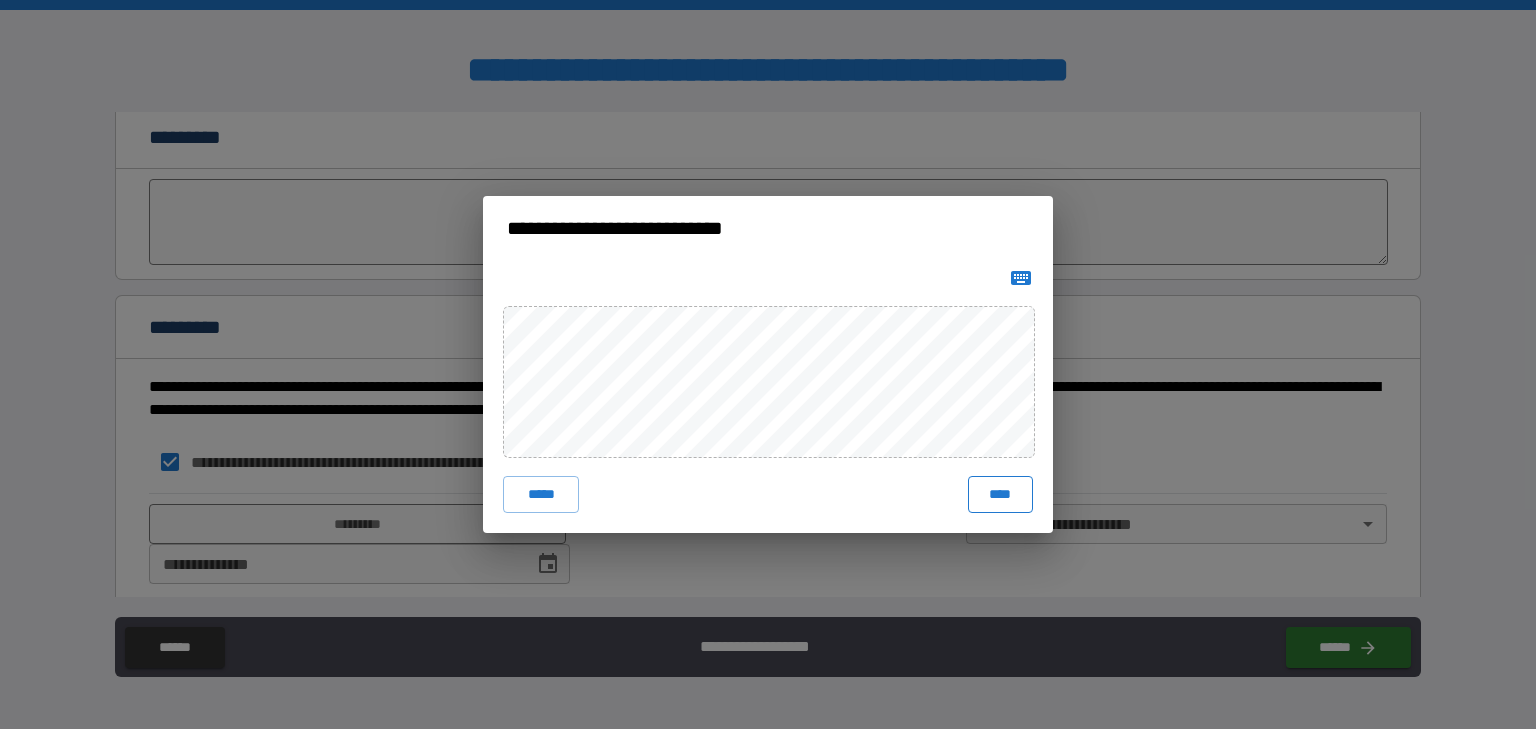 click on "****" at bounding box center (1000, 494) 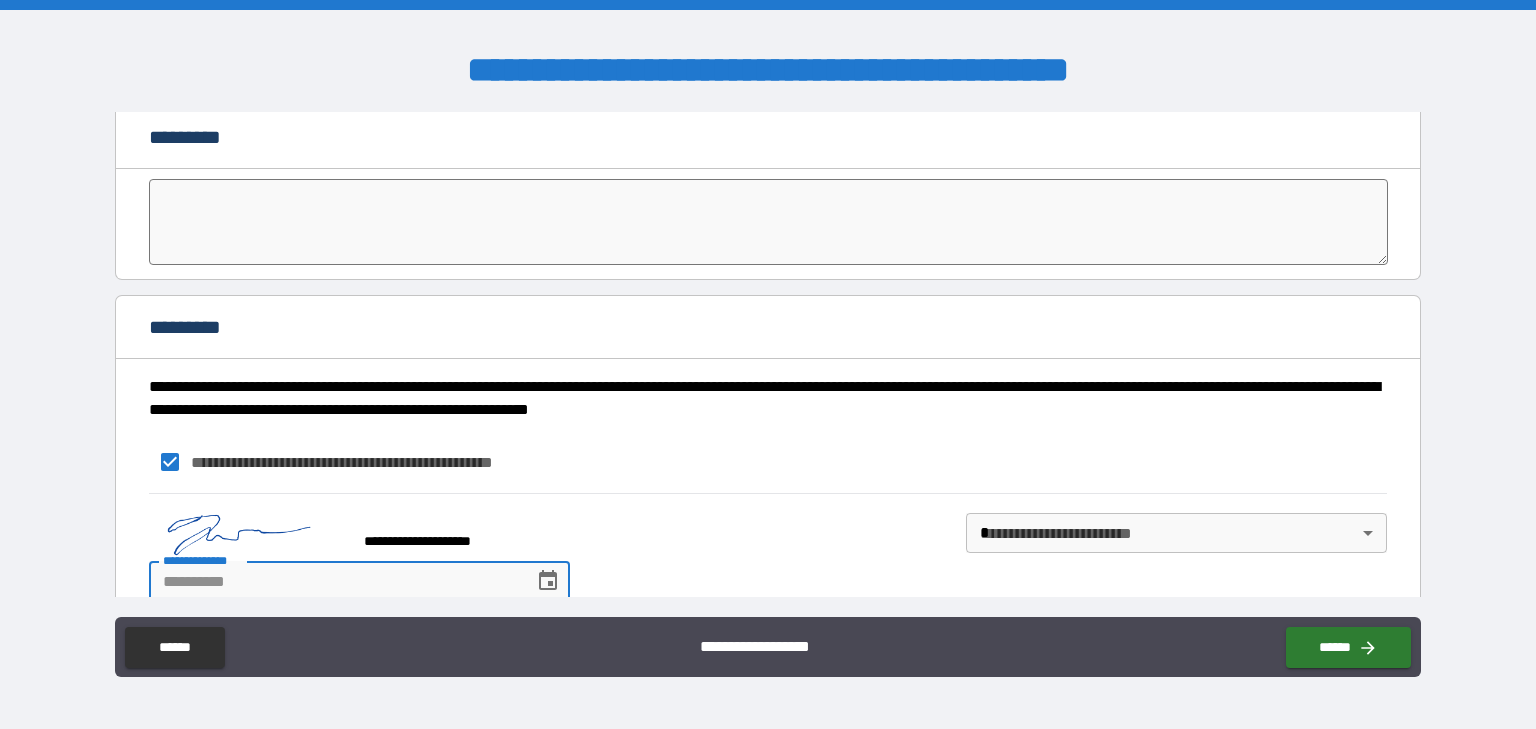 click on "**********" at bounding box center [334, 581] 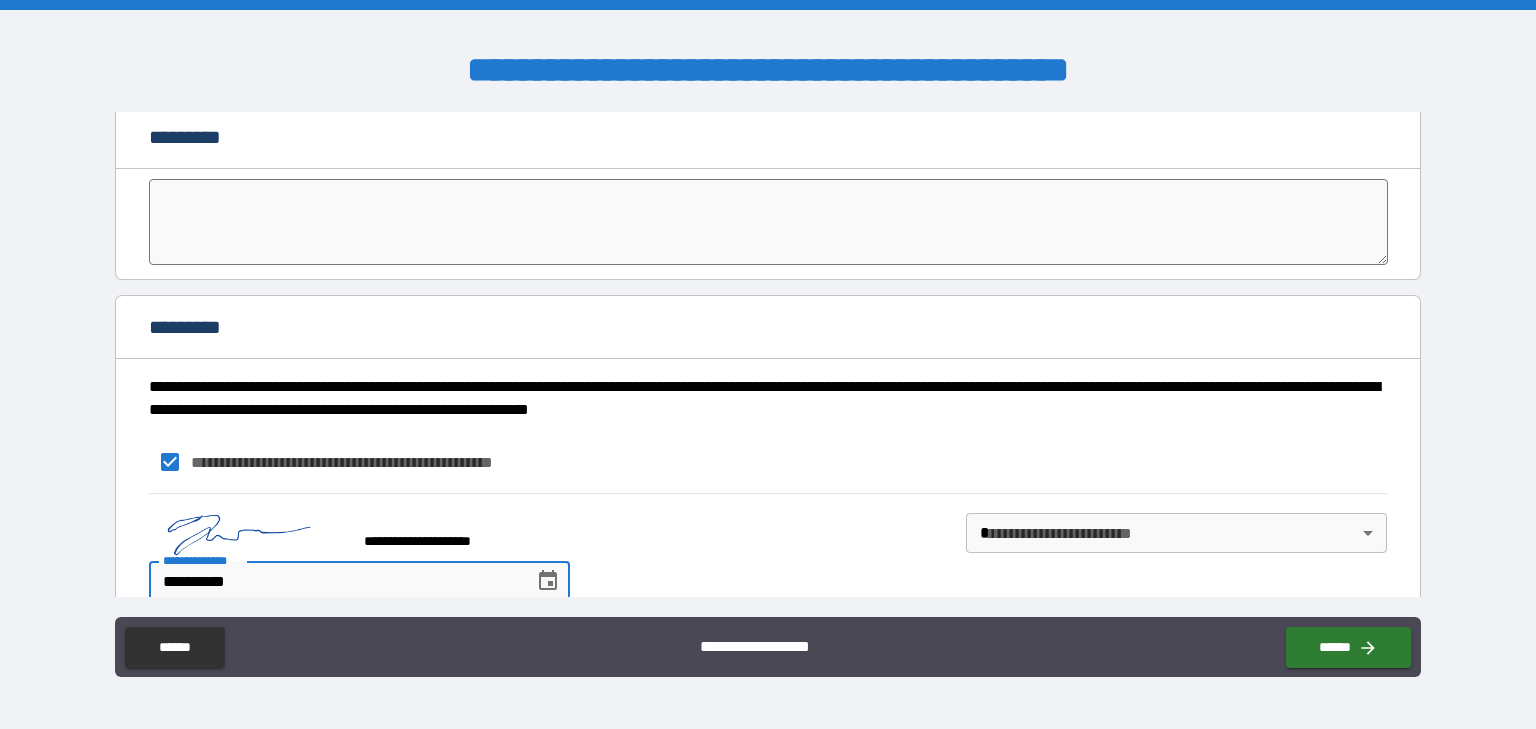 type on "**********" 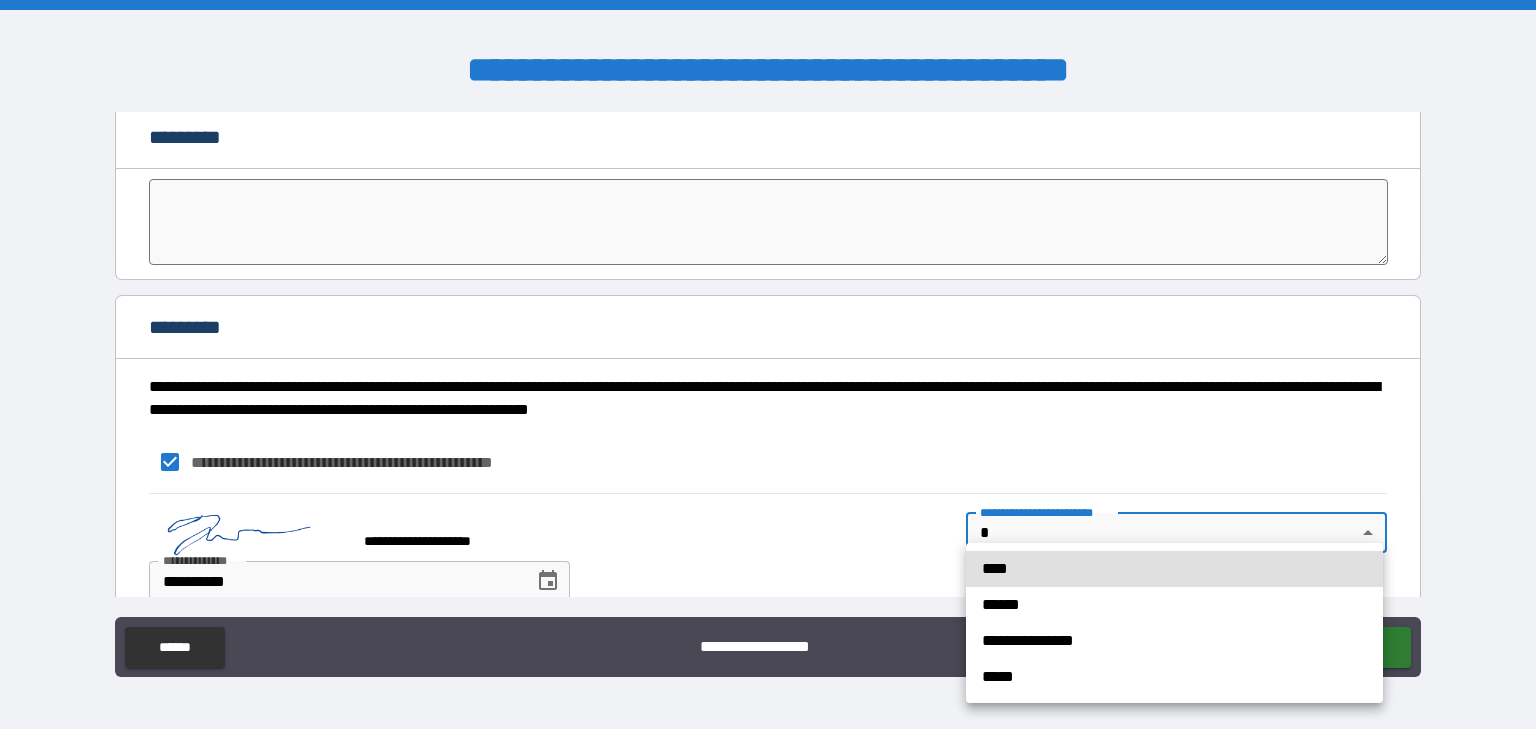 click on "****" at bounding box center [1174, 569] 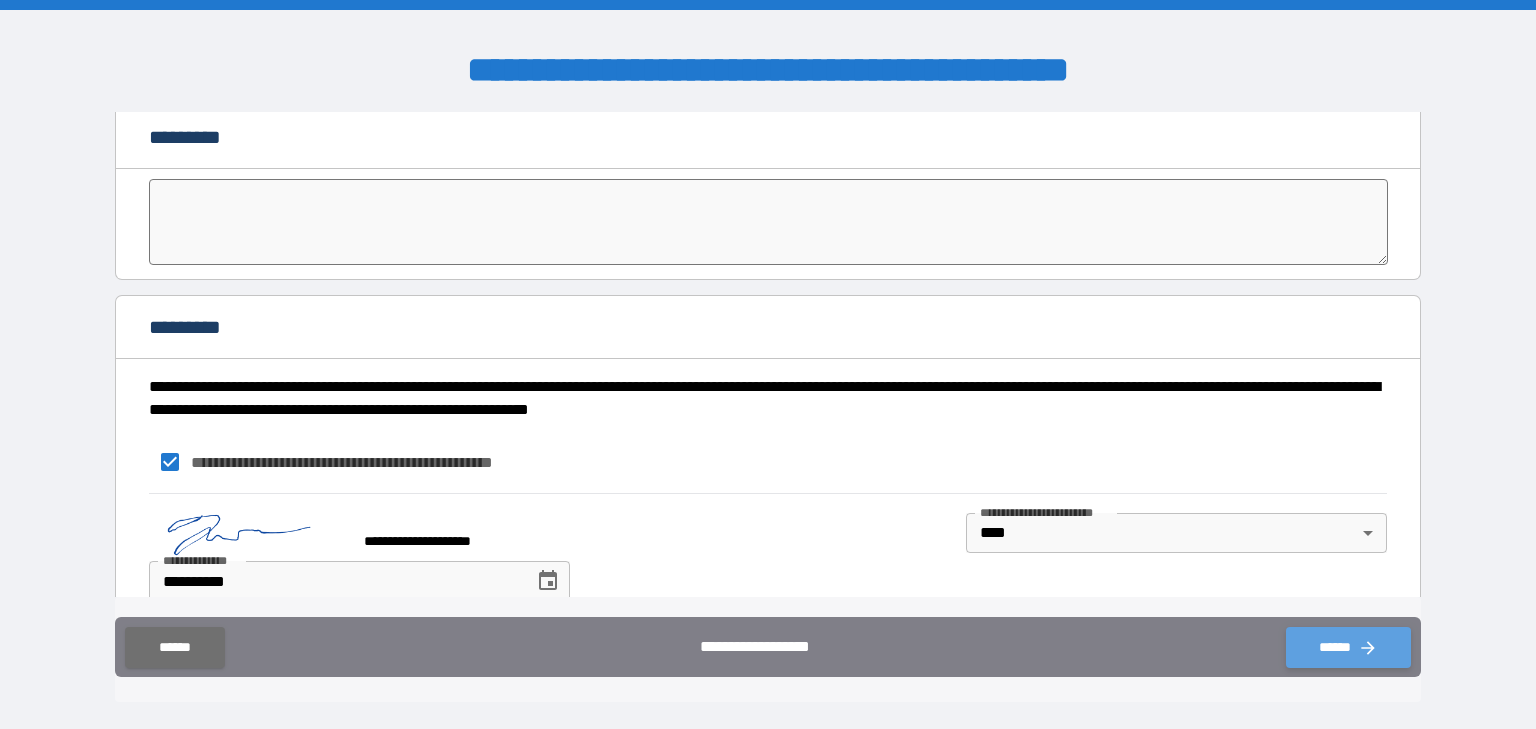 click on "******" at bounding box center [1348, 647] 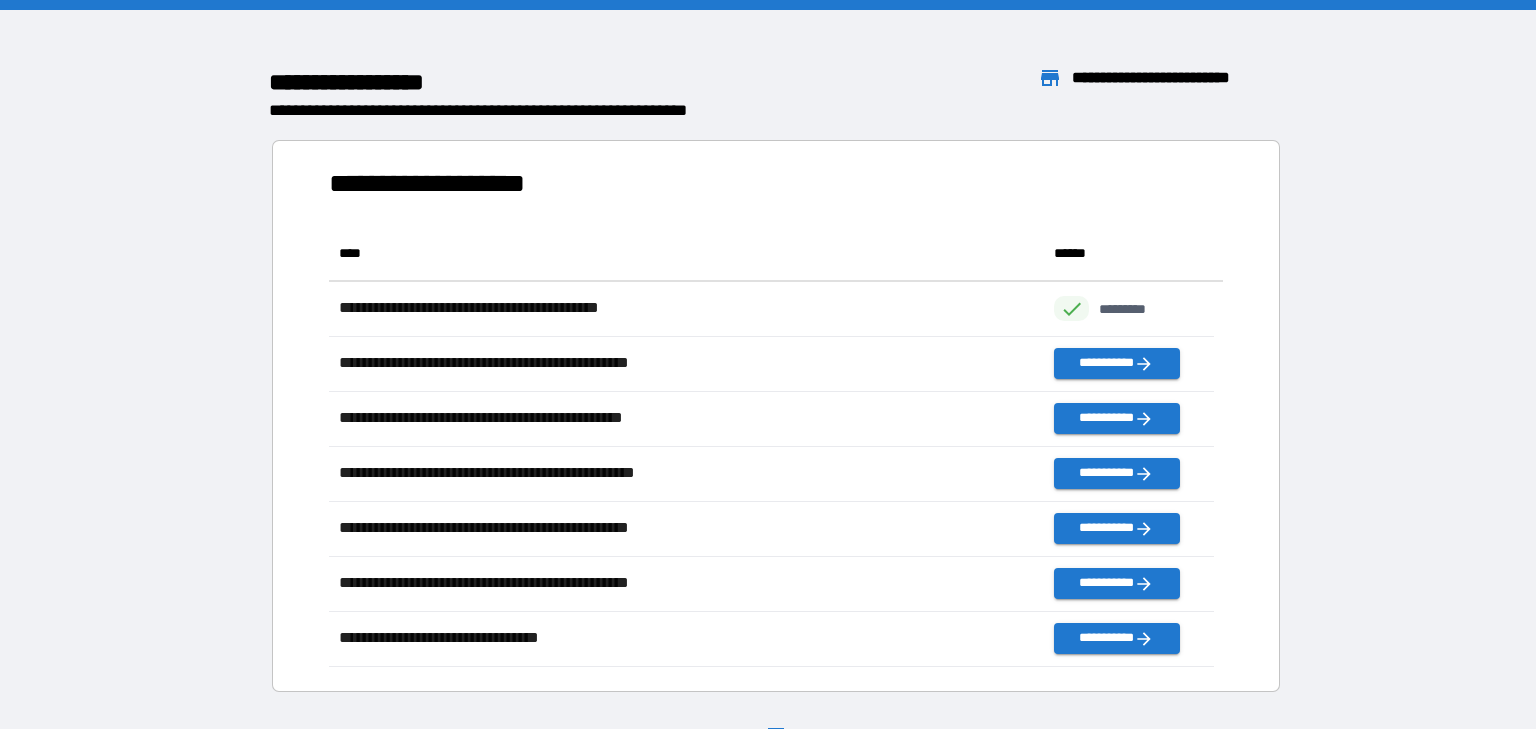 scroll, scrollTop: 15, scrollLeft: 14, axis: both 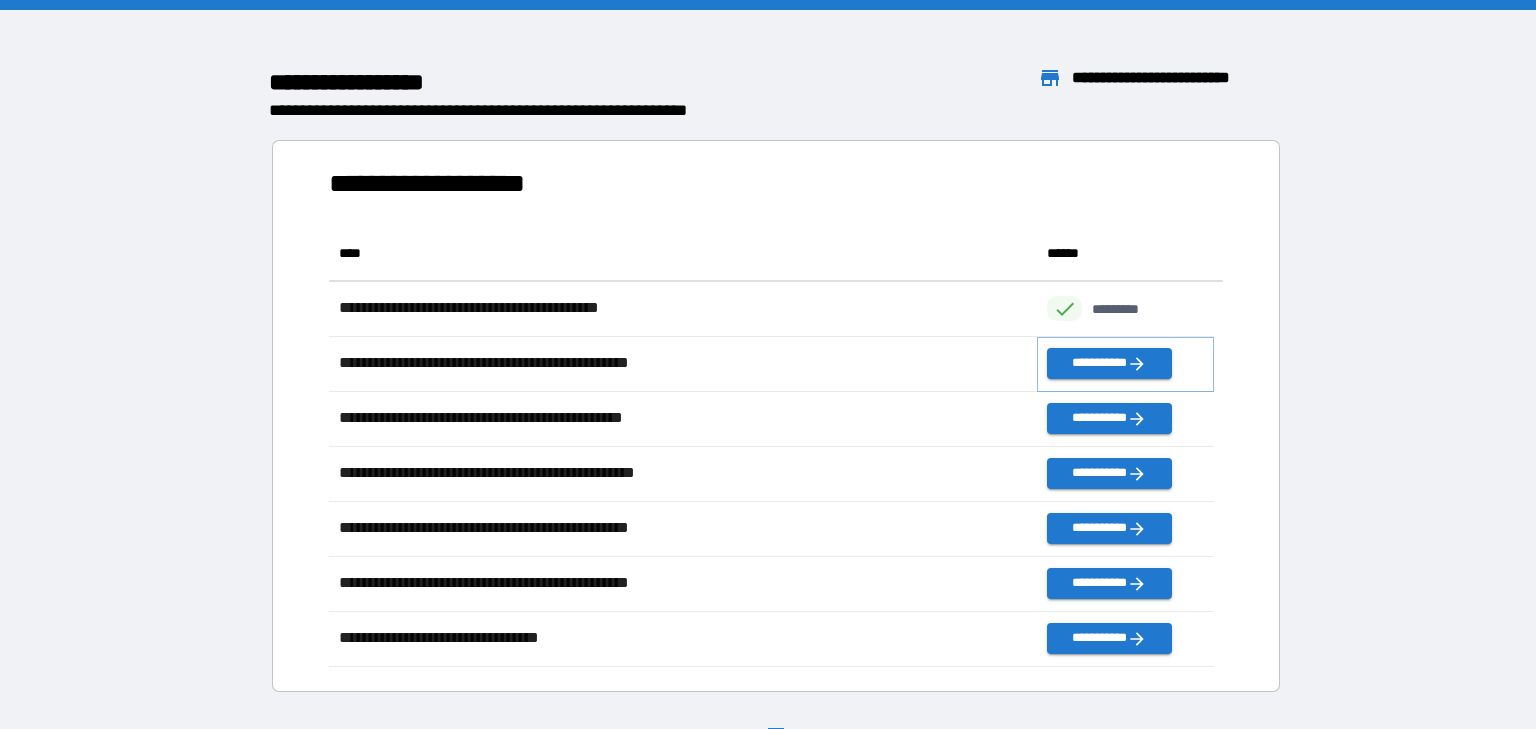 click on "**********" at bounding box center (1109, 363) 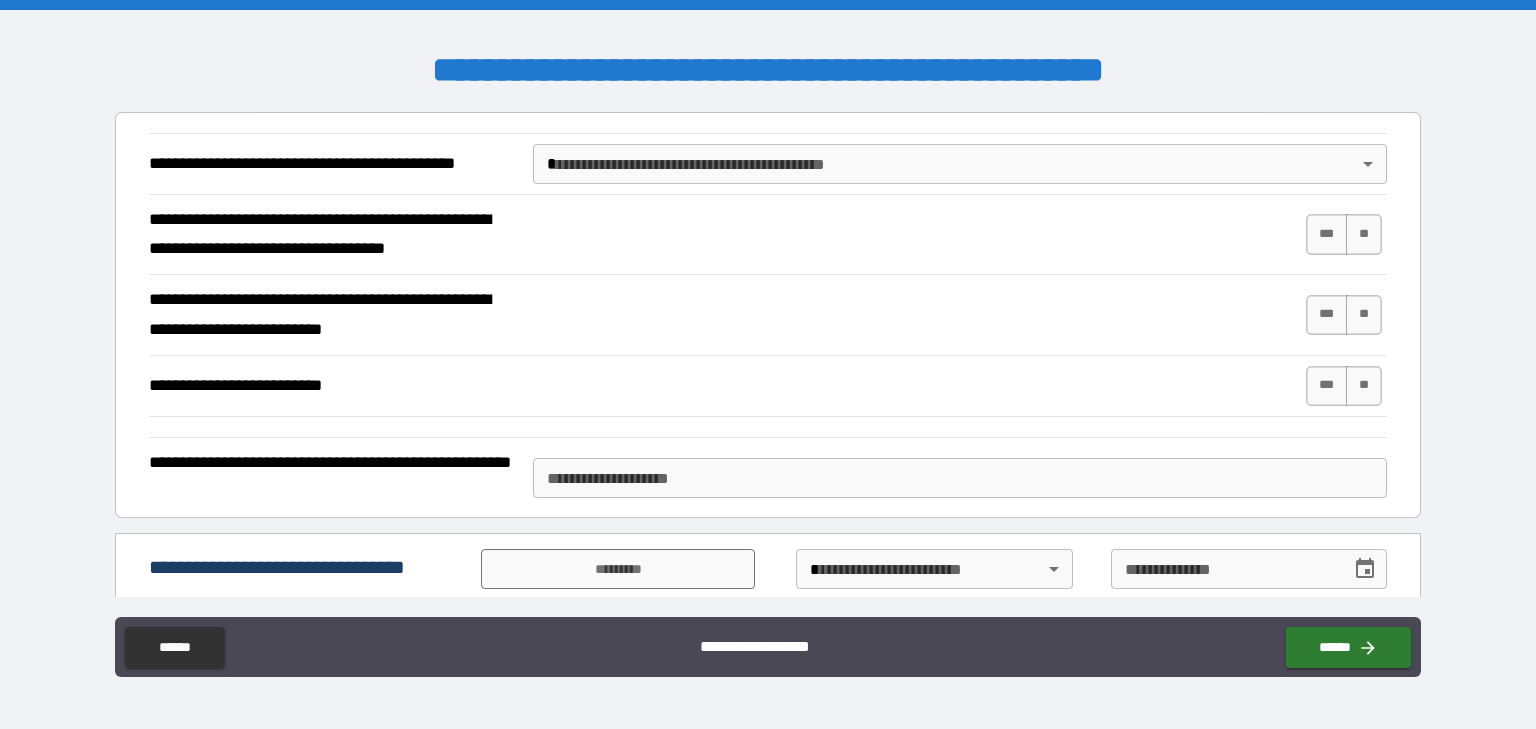 click on "**********" at bounding box center (768, 364) 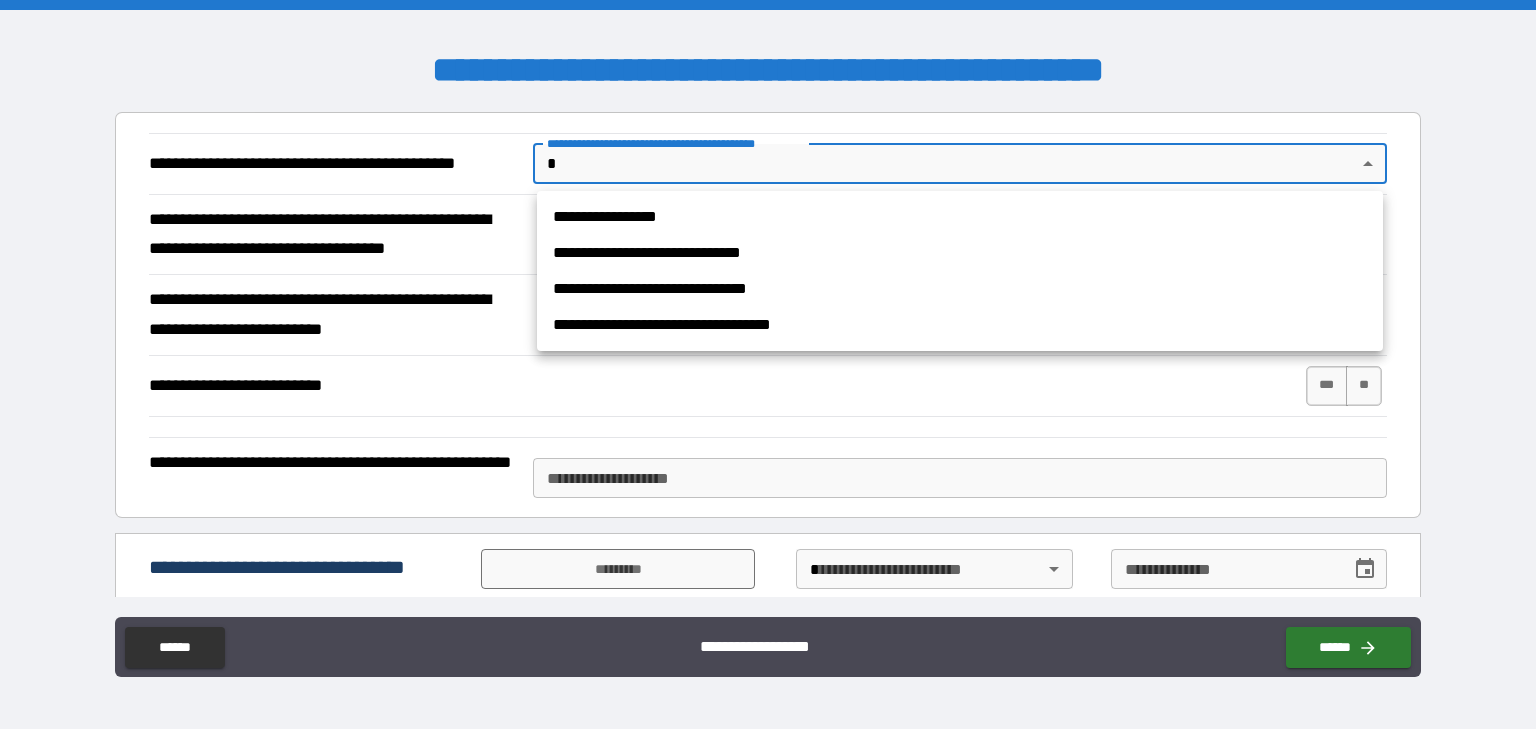 click on "**********" at bounding box center [960, 253] 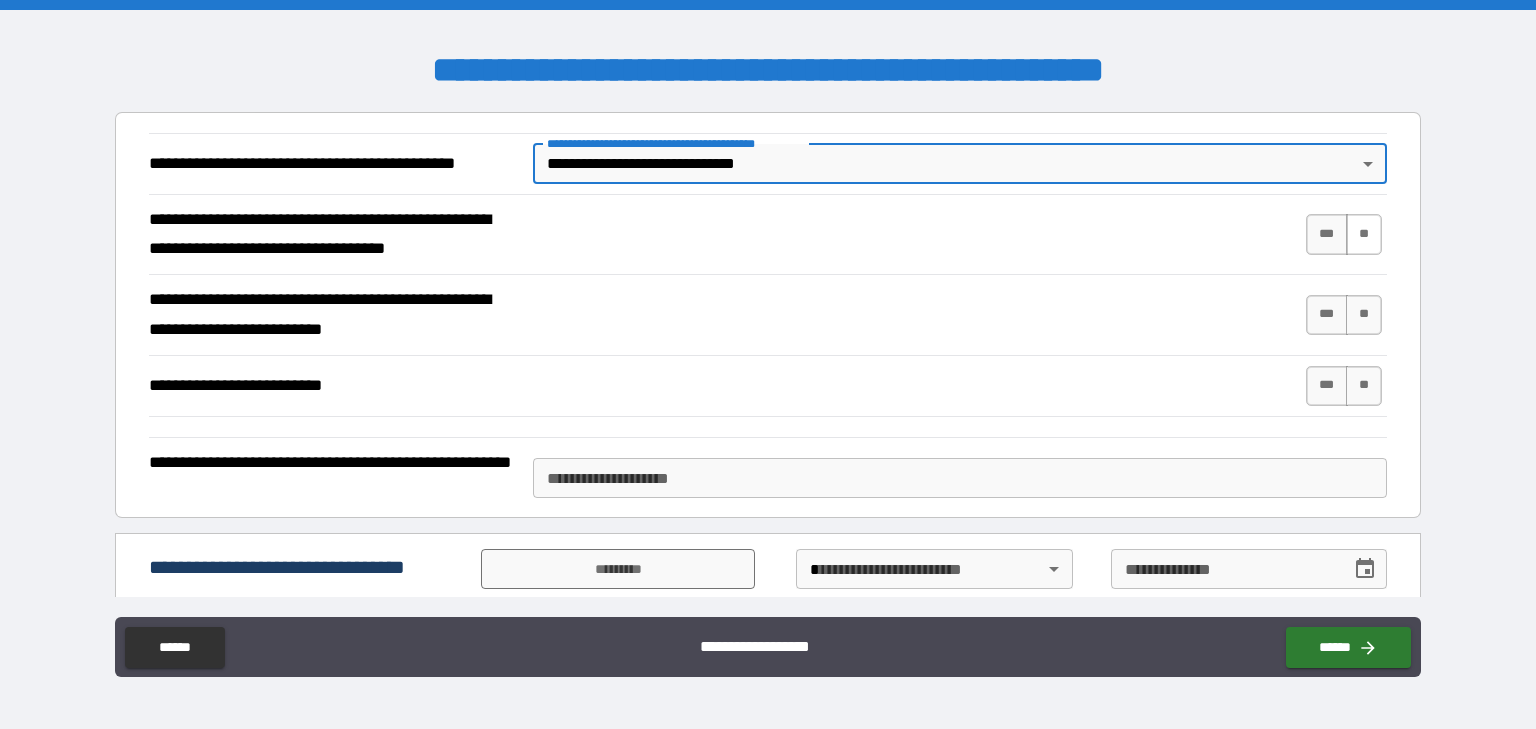 click on "**" at bounding box center [1364, 234] 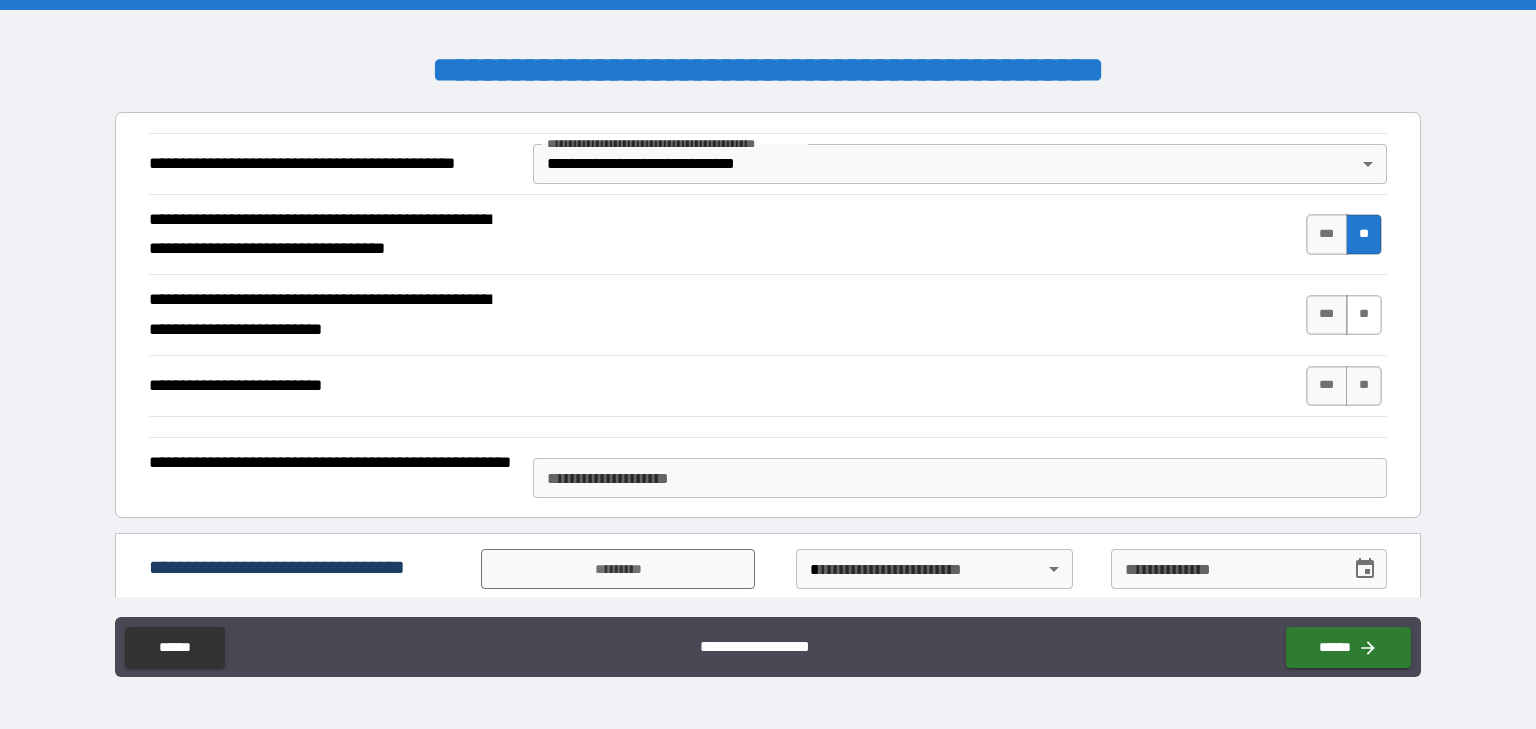click on "**" at bounding box center [1364, 315] 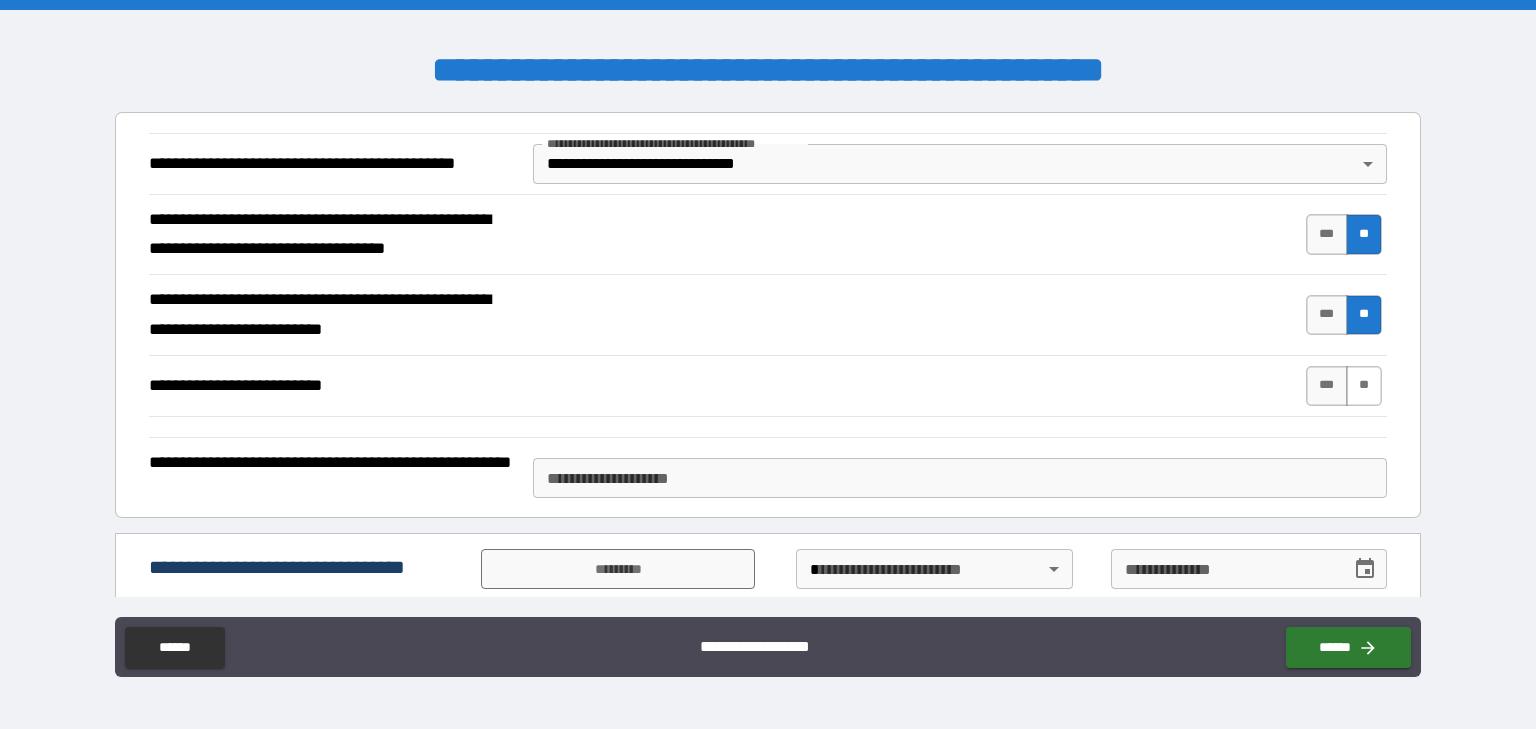 click on "**" at bounding box center (1364, 386) 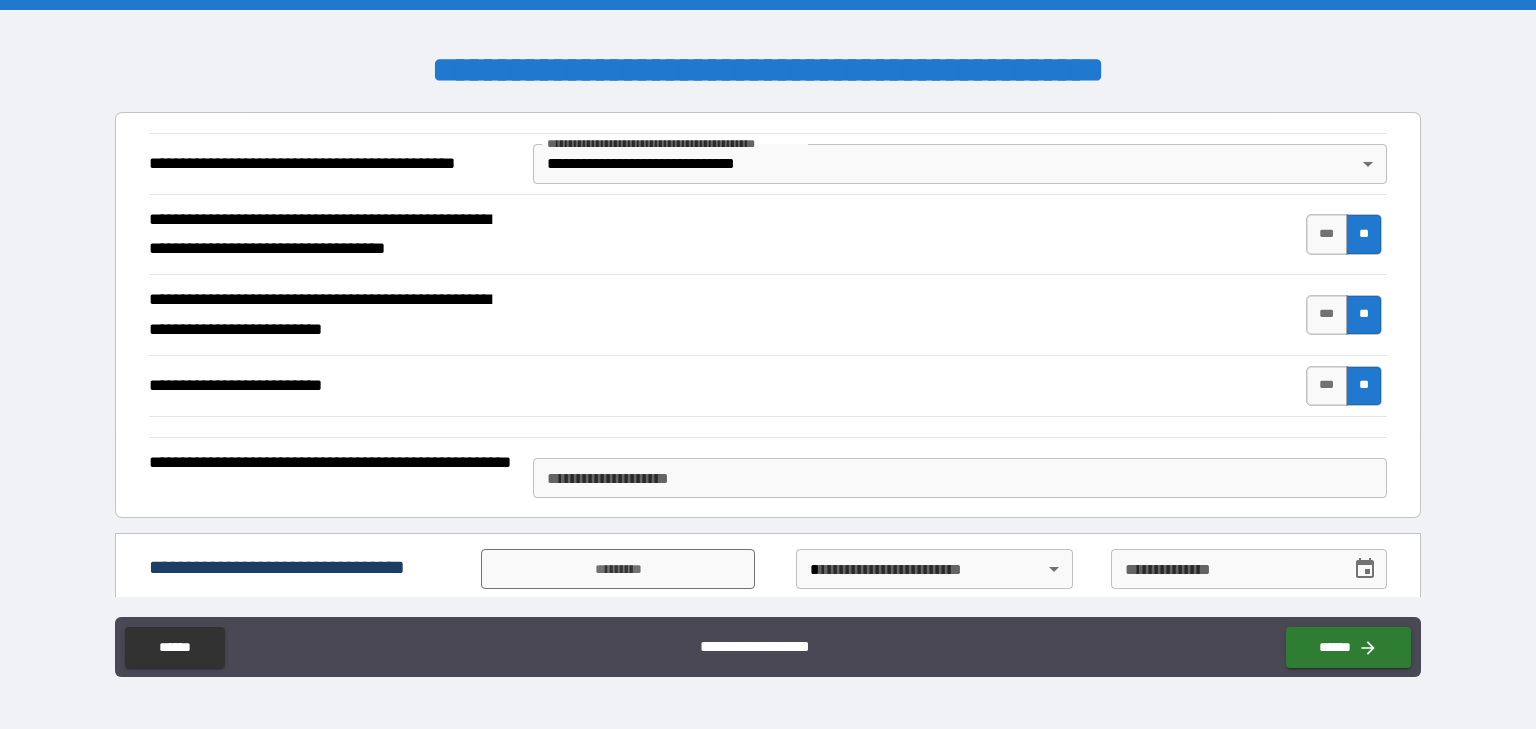 click on "**********" at bounding box center (960, 478) 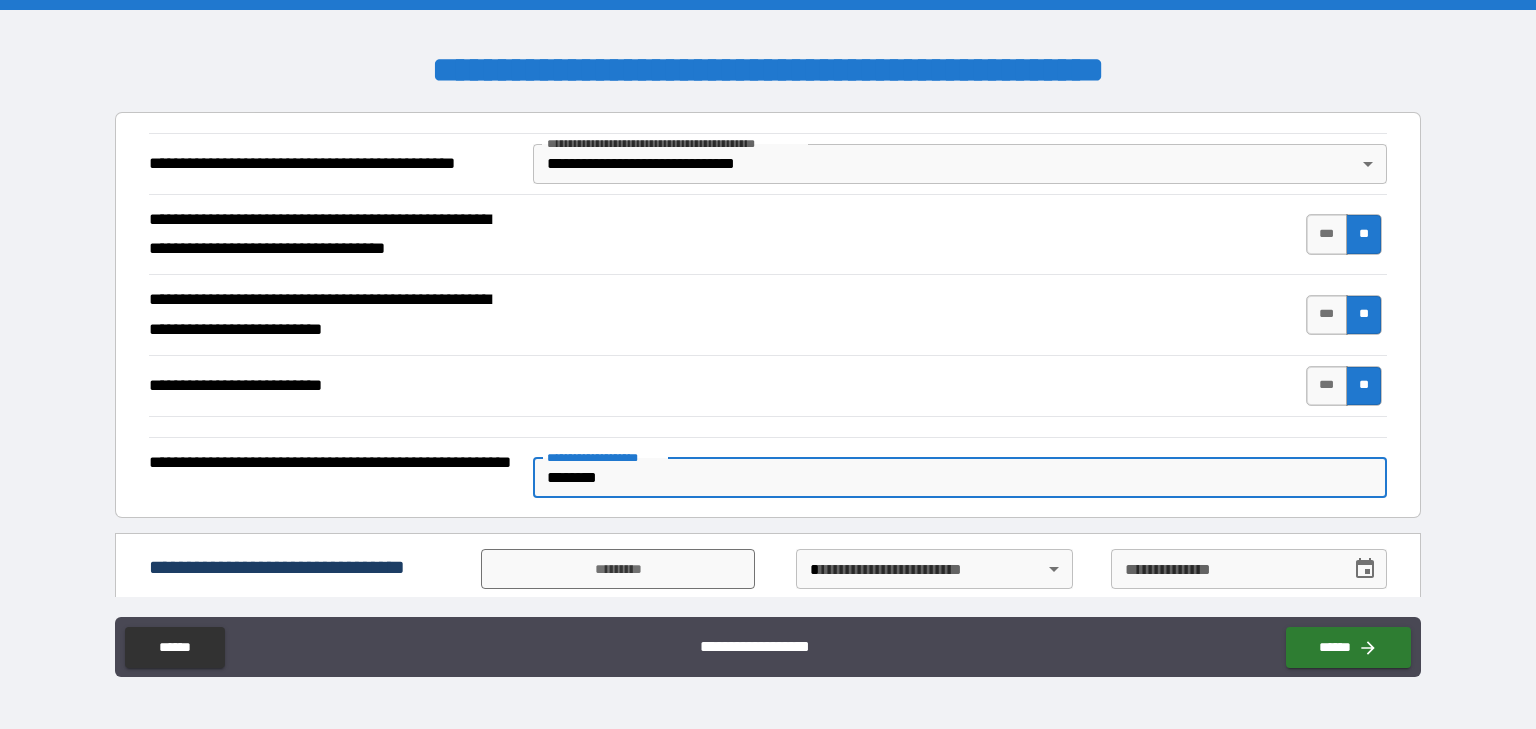scroll, scrollTop: 20, scrollLeft: 0, axis: vertical 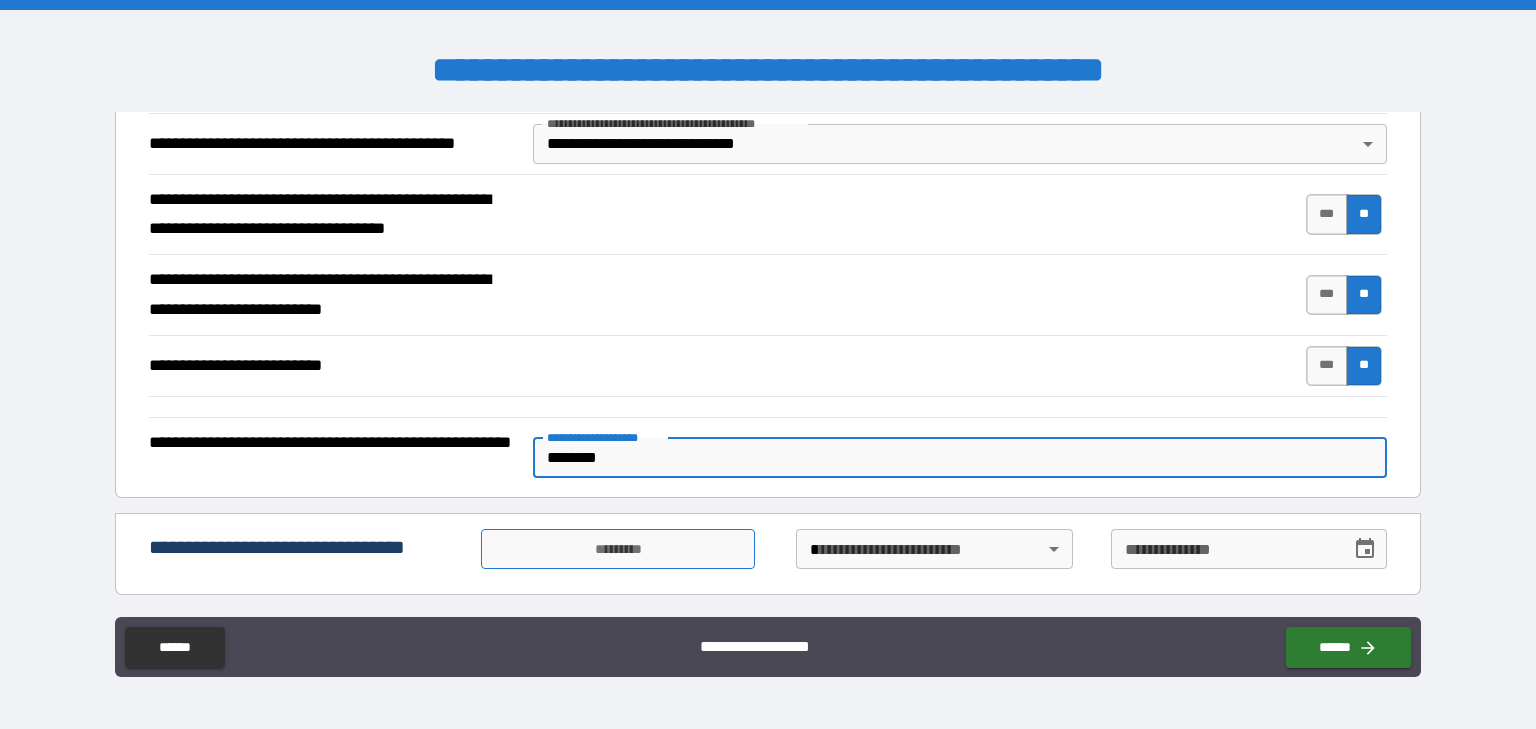 type on "********" 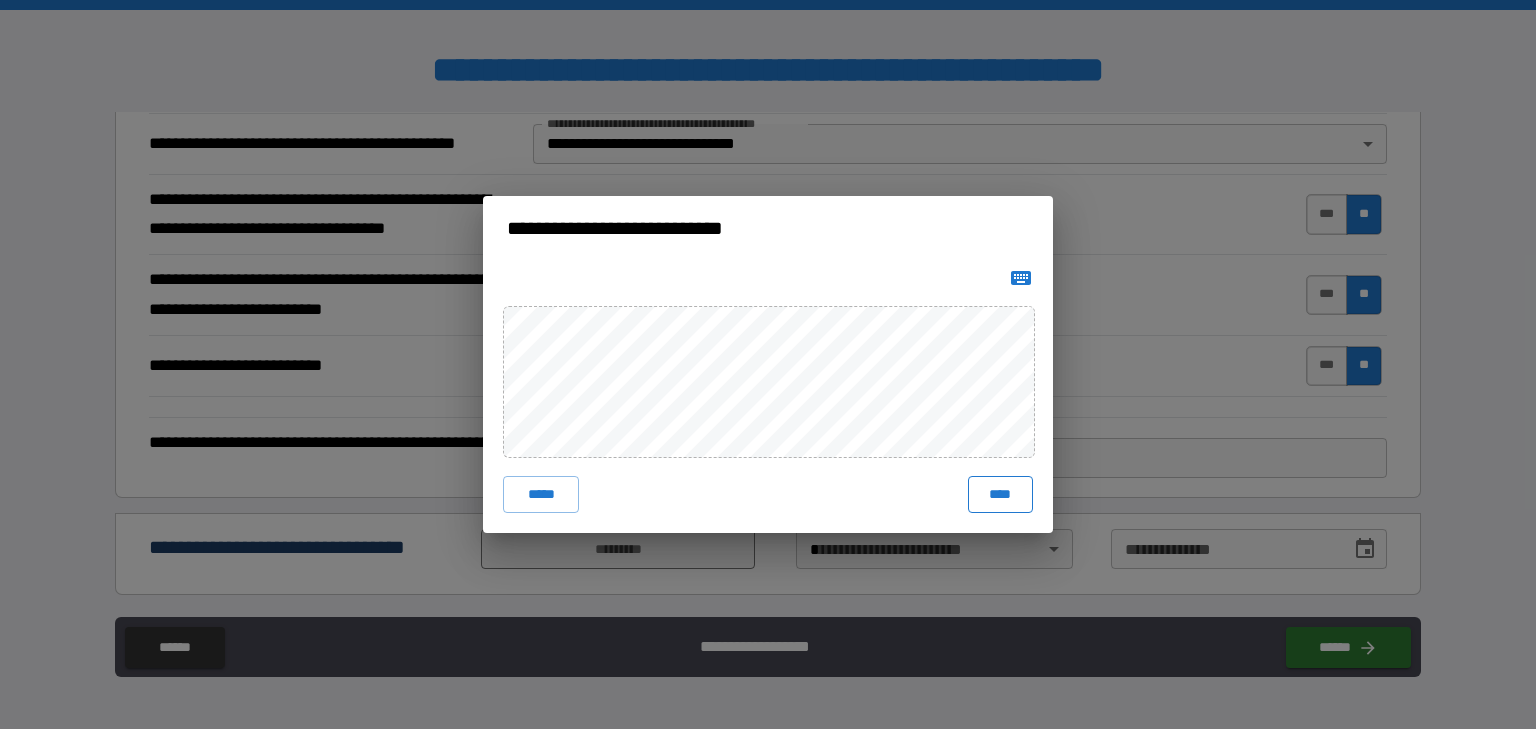 click on "****" at bounding box center (1000, 494) 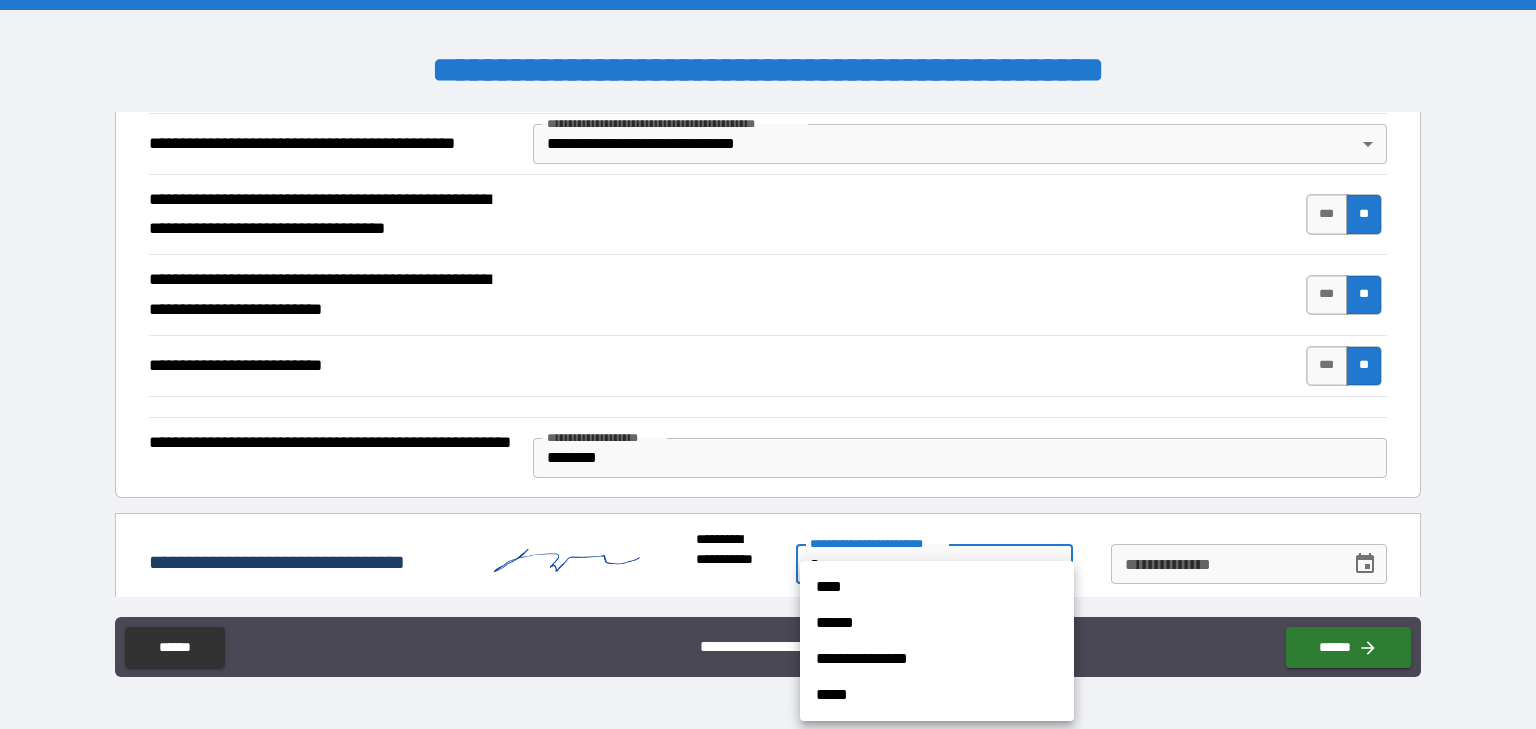 click on "**********" at bounding box center [768, 364] 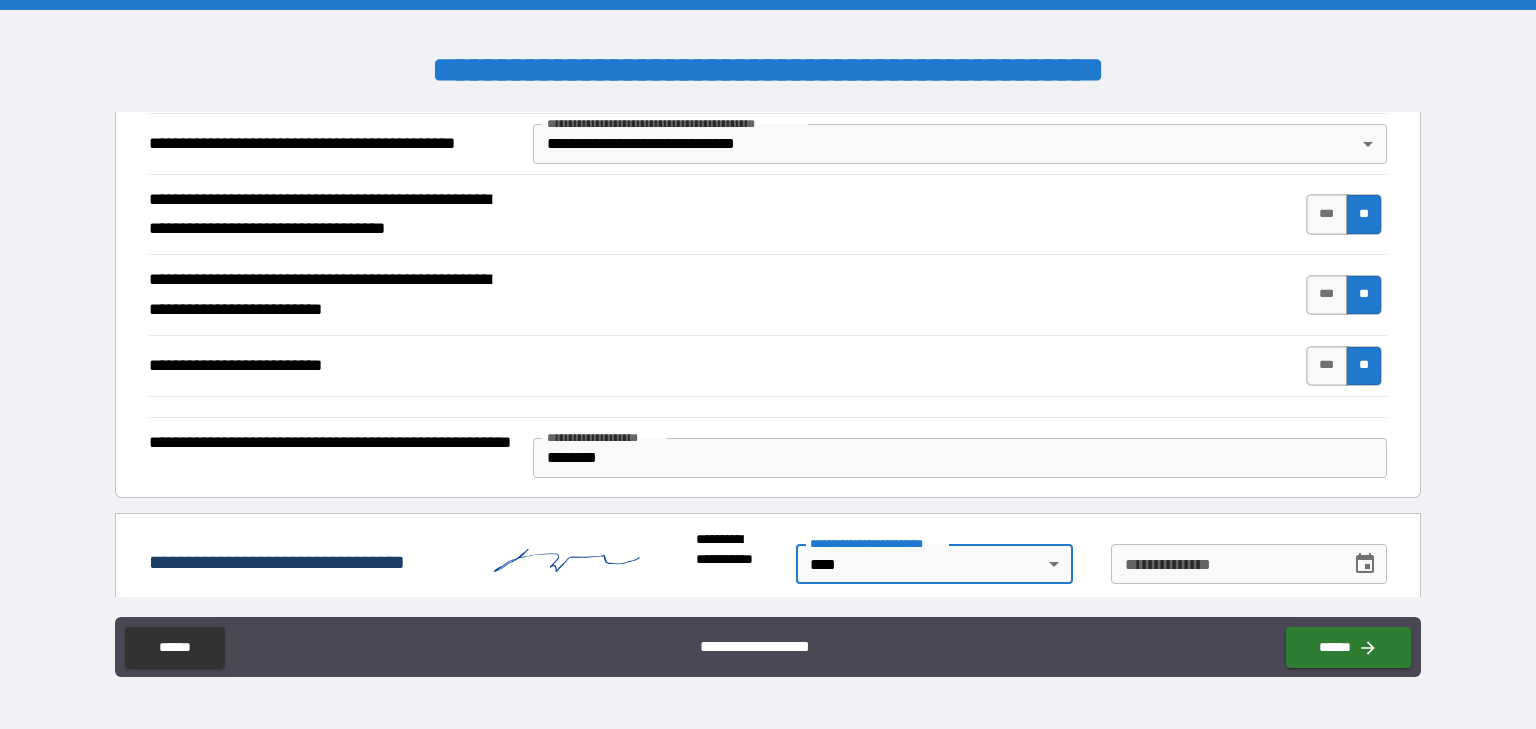 click on "**********" at bounding box center [1224, 564] 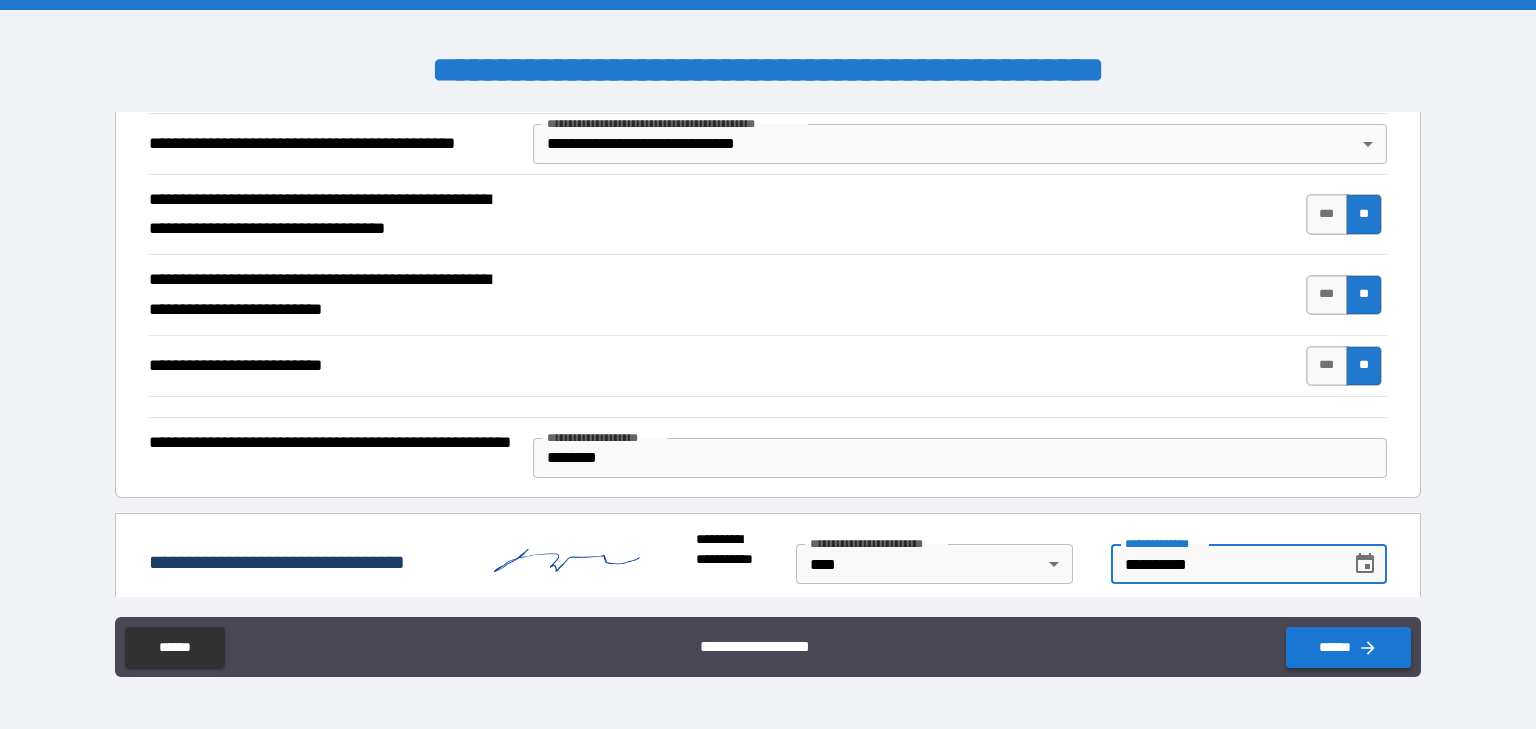 type on "**********" 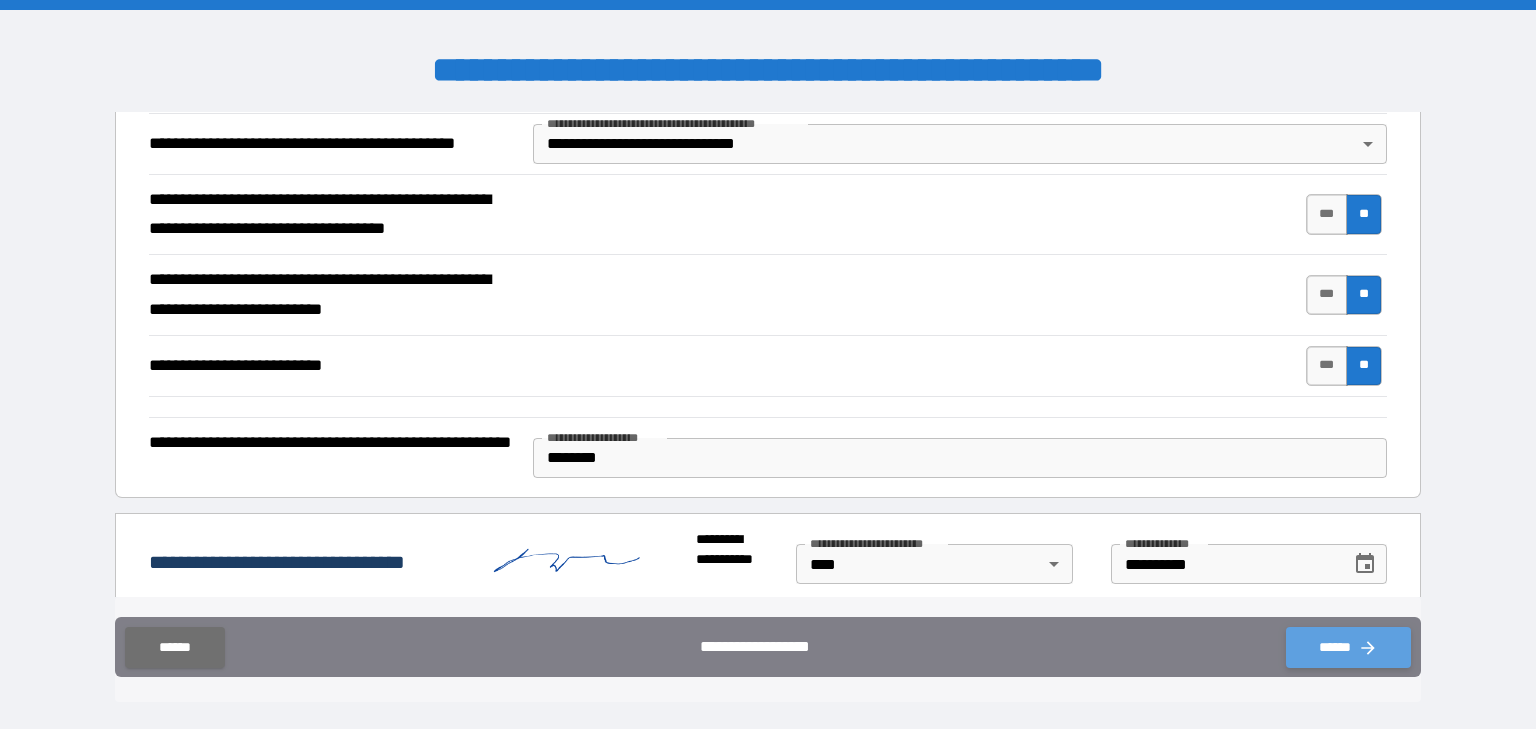 click on "******" at bounding box center (1348, 647) 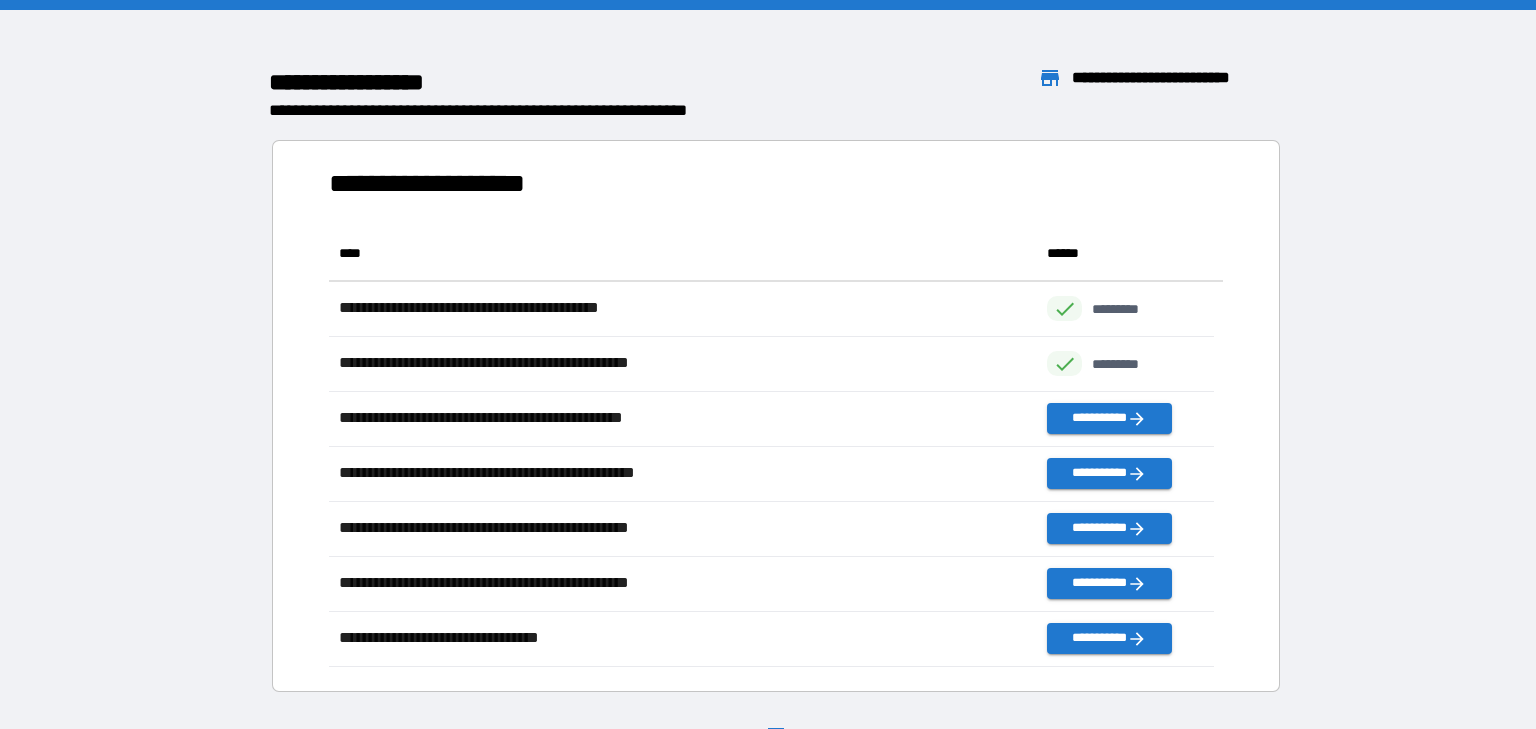 scroll, scrollTop: 15, scrollLeft: 14, axis: both 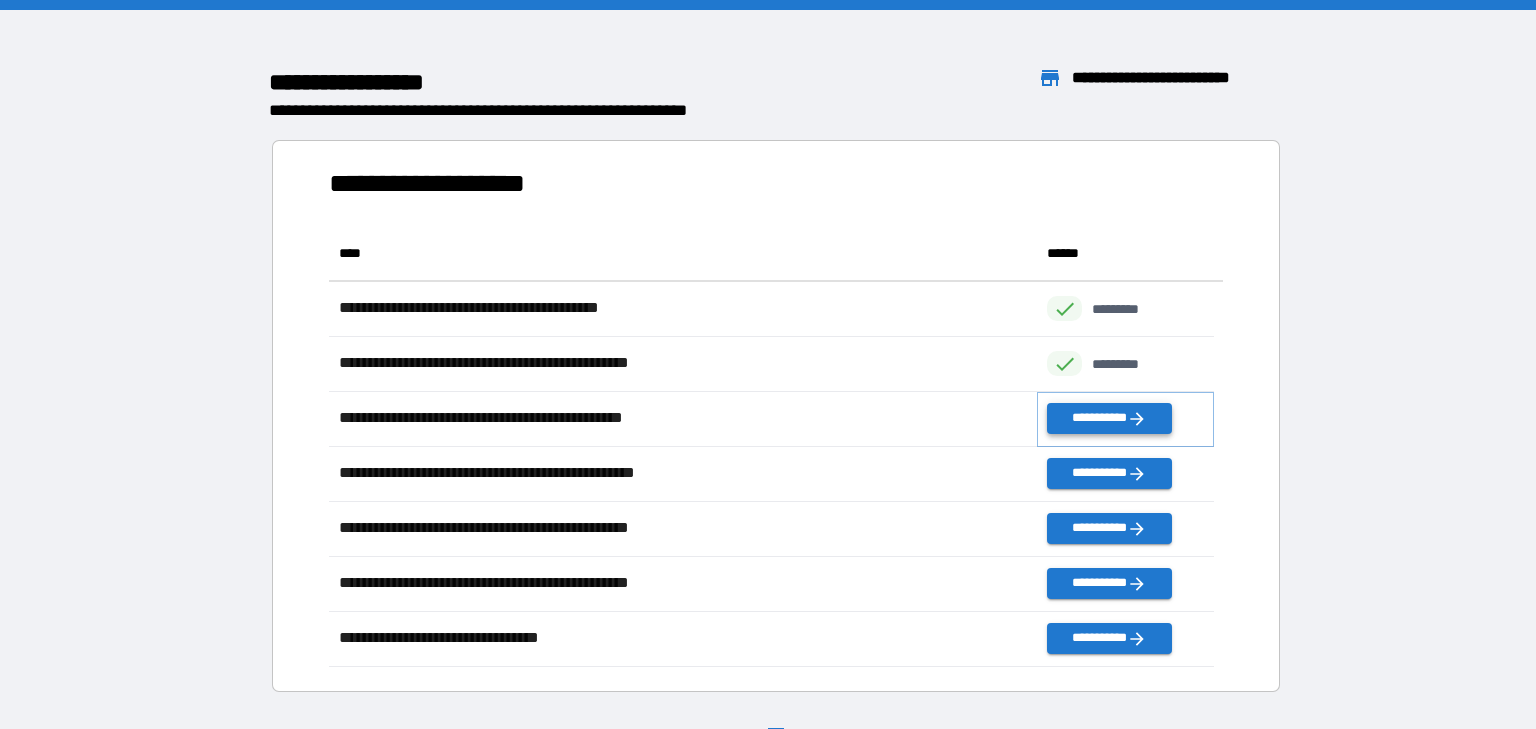 click on "**********" at bounding box center (1109, 418) 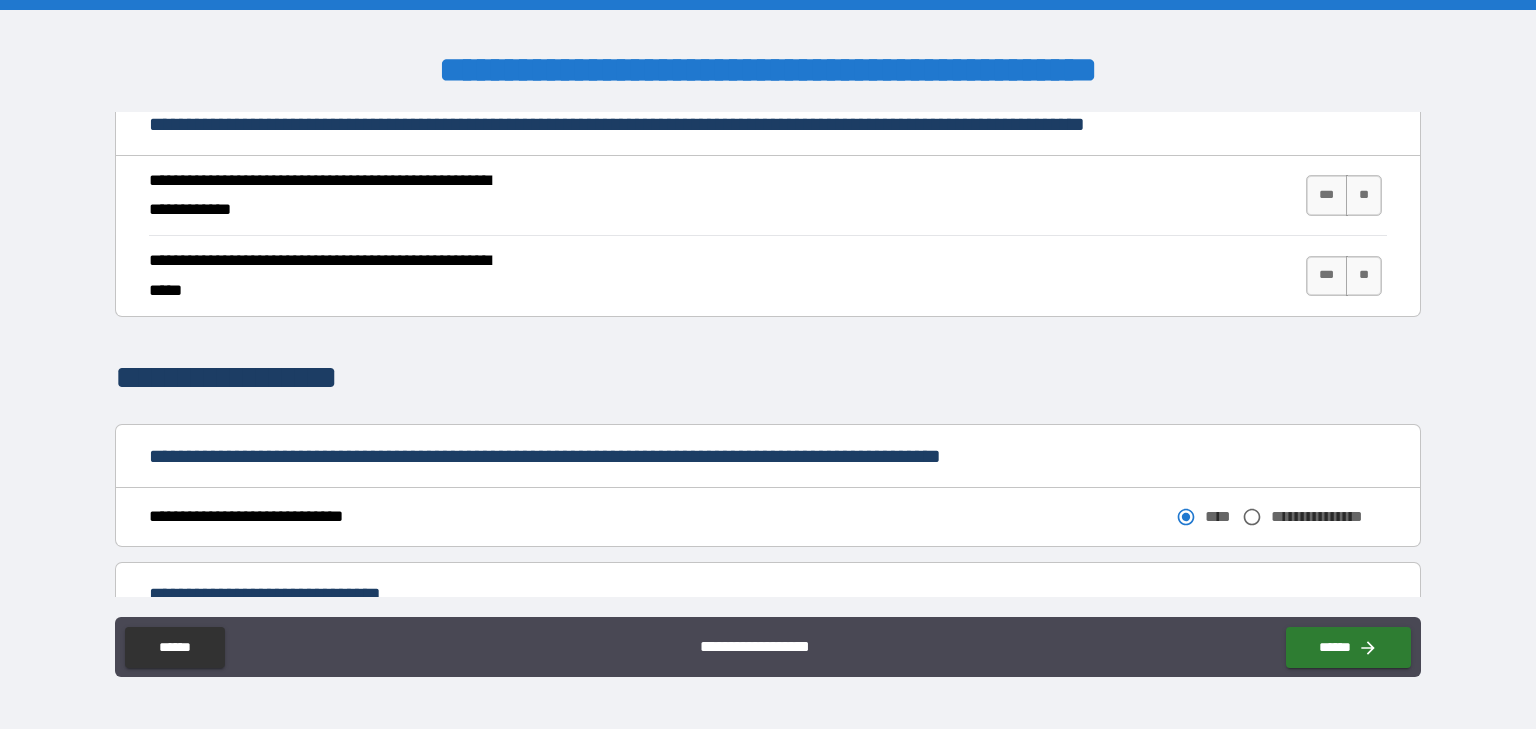 scroll, scrollTop: 724, scrollLeft: 0, axis: vertical 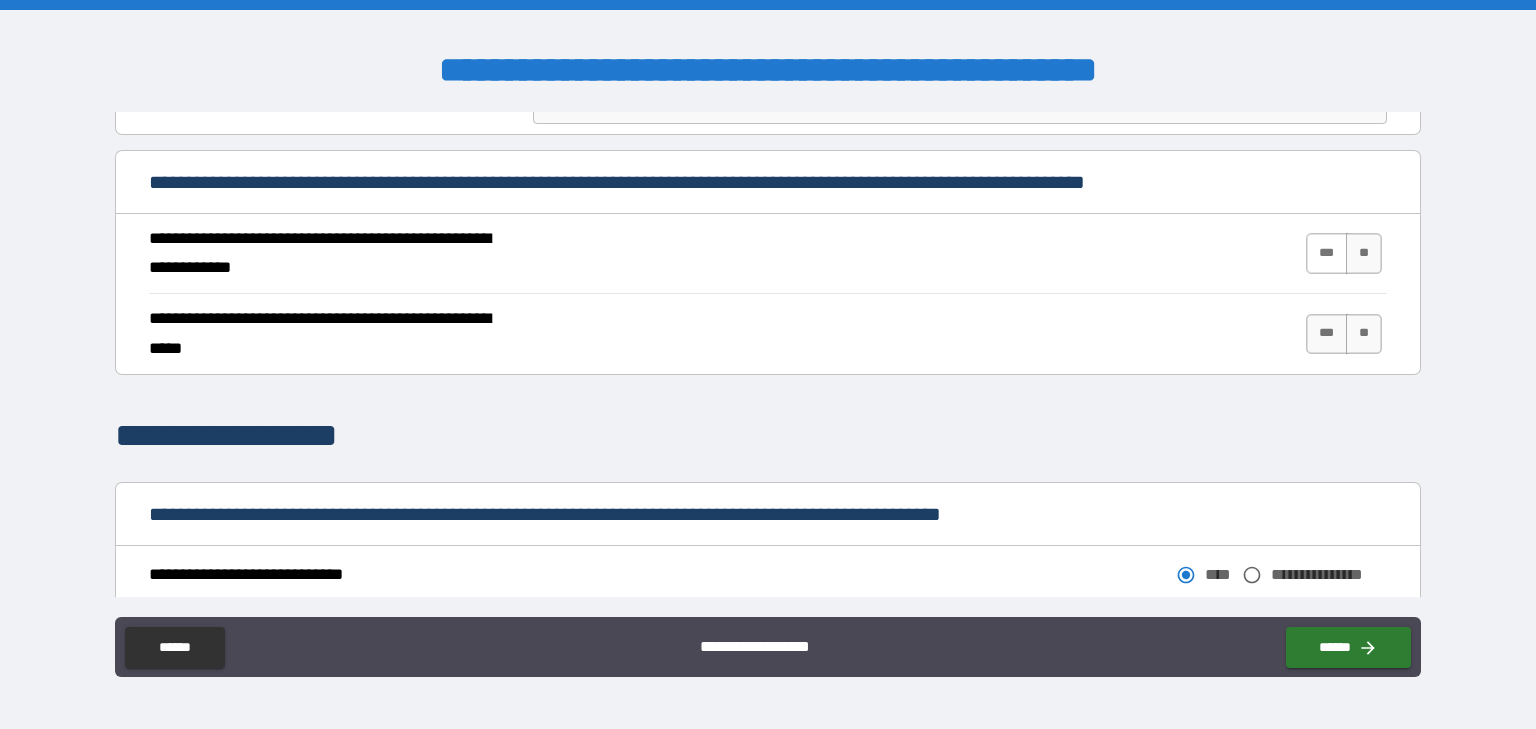 click on "***" at bounding box center [1327, 253] 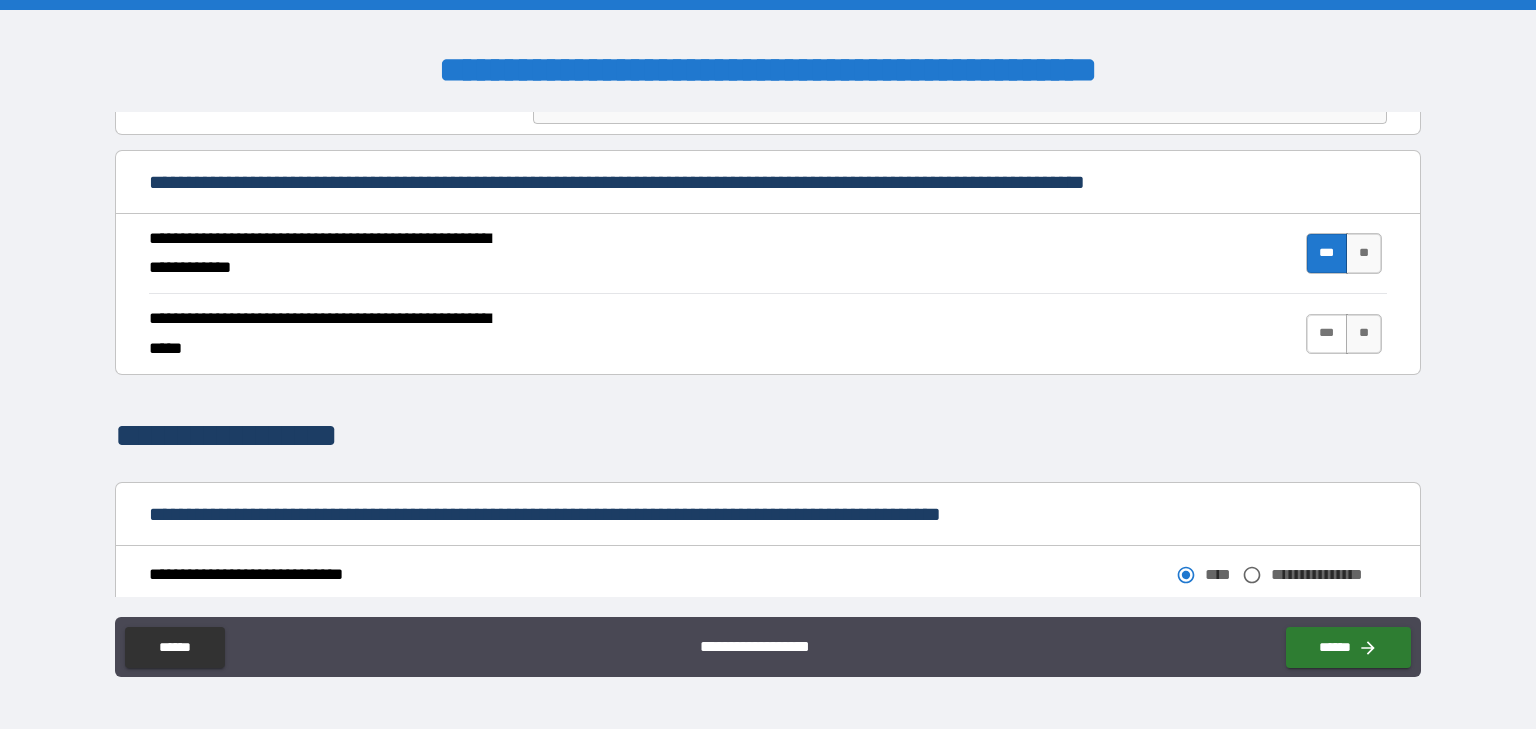click on "***" at bounding box center (1327, 334) 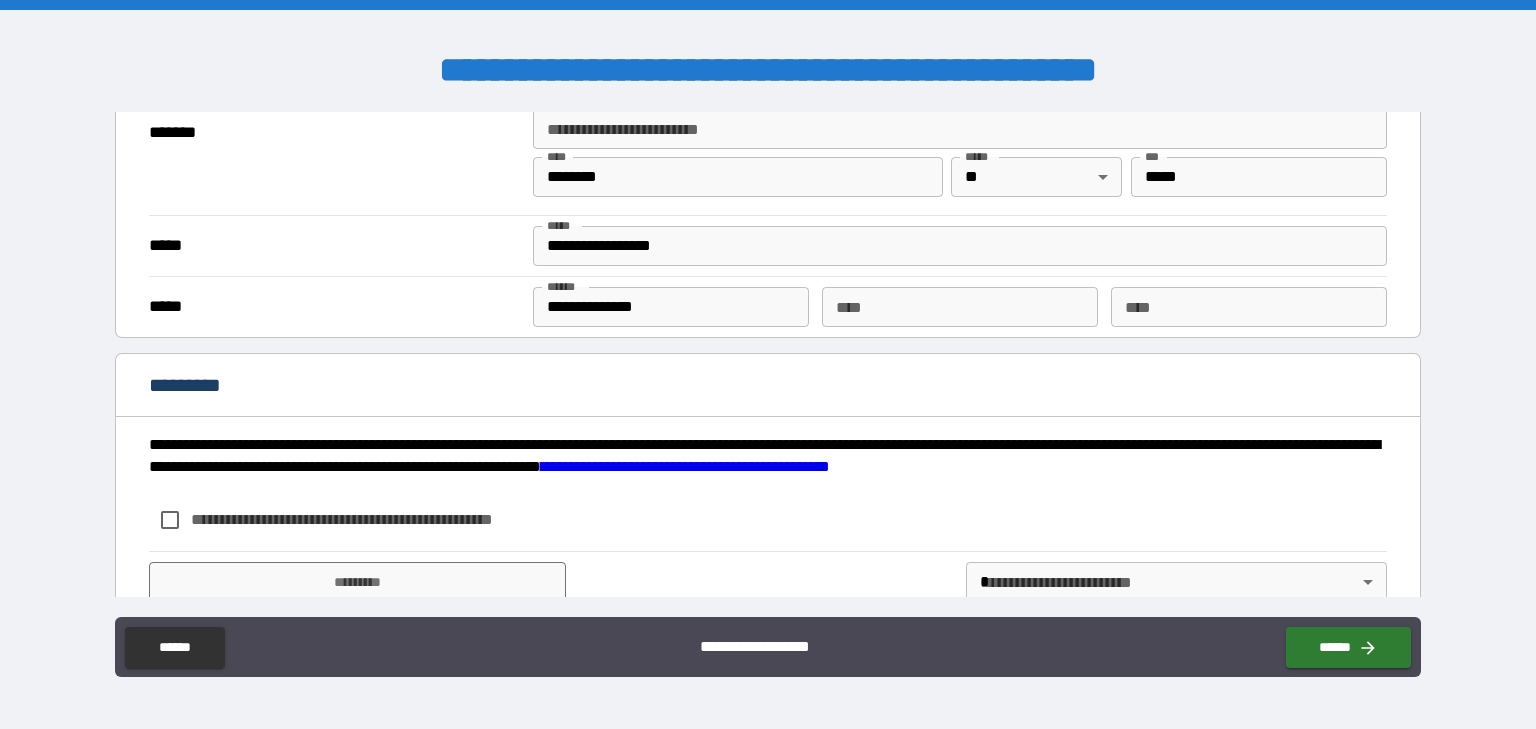 scroll, scrollTop: 1627, scrollLeft: 0, axis: vertical 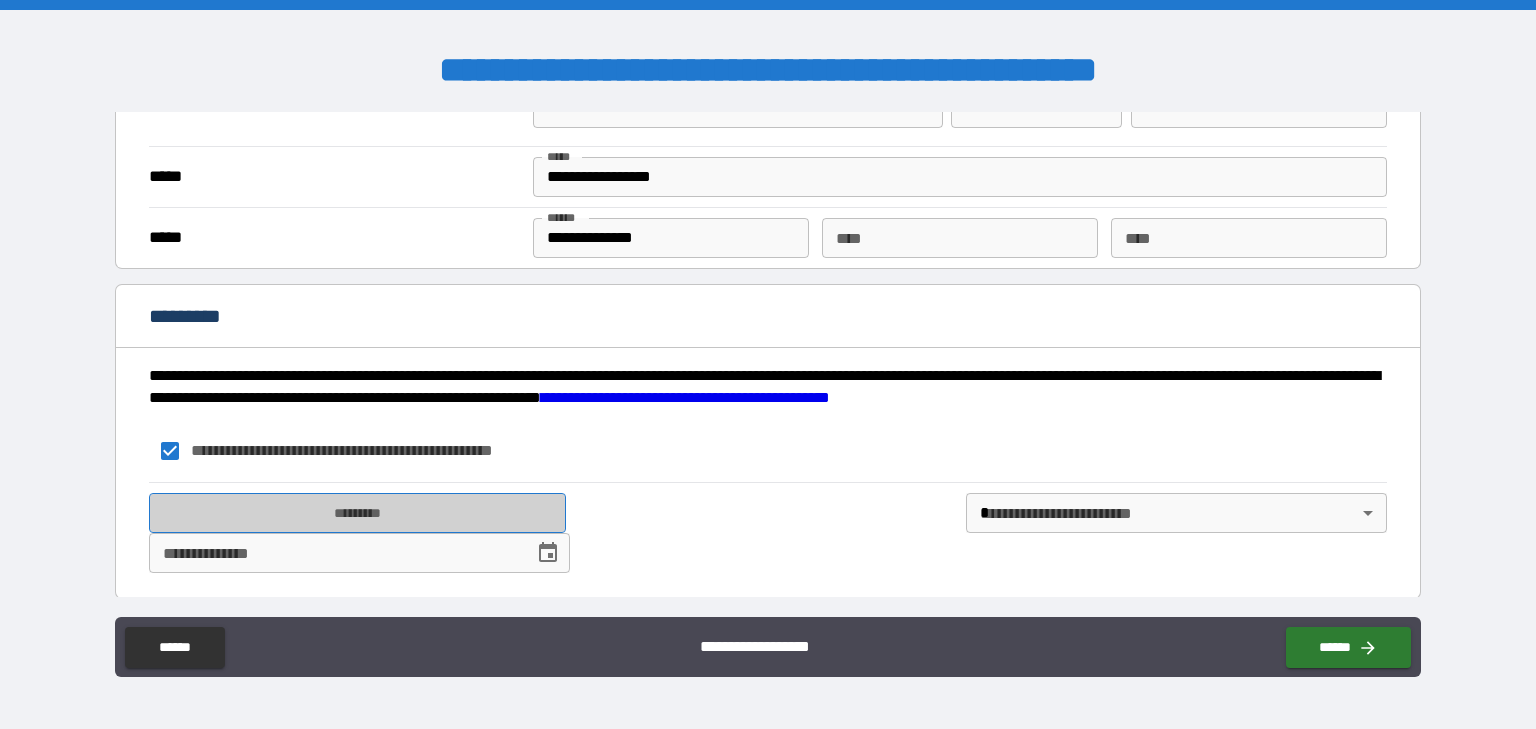 click on "*********" at bounding box center [357, 513] 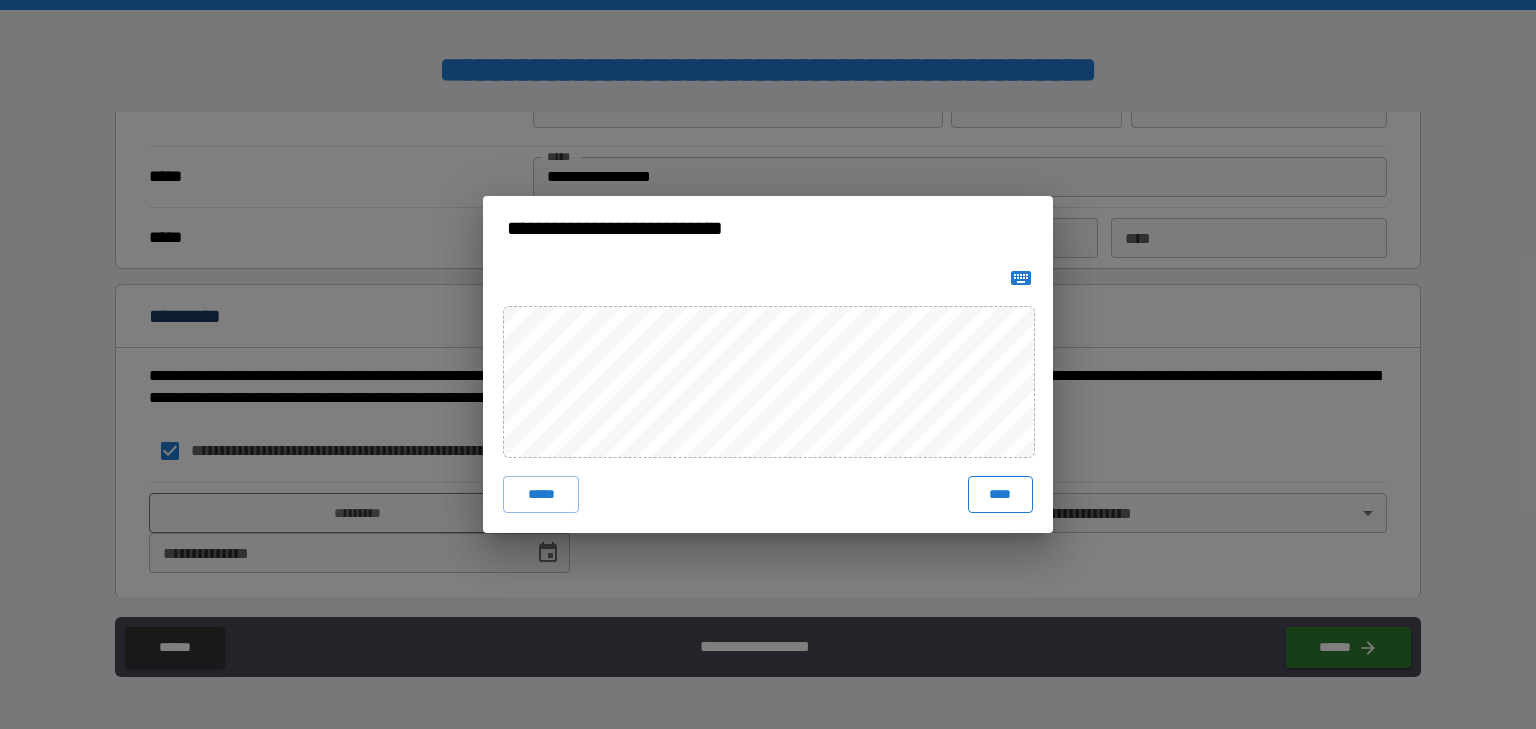click on "****" at bounding box center [1000, 494] 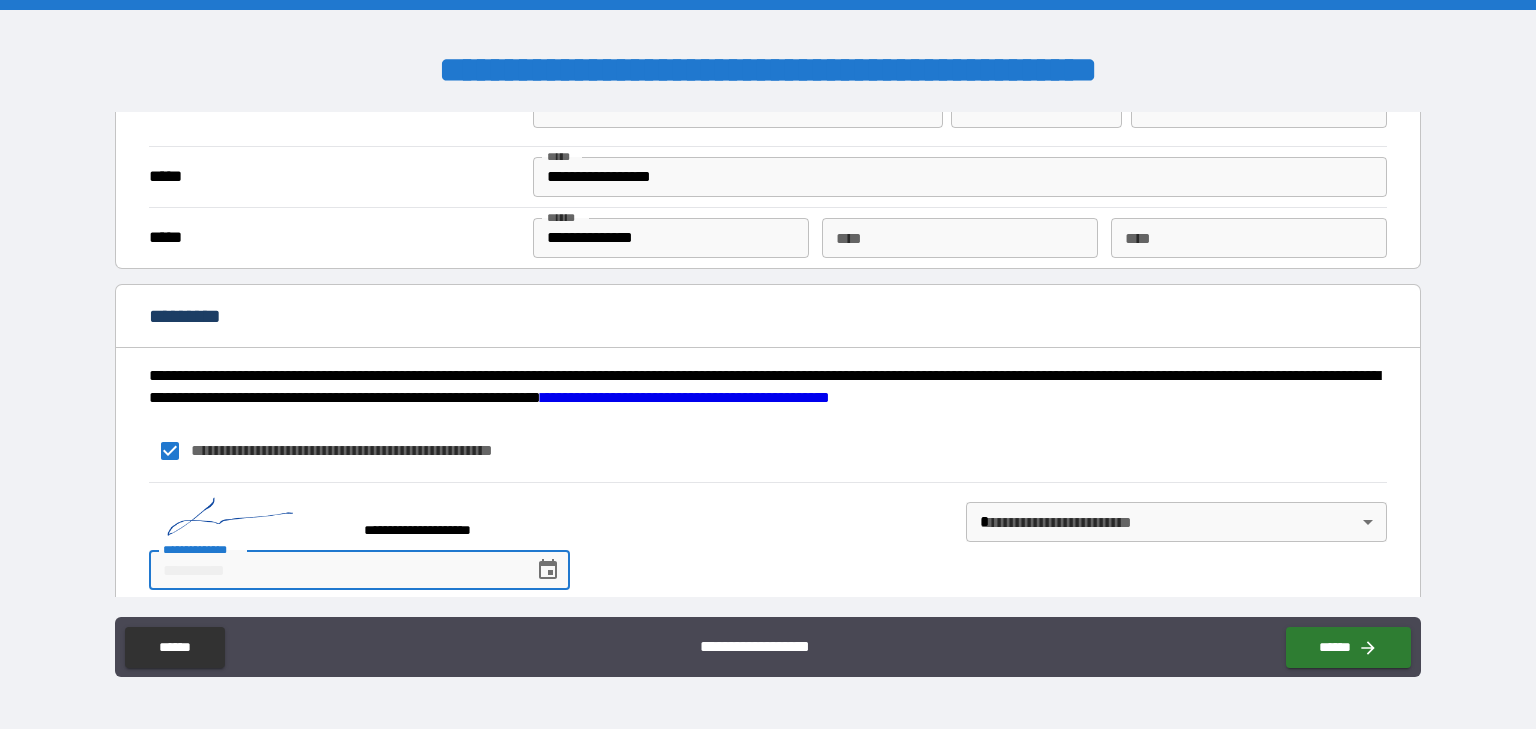 click on "**********" at bounding box center (334, 570) 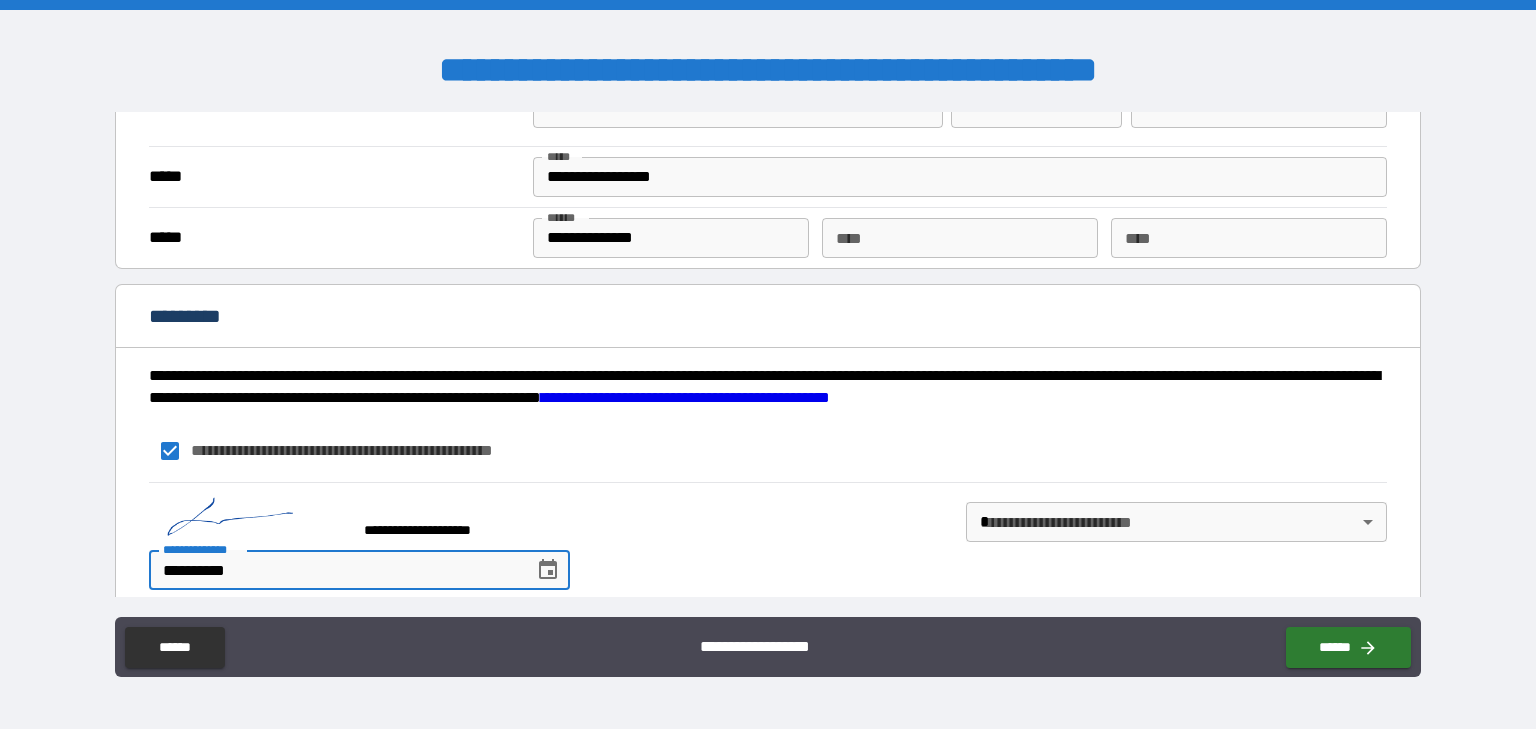type on "**********" 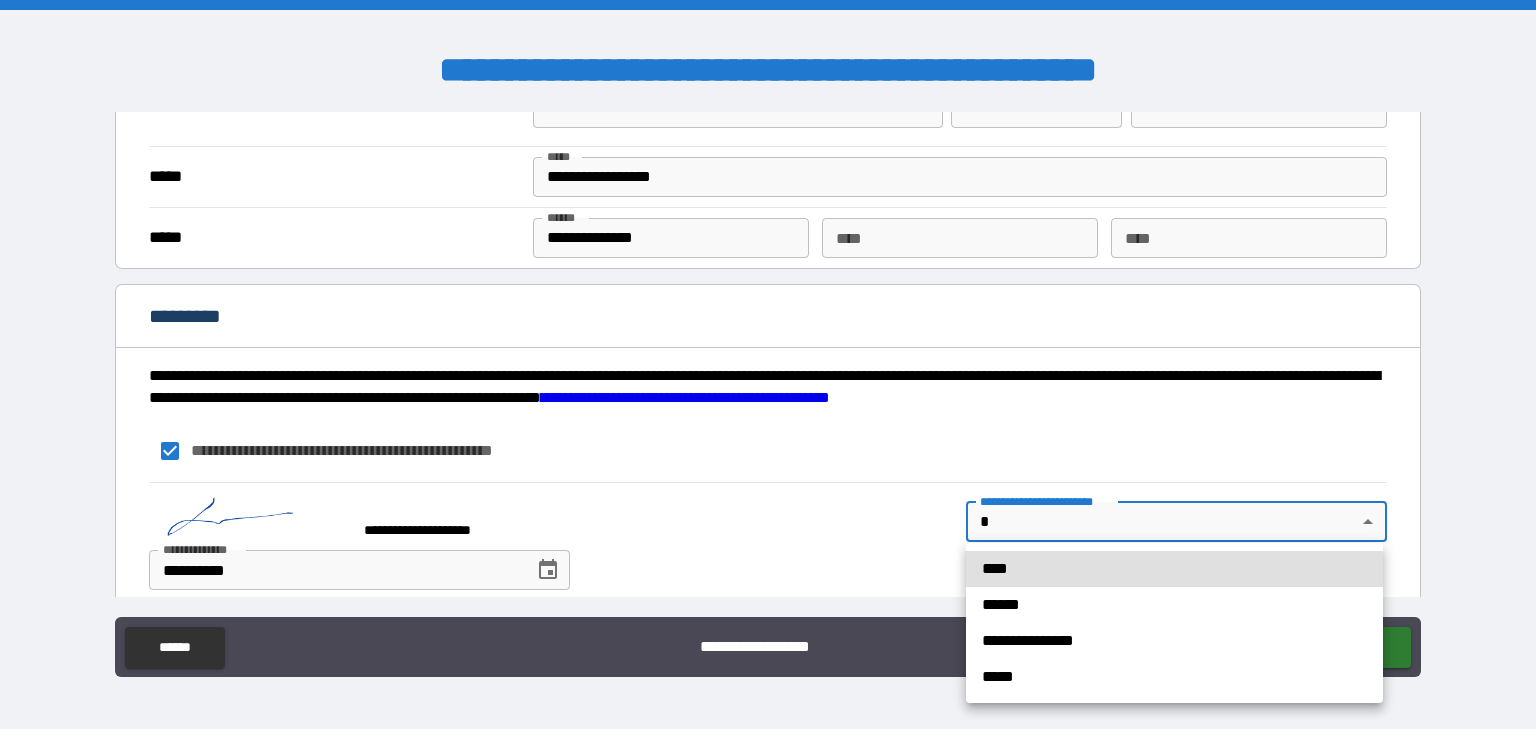 click on "**********" at bounding box center [768, 364] 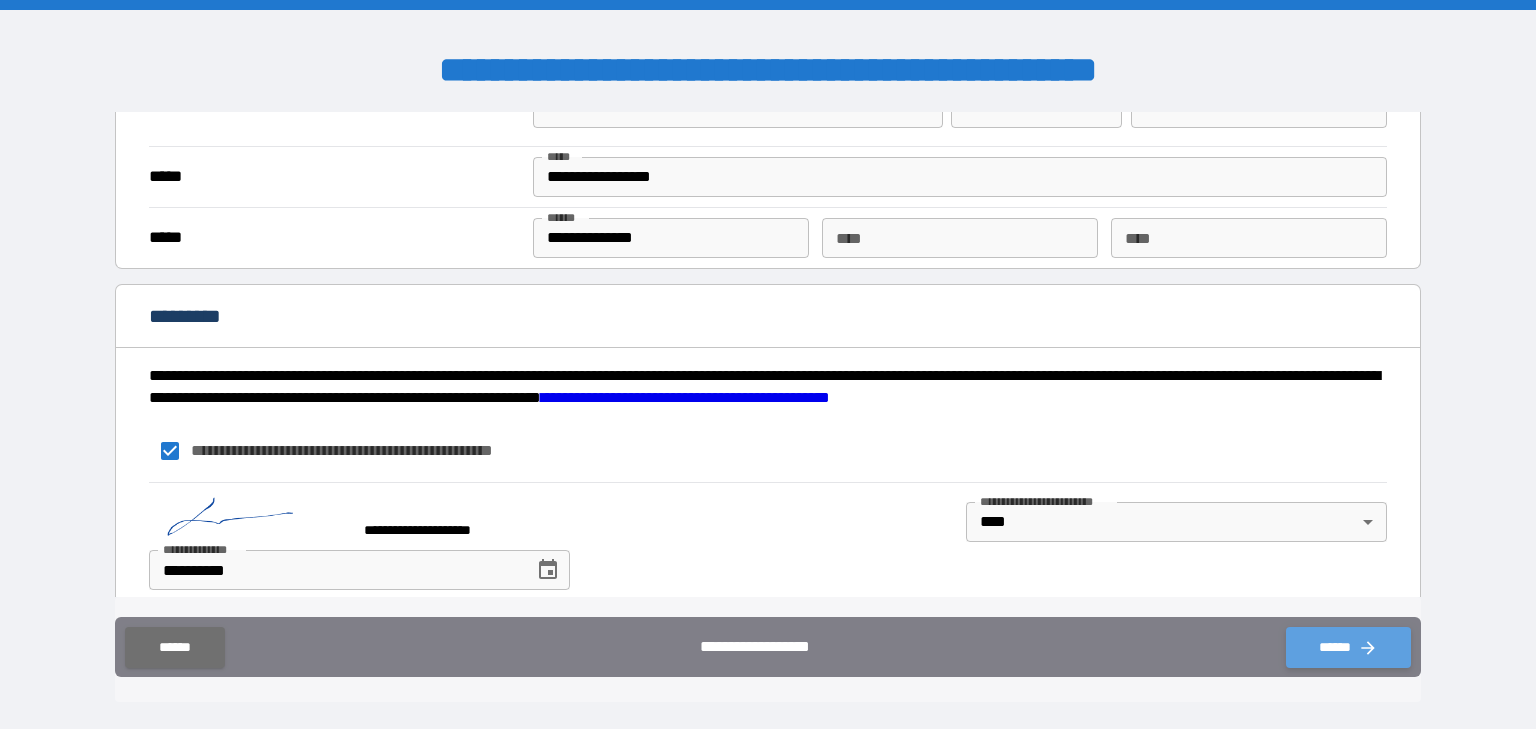 click on "******" at bounding box center (1348, 647) 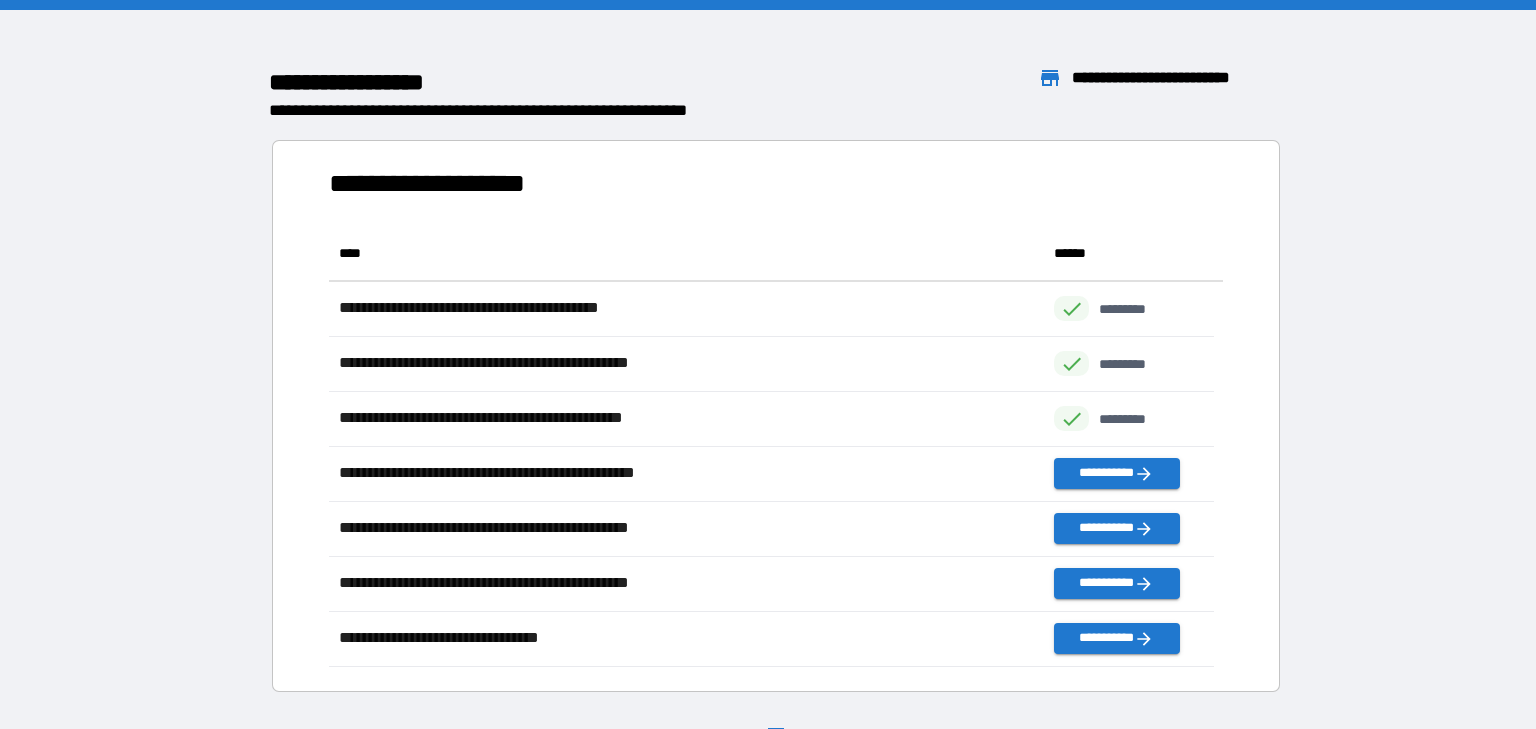 scroll, scrollTop: 15, scrollLeft: 14, axis: both 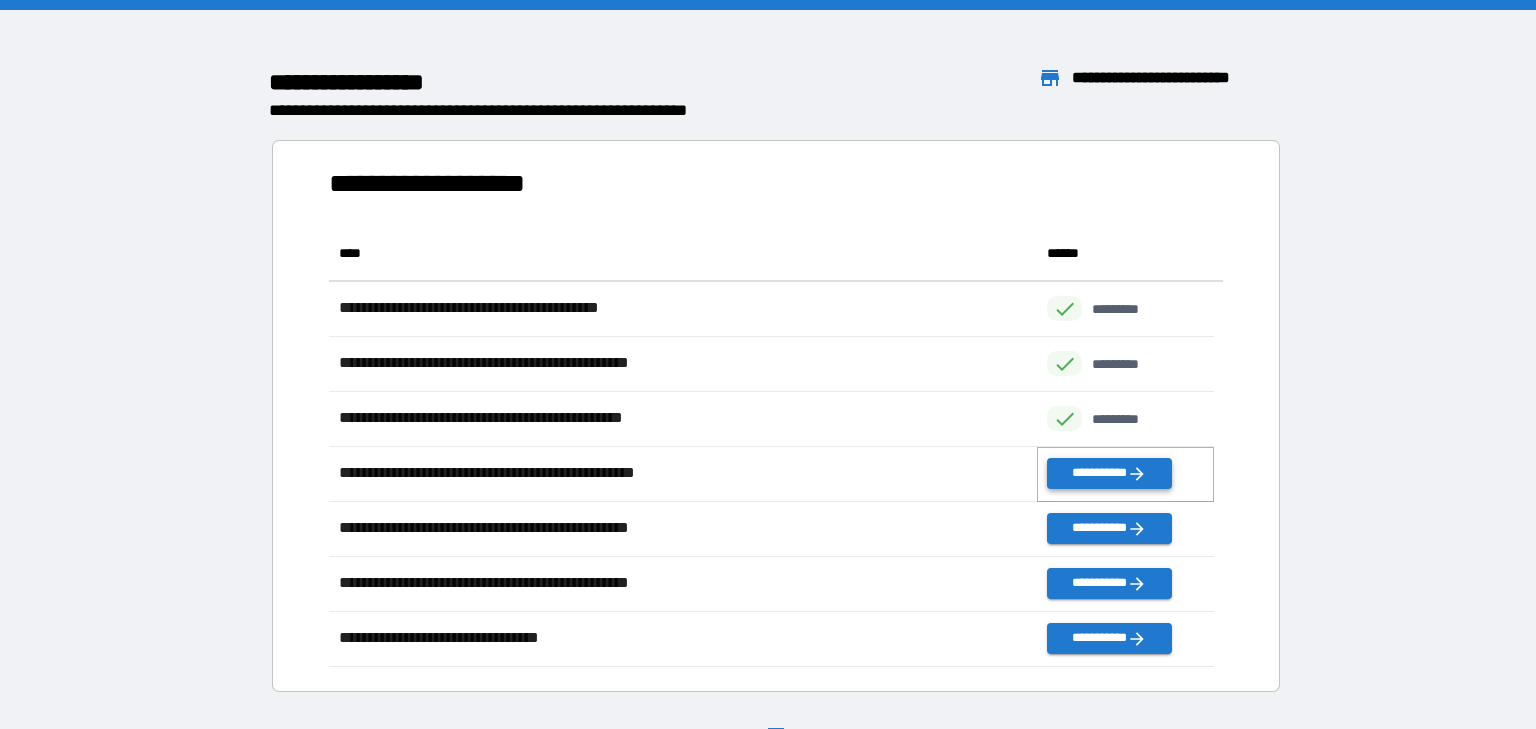click on "**********" at bounding box center [1109, 473] 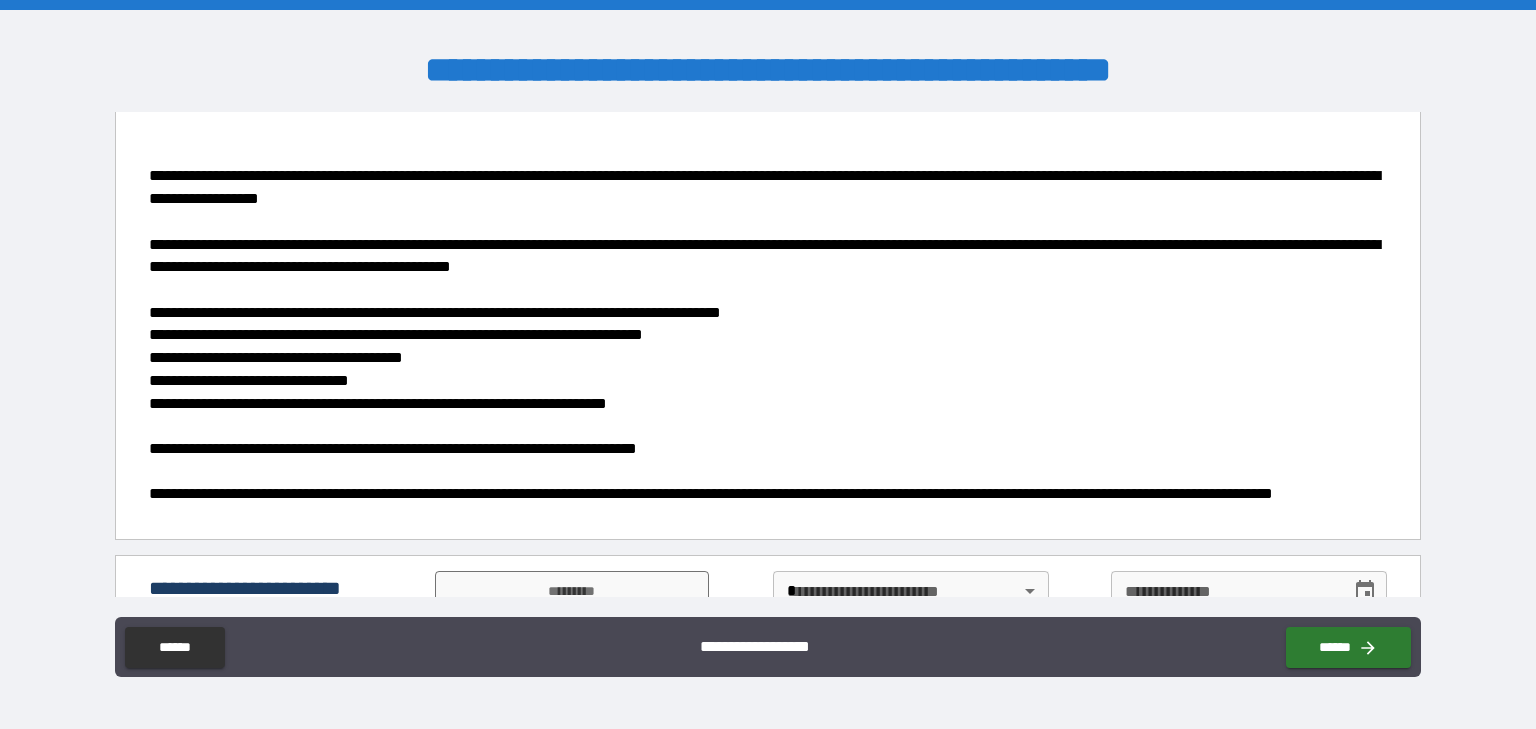 scroll, scrollTop: 98, scrollLeft: 0, axis: vertical 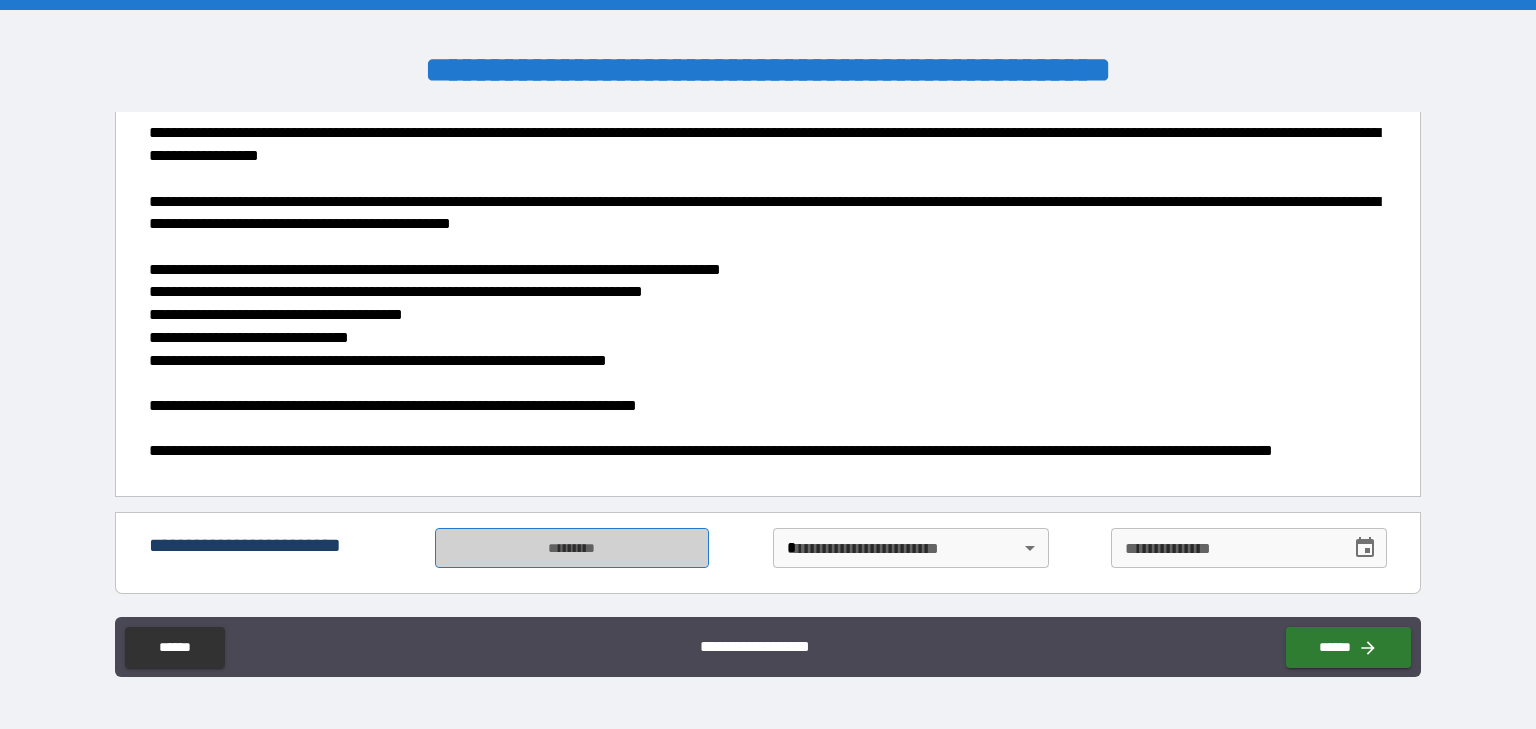click on "*********" at bounding box center (572, 548) 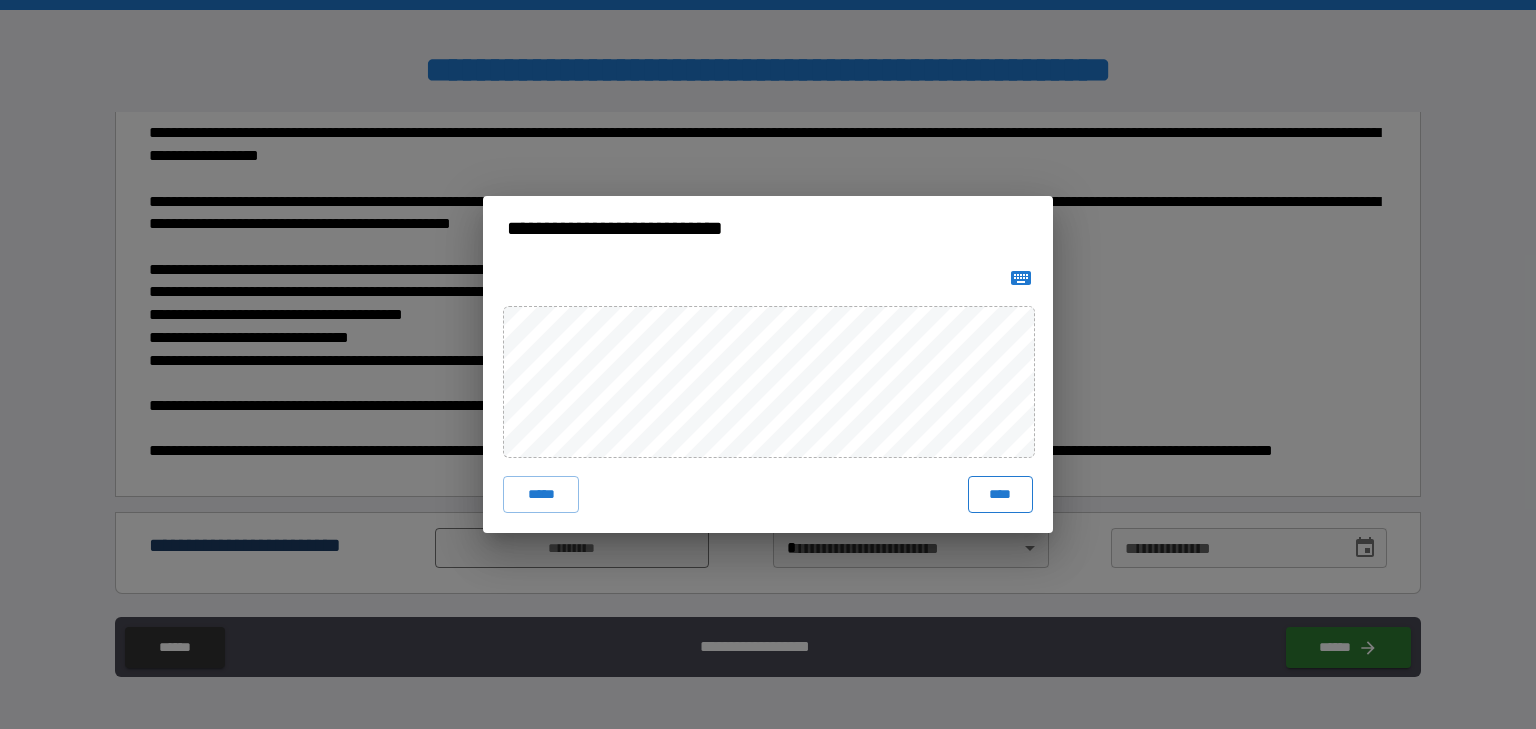 click on "****" at bounding box center (1000, 494) 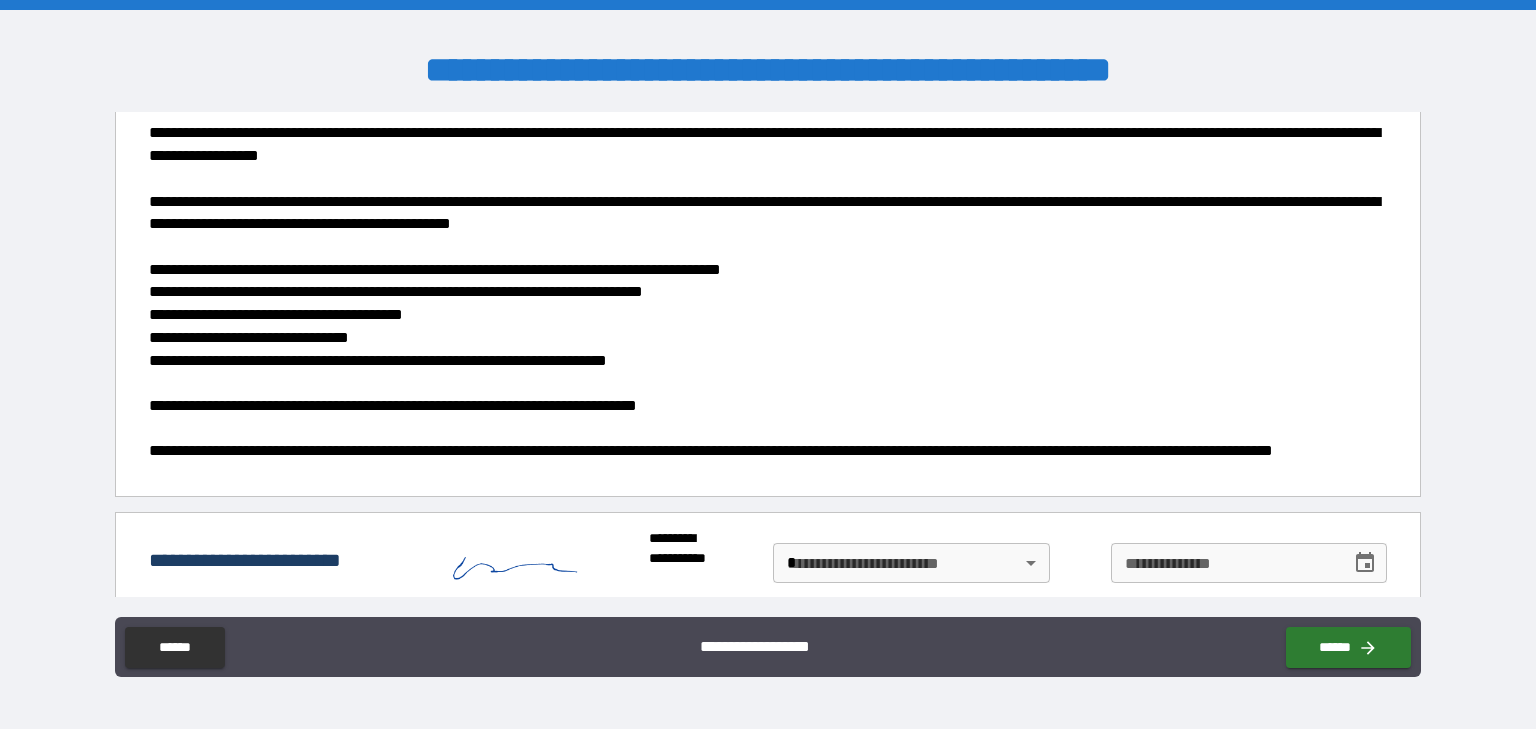 click on "**********" at bounding box center (768, 364) 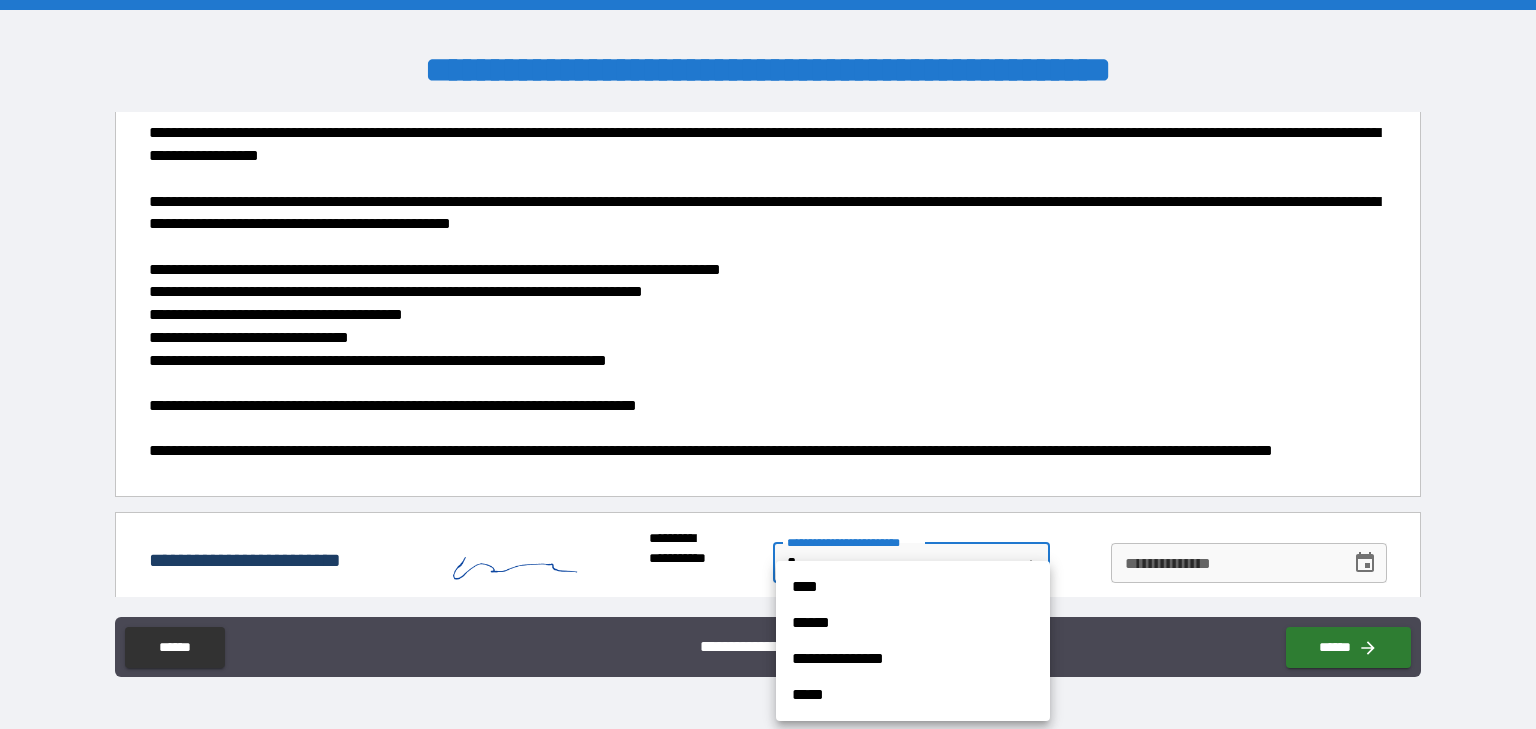 click on "****" at bounding box center (913, 587) 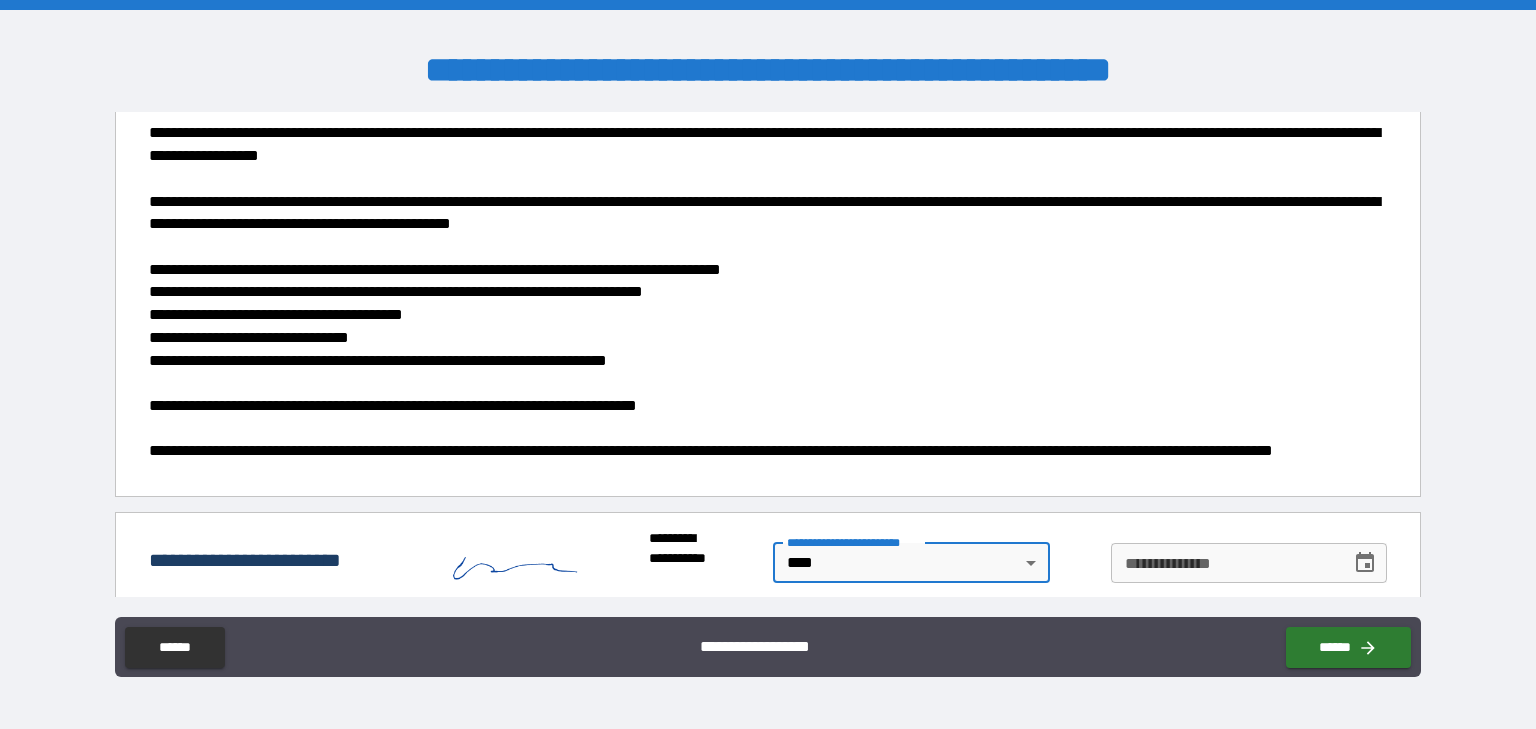 click on "**********" at bounding box center (1224, 563) 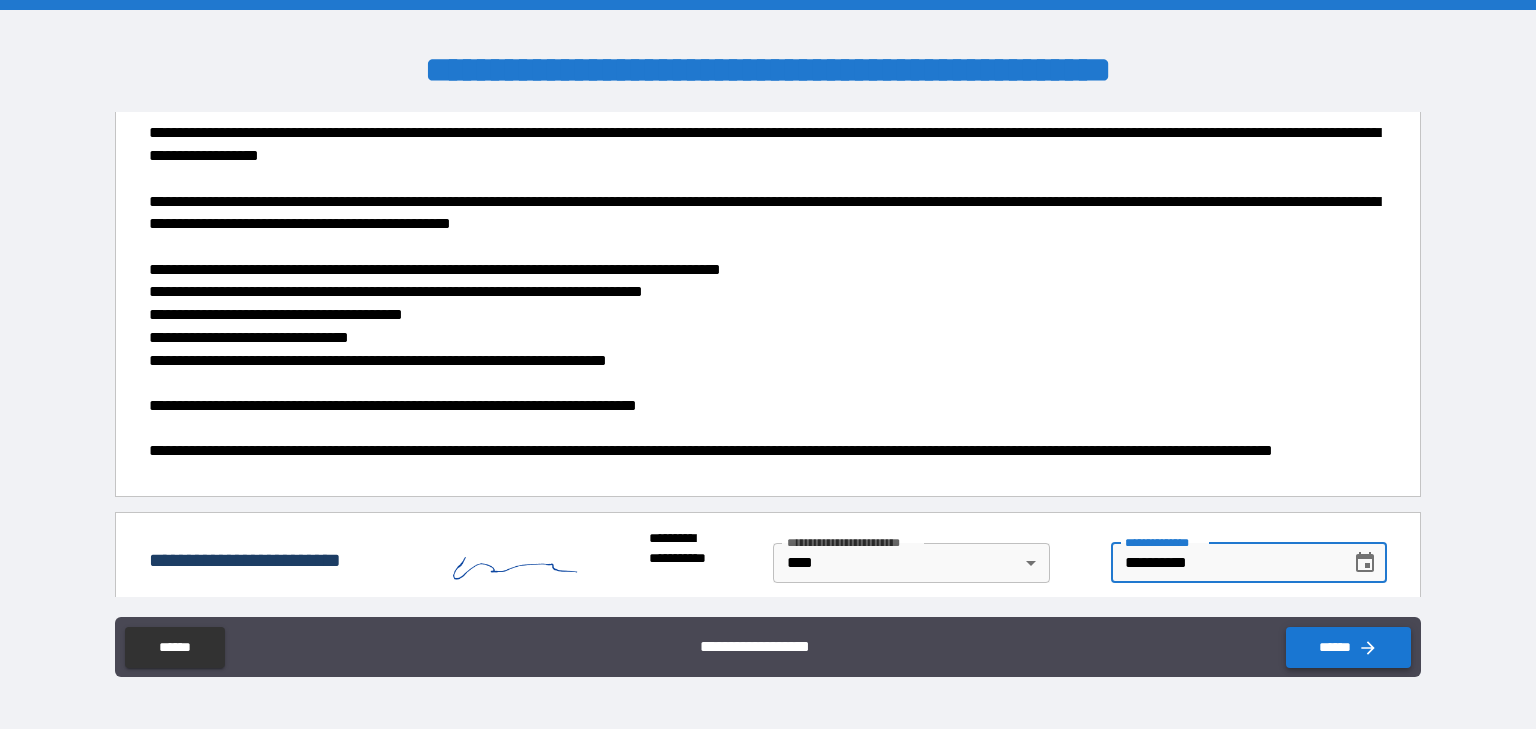 type on "**********" 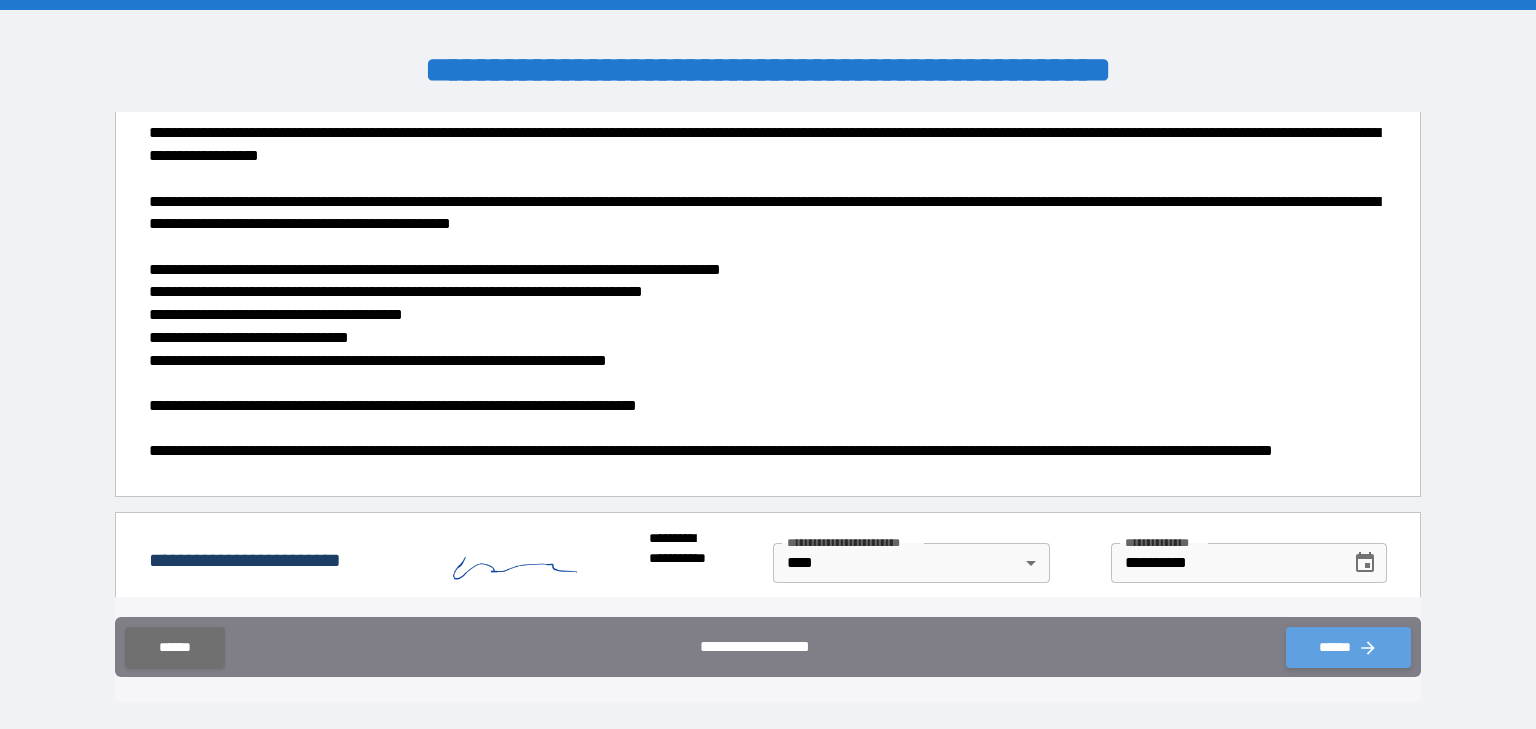 click on "******" at bounding box center (1348, 647) 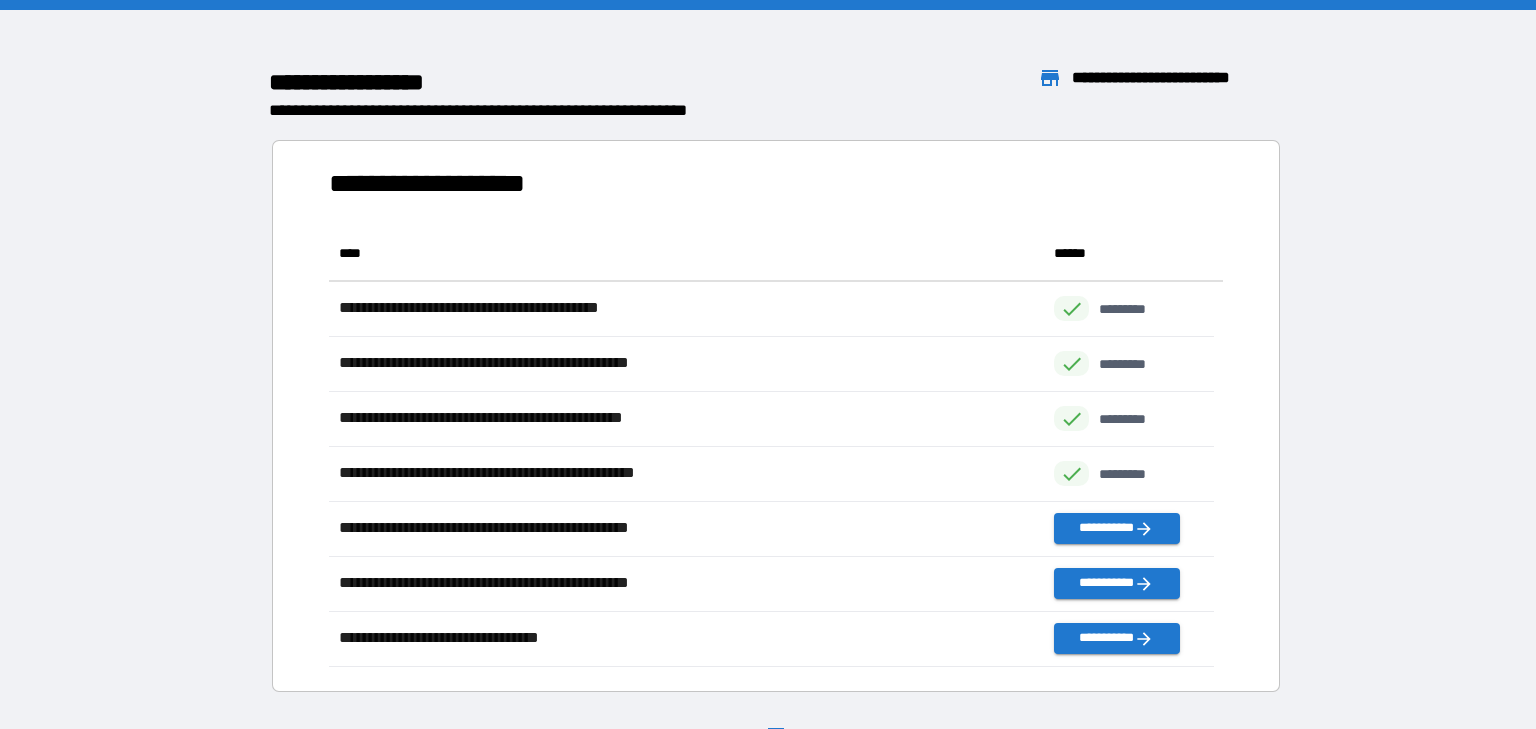 scroll, scrollTop: 428, scrollLeft: 871, axis: both 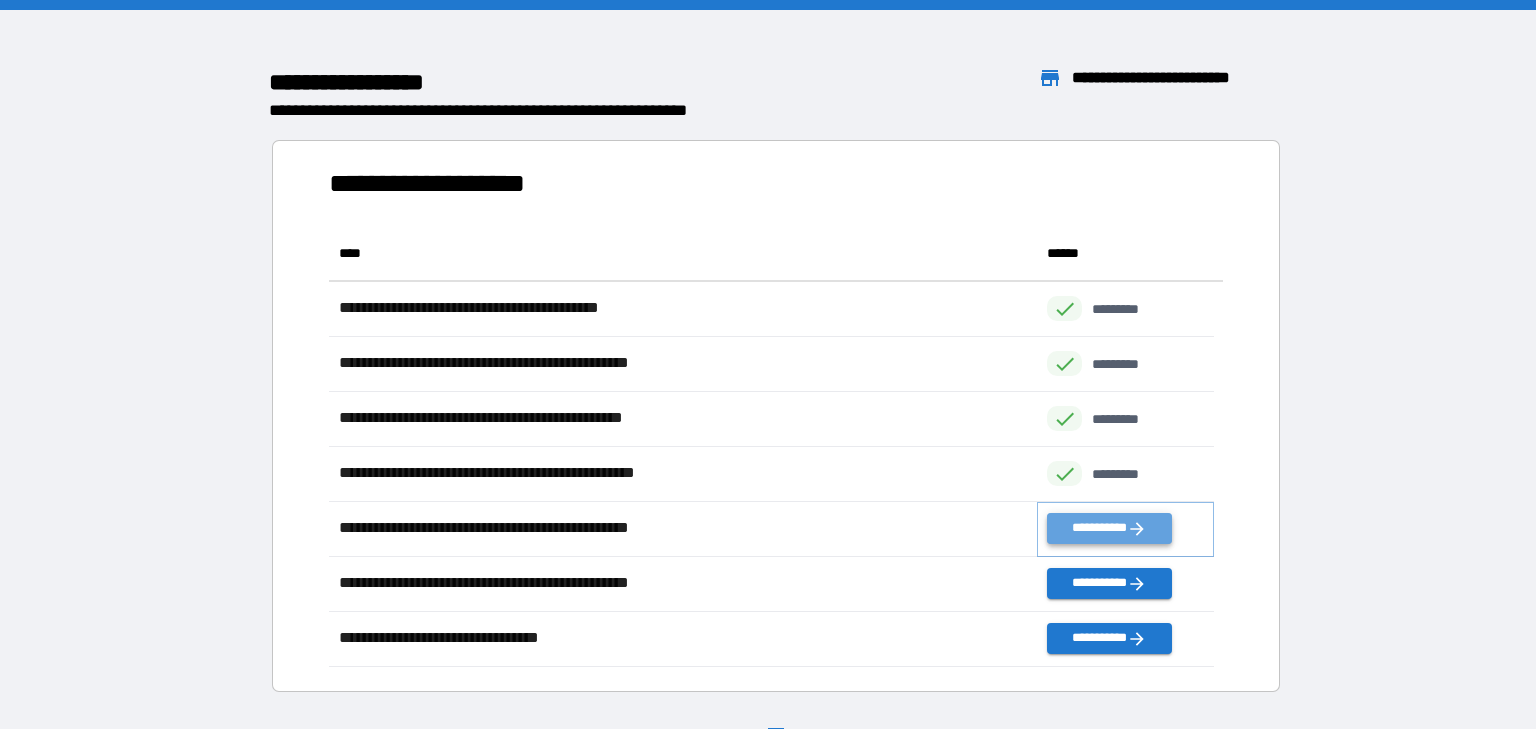 click on "**********" at bounding box center [1109, 528] 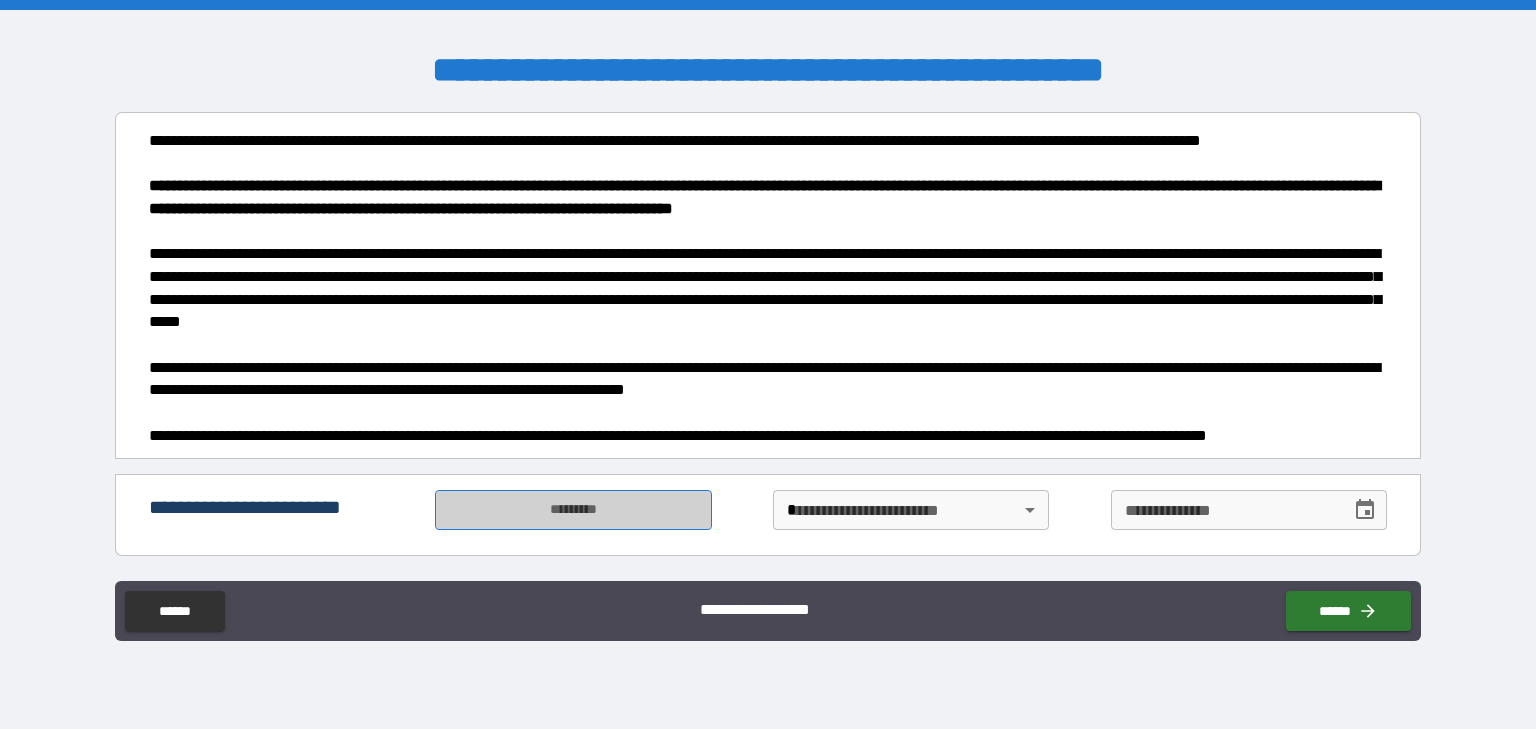 click on "*********" at bounding box center [573, 510] 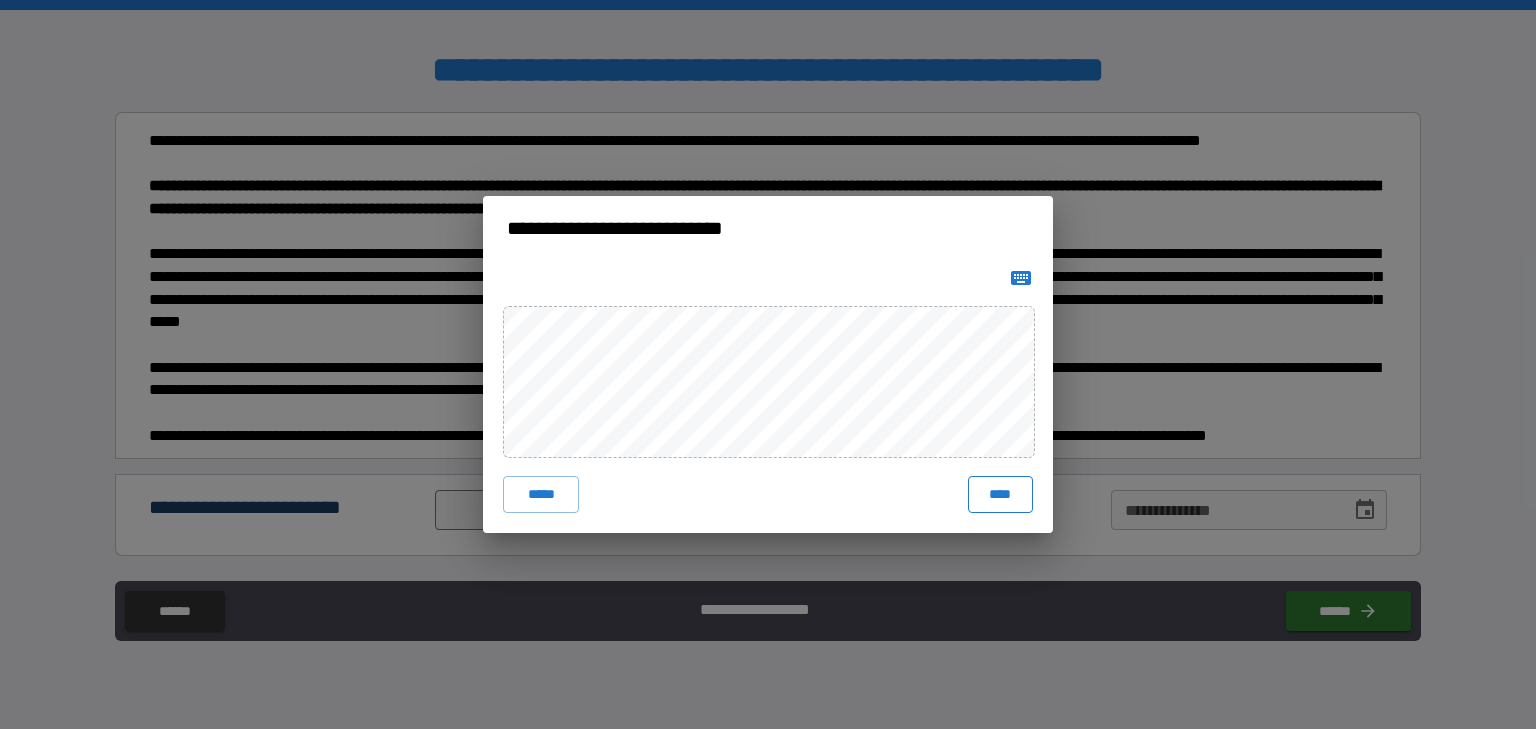 click on "****" at bounding box center [1000, 494] 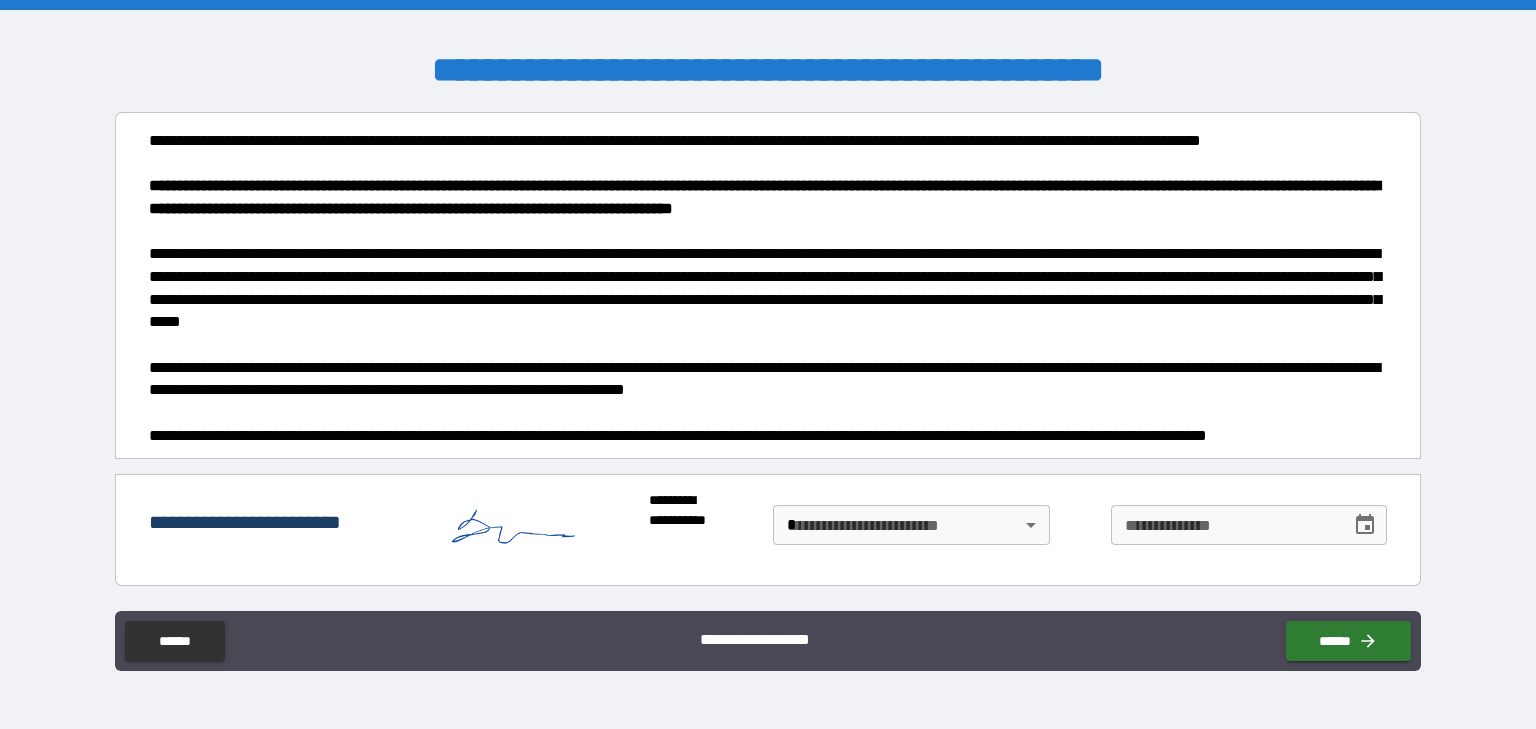 click on "**********" at bounding box center (768, 364) 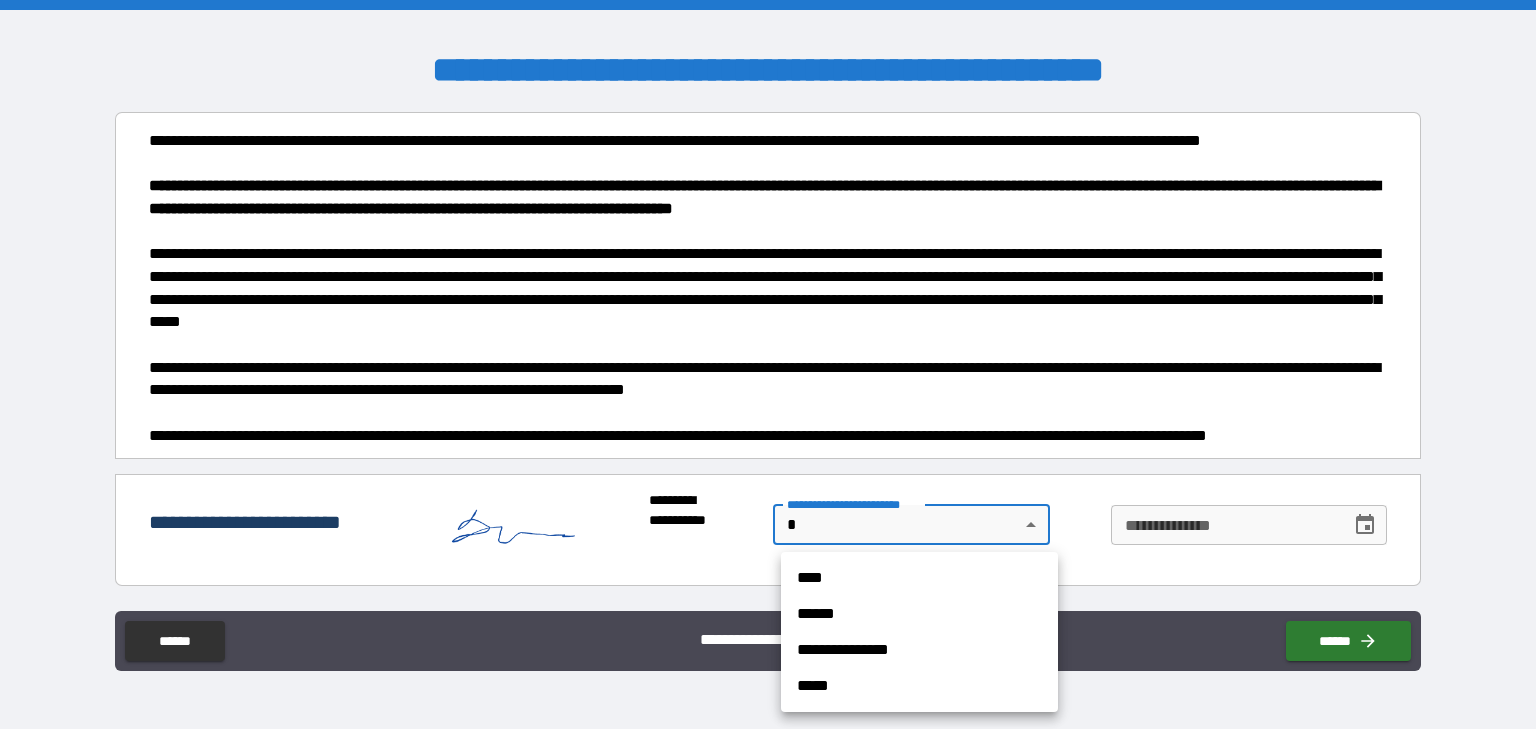 click on "****" at bounding box center [919, 578] 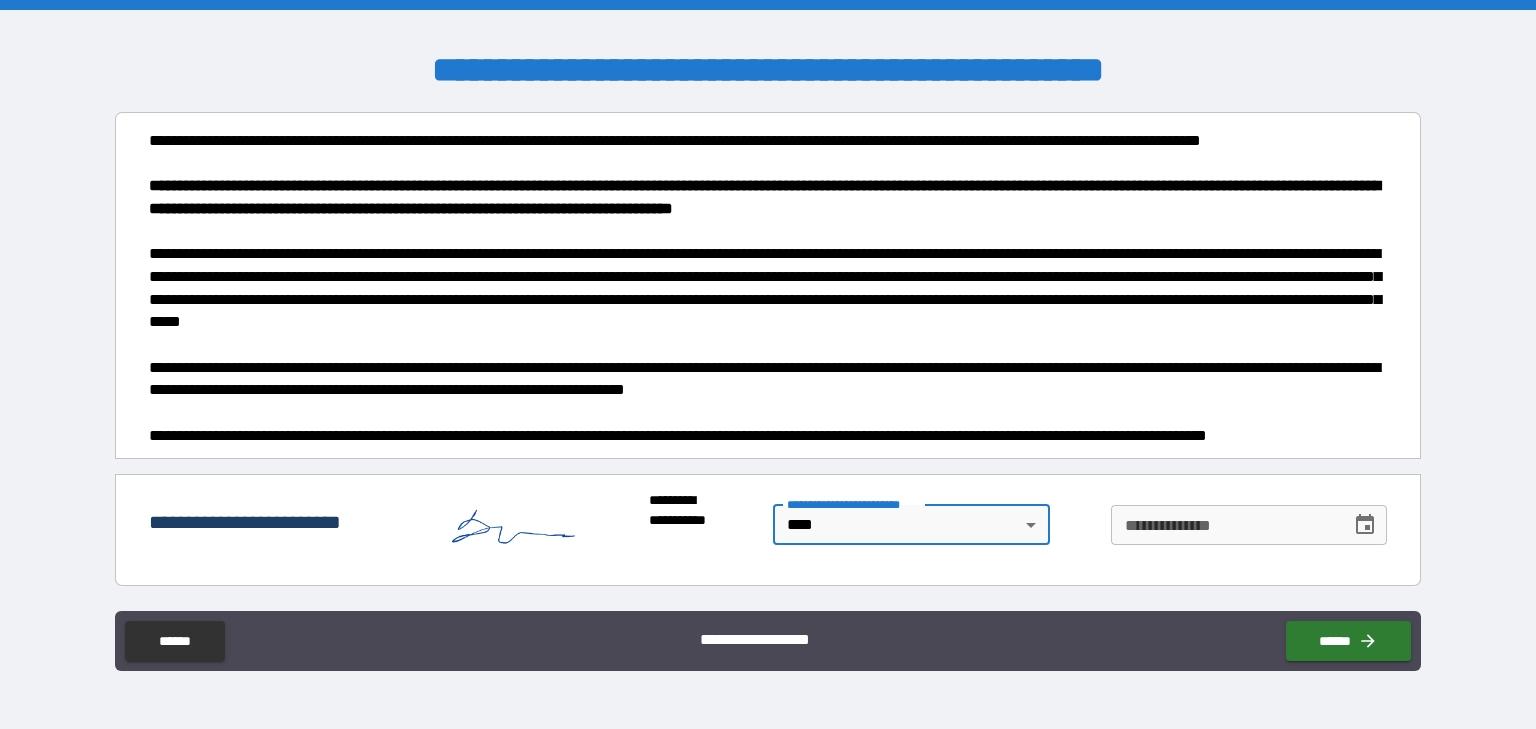 click on "**********" at bounding box center (1224, 525) 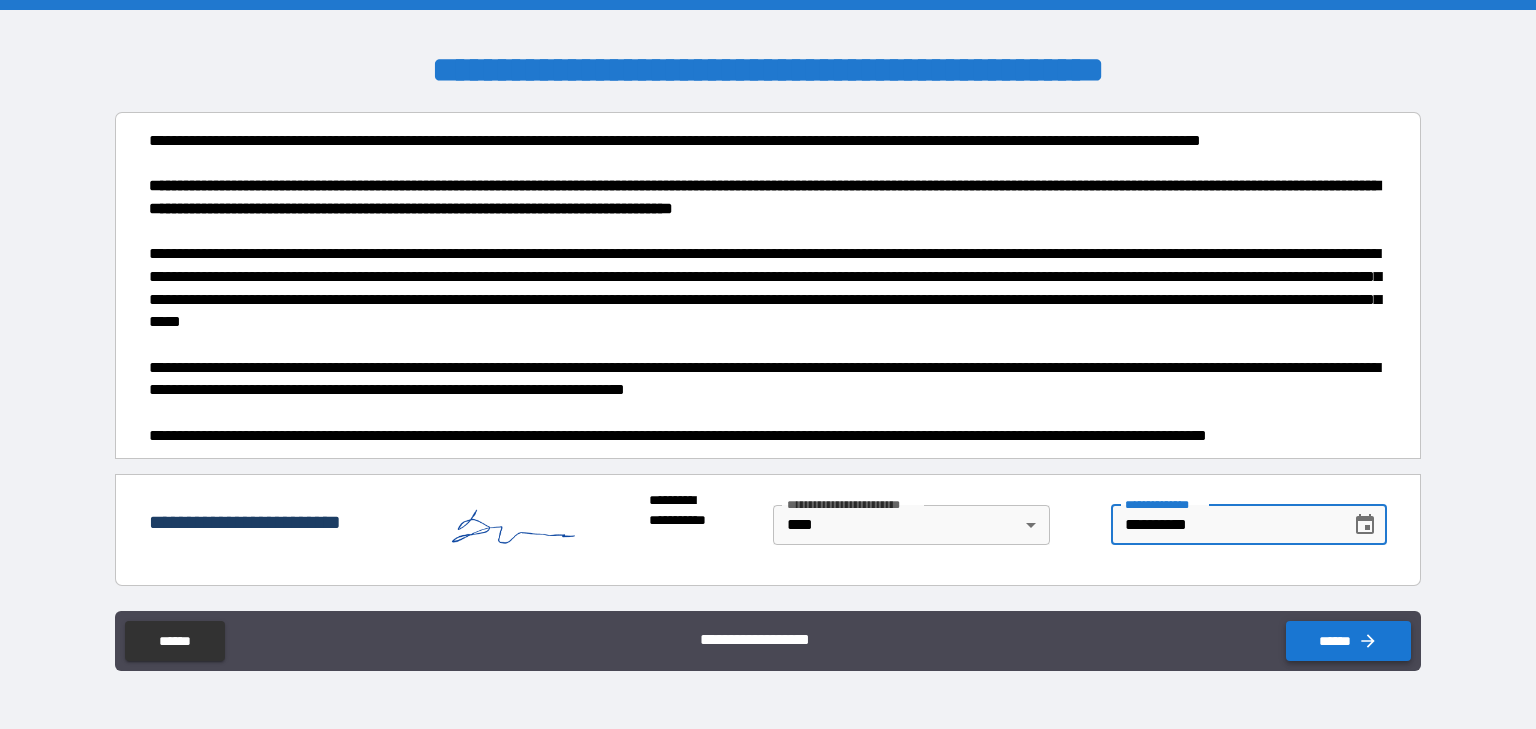type on "**********" 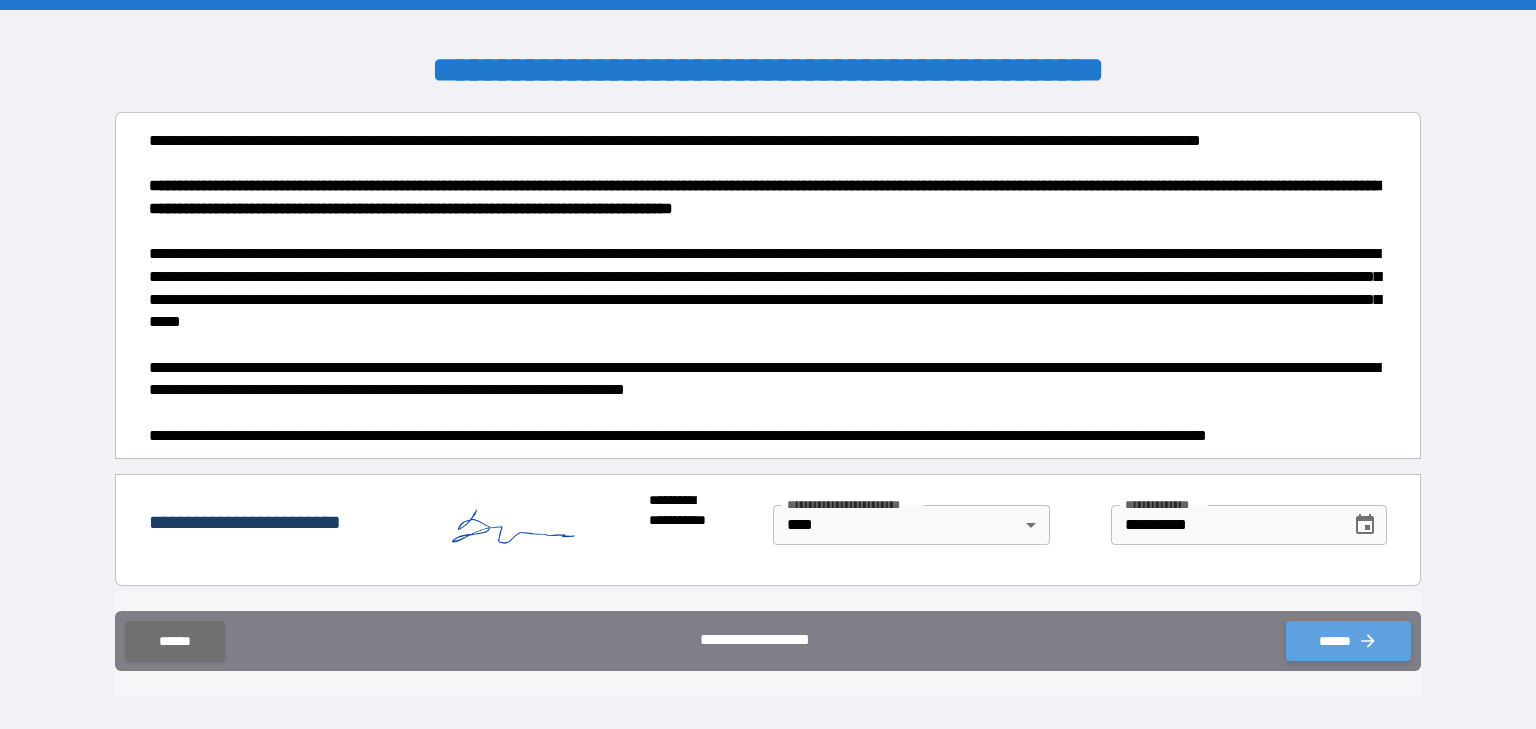 click on "******" at bounding box center [1348, 641] 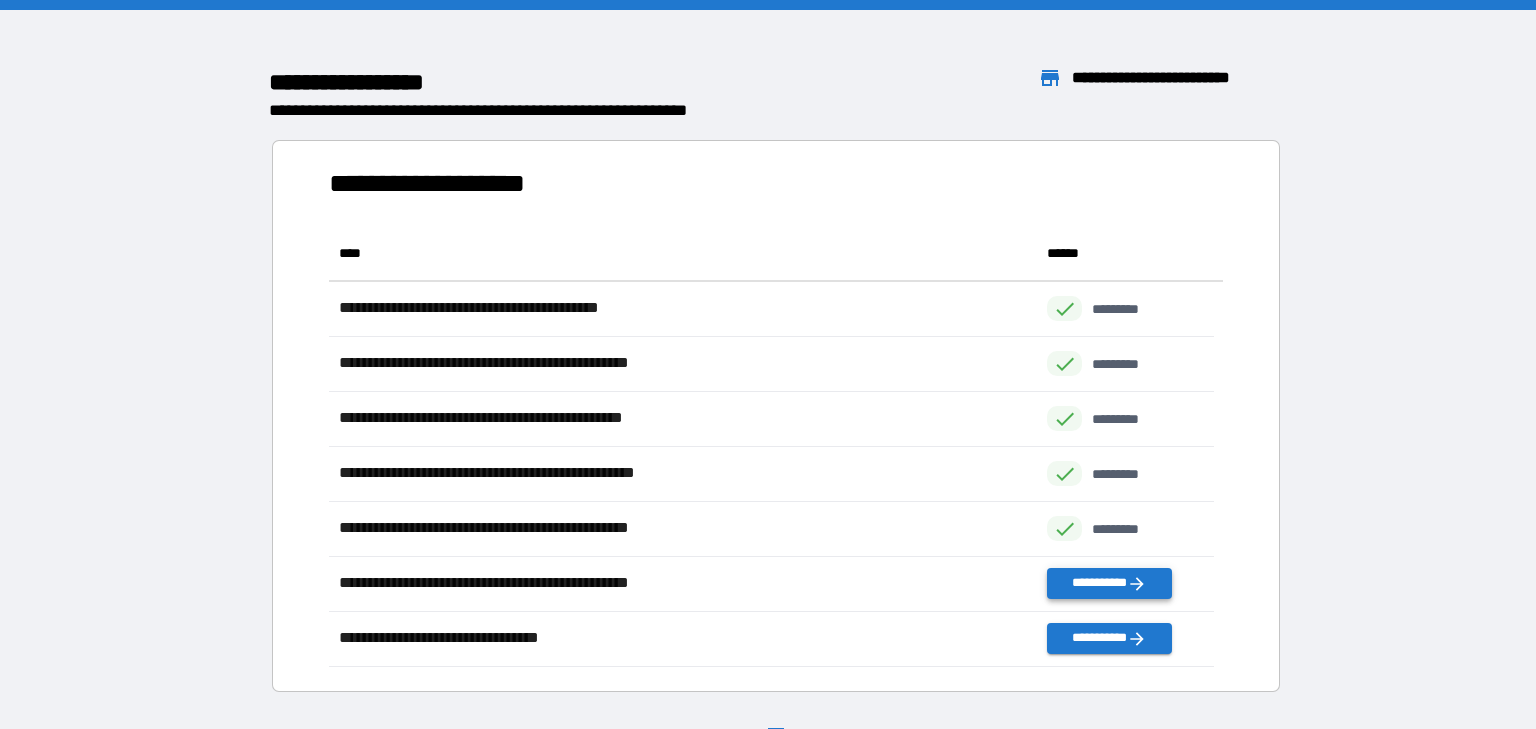 scroll, scrollTop: 15, scrollLeft: 14, axis: both 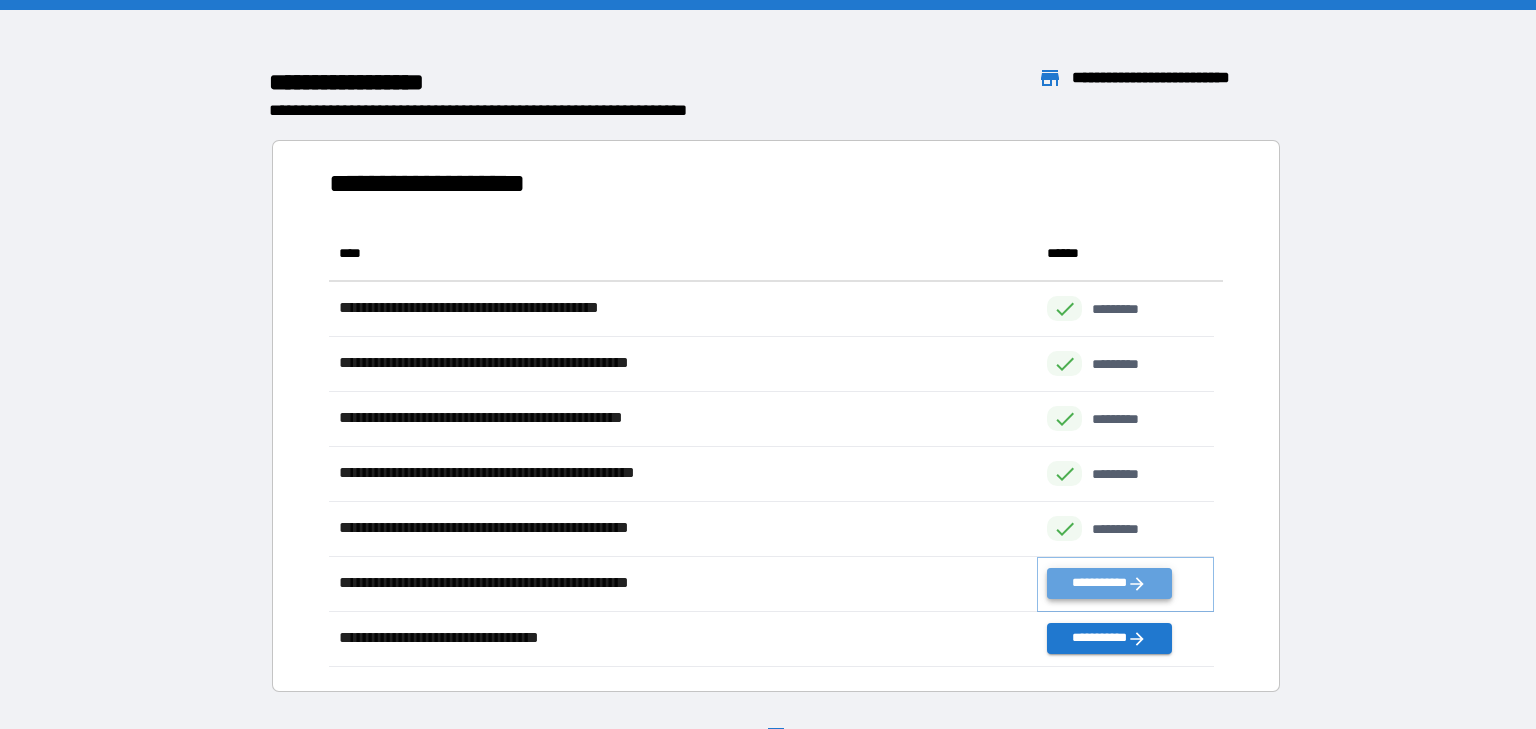 click on "**********" at bounding box center (1109, 583) 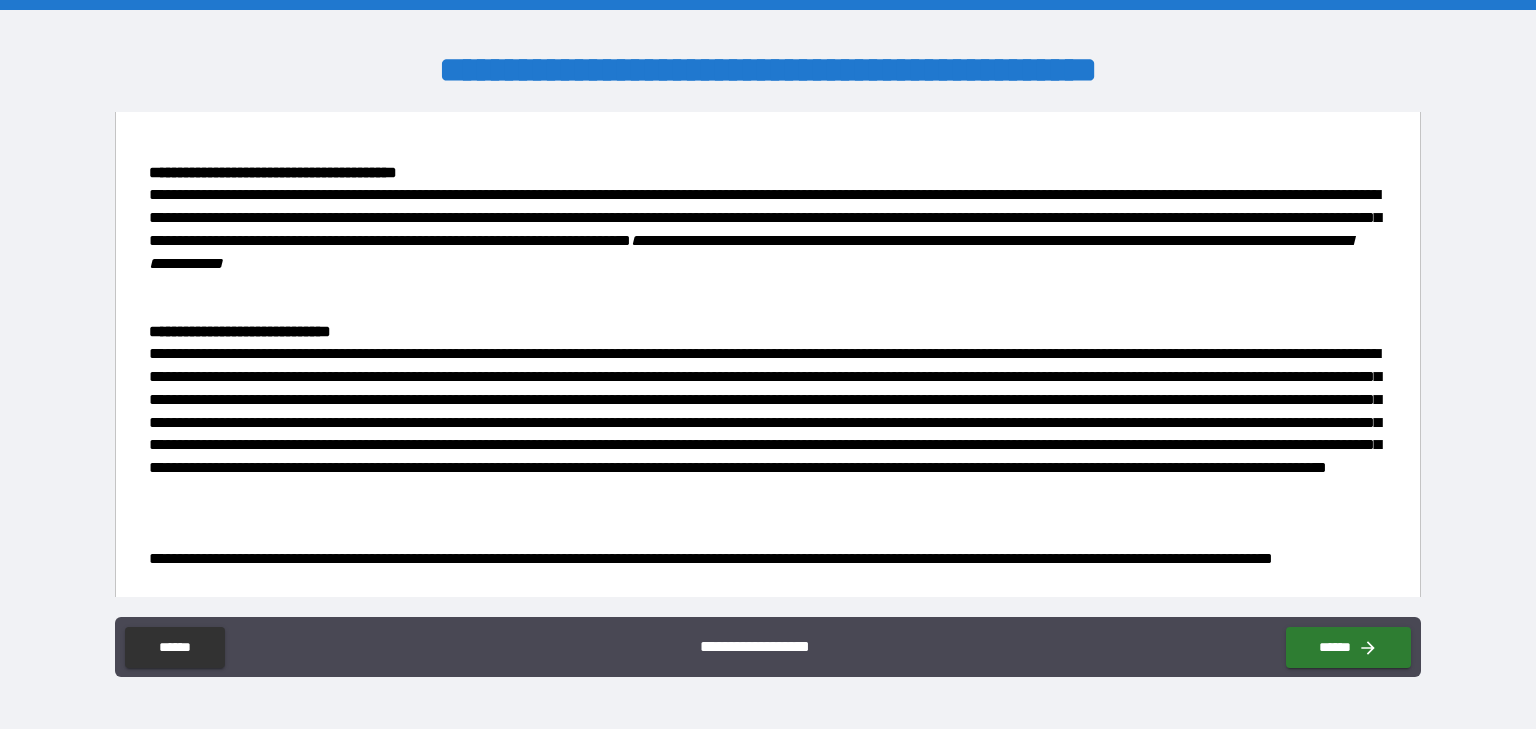 scroll, scrollTop: 507, scrollLeft: 0, axis: vertical 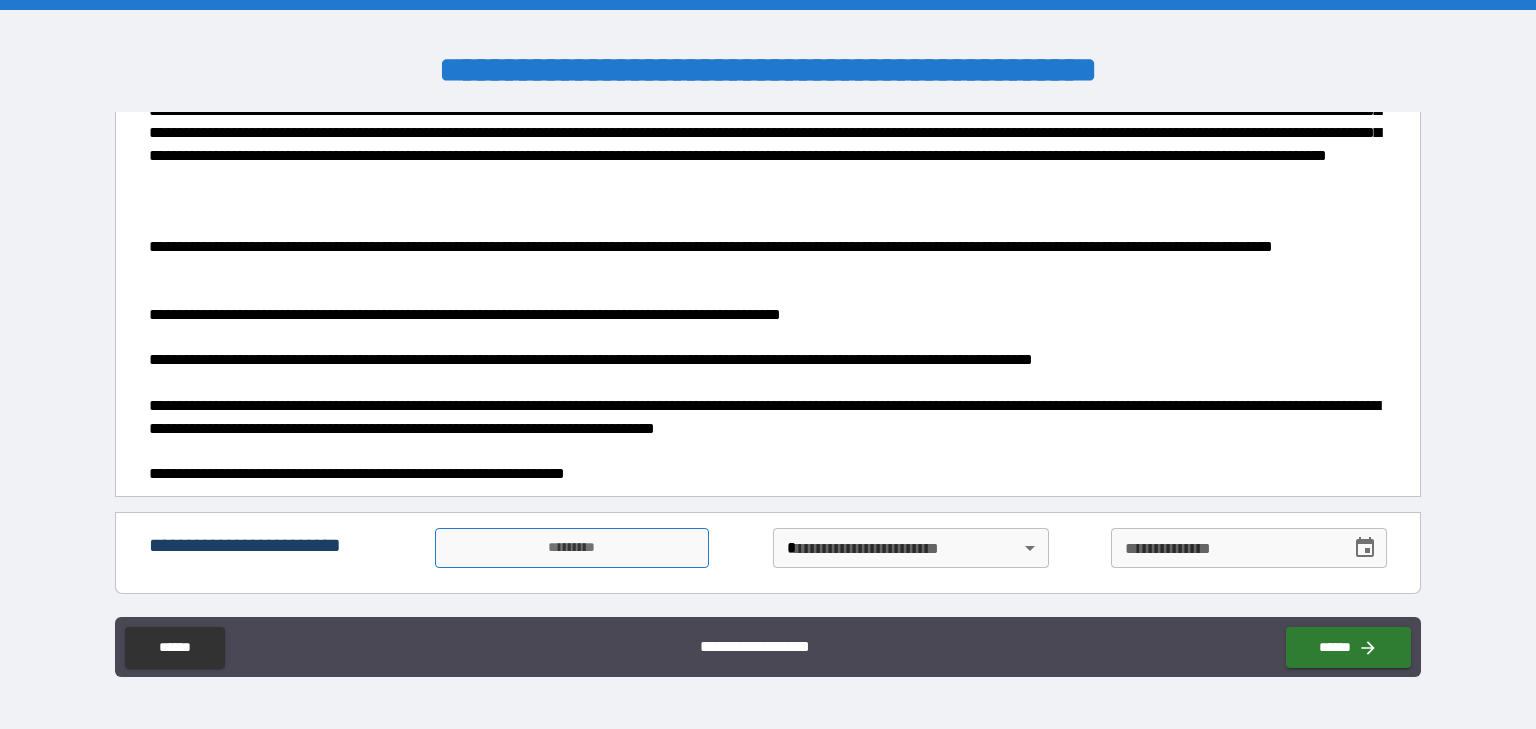 click on "*********" at bounding box center [572, 548] 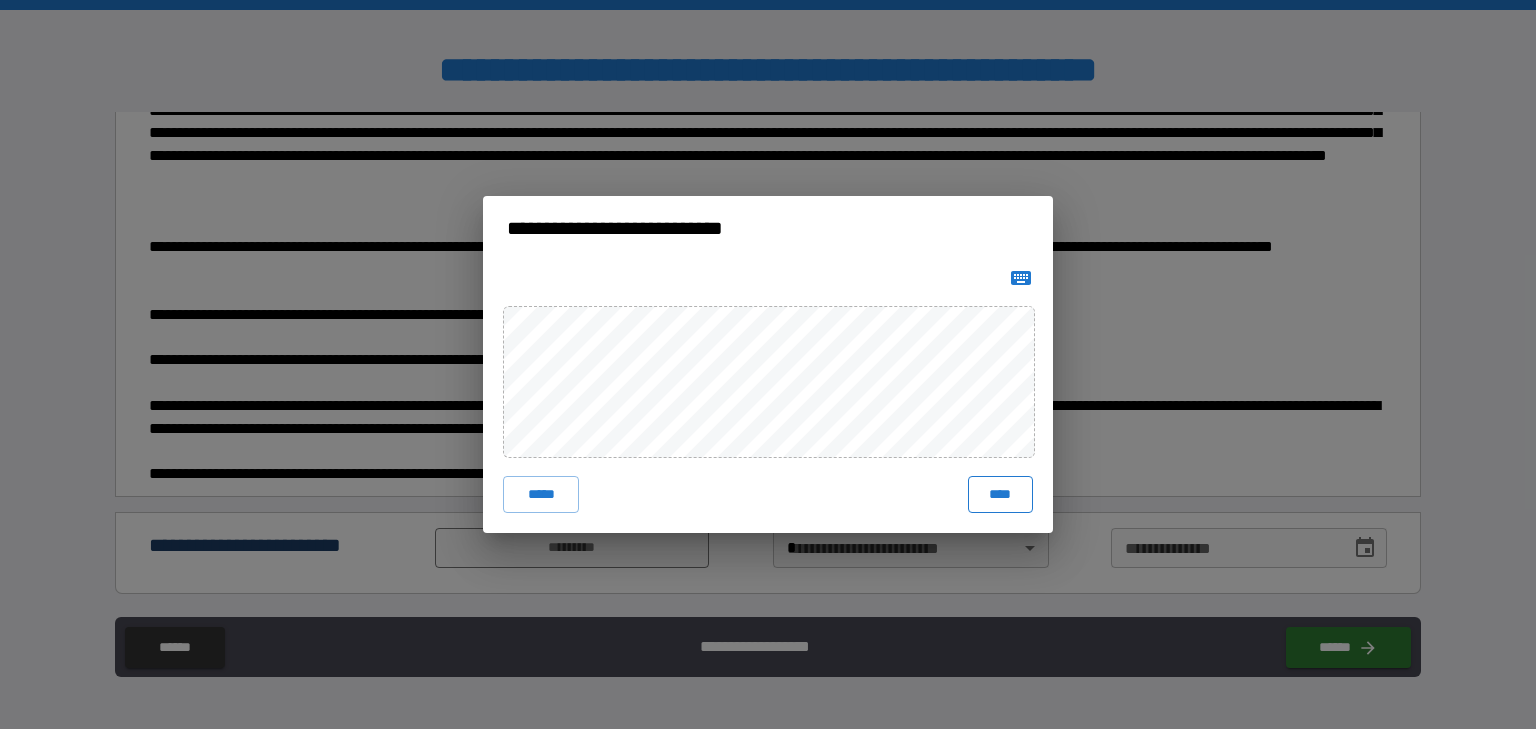 click on "****" at bounding box center (1000, 494) 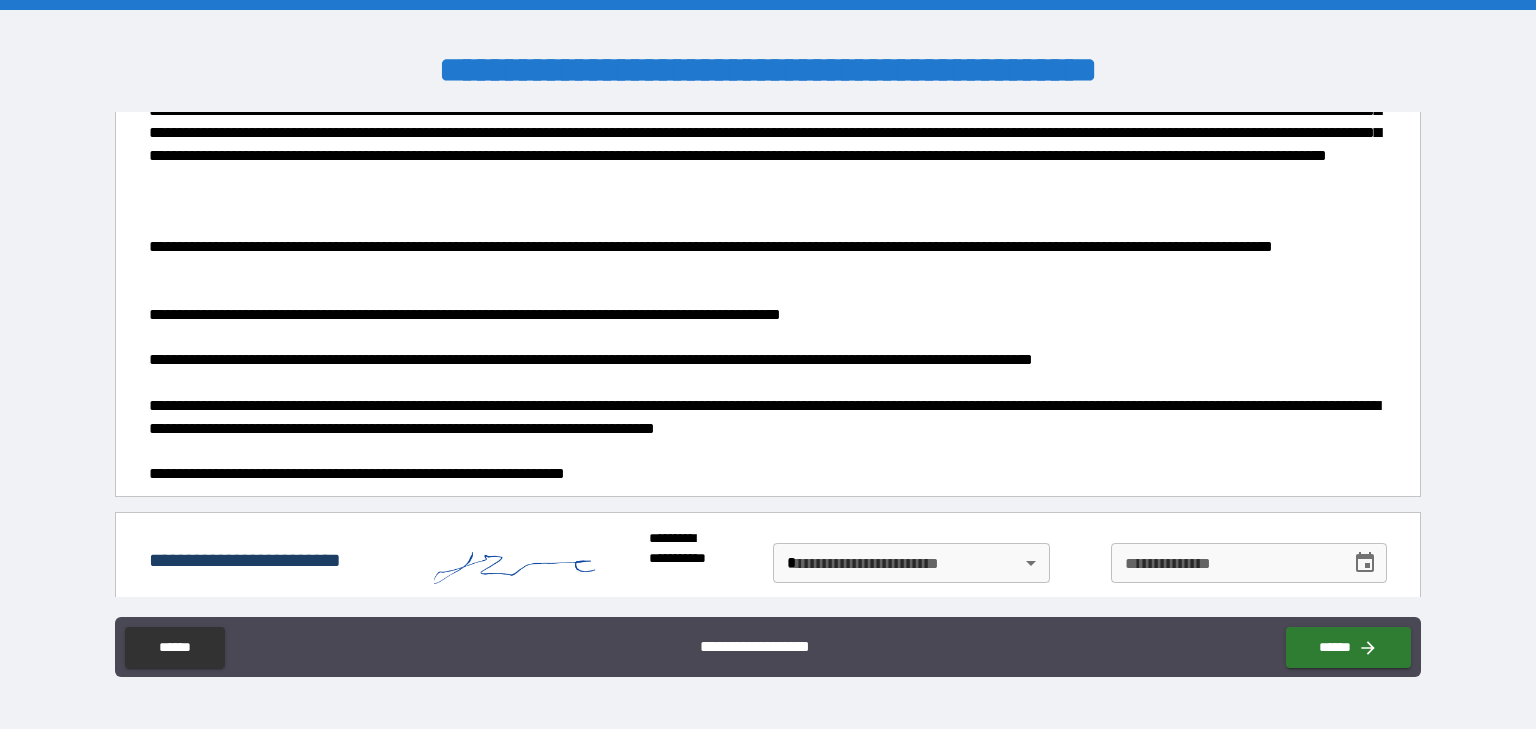click on "**********" at bounding box center (768, 364) 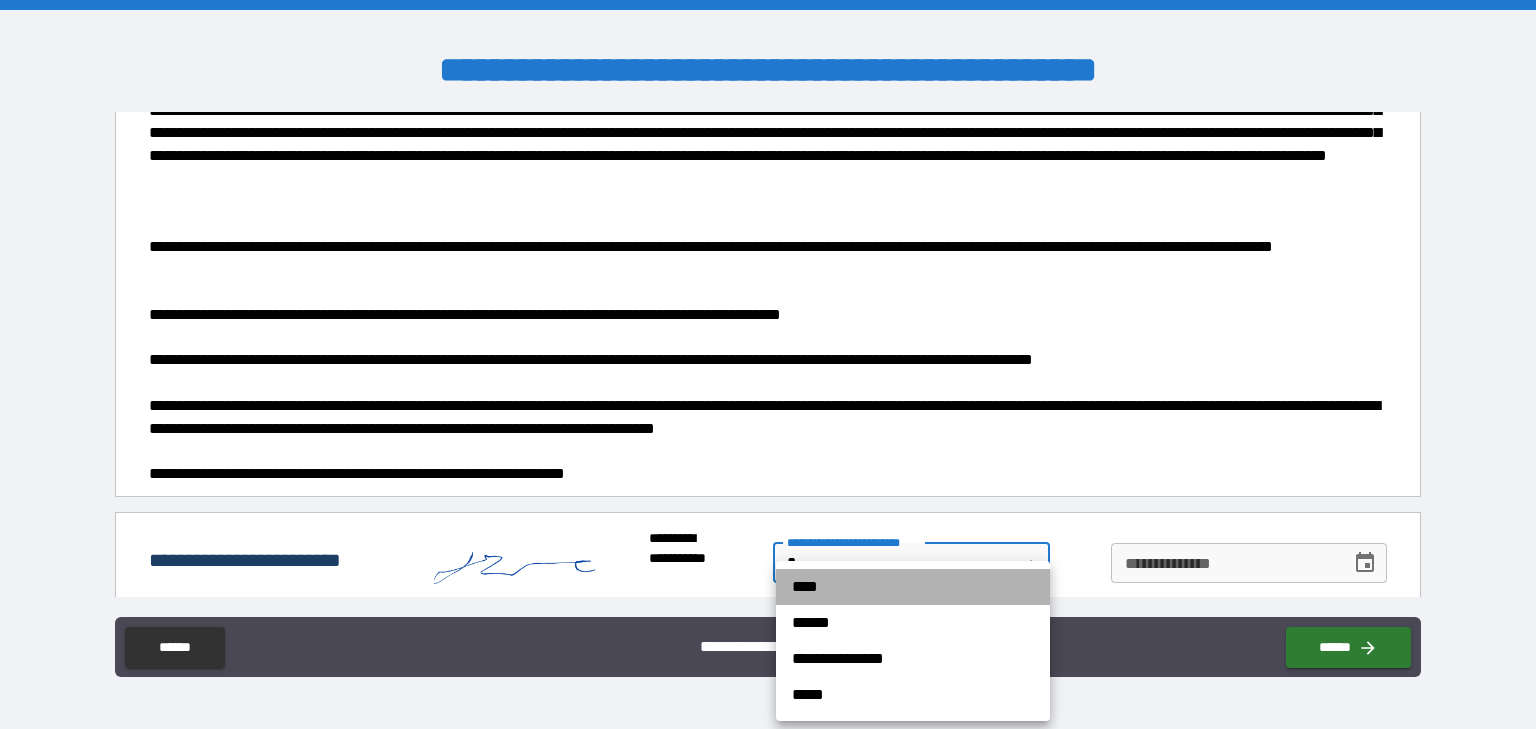 click on "****" at bounding box center (913, 587) 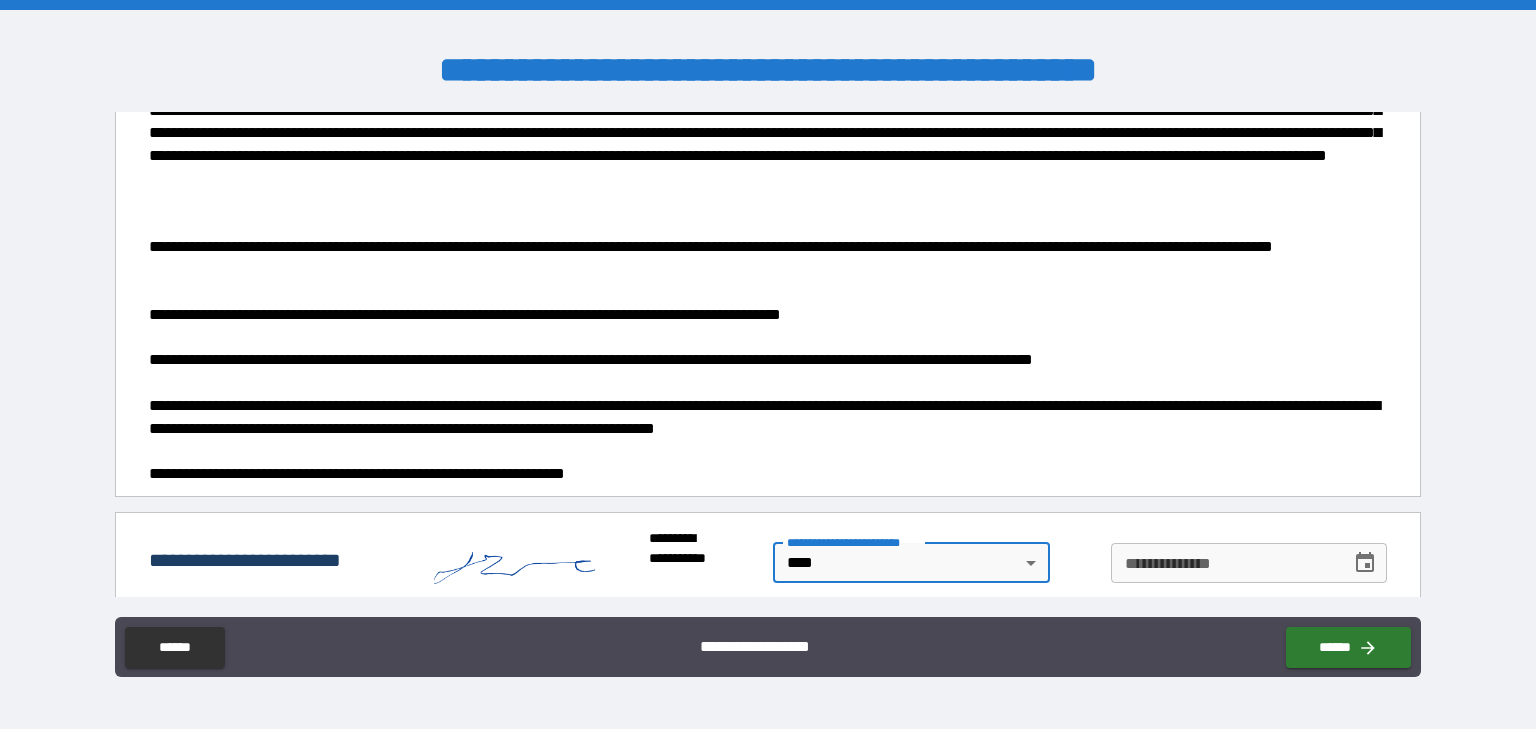 click on "**********" at bounding box center [1224, 563] 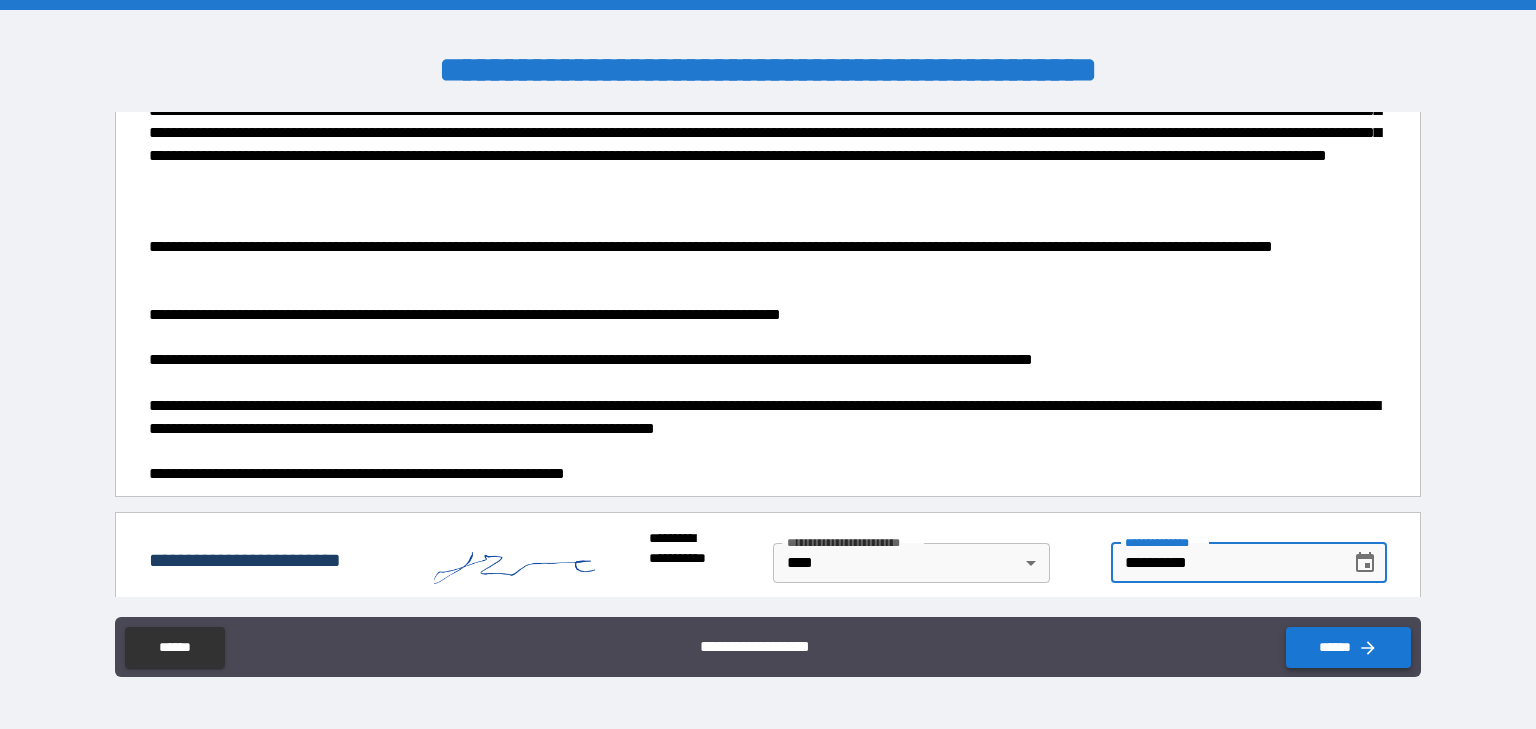 type on "**********" 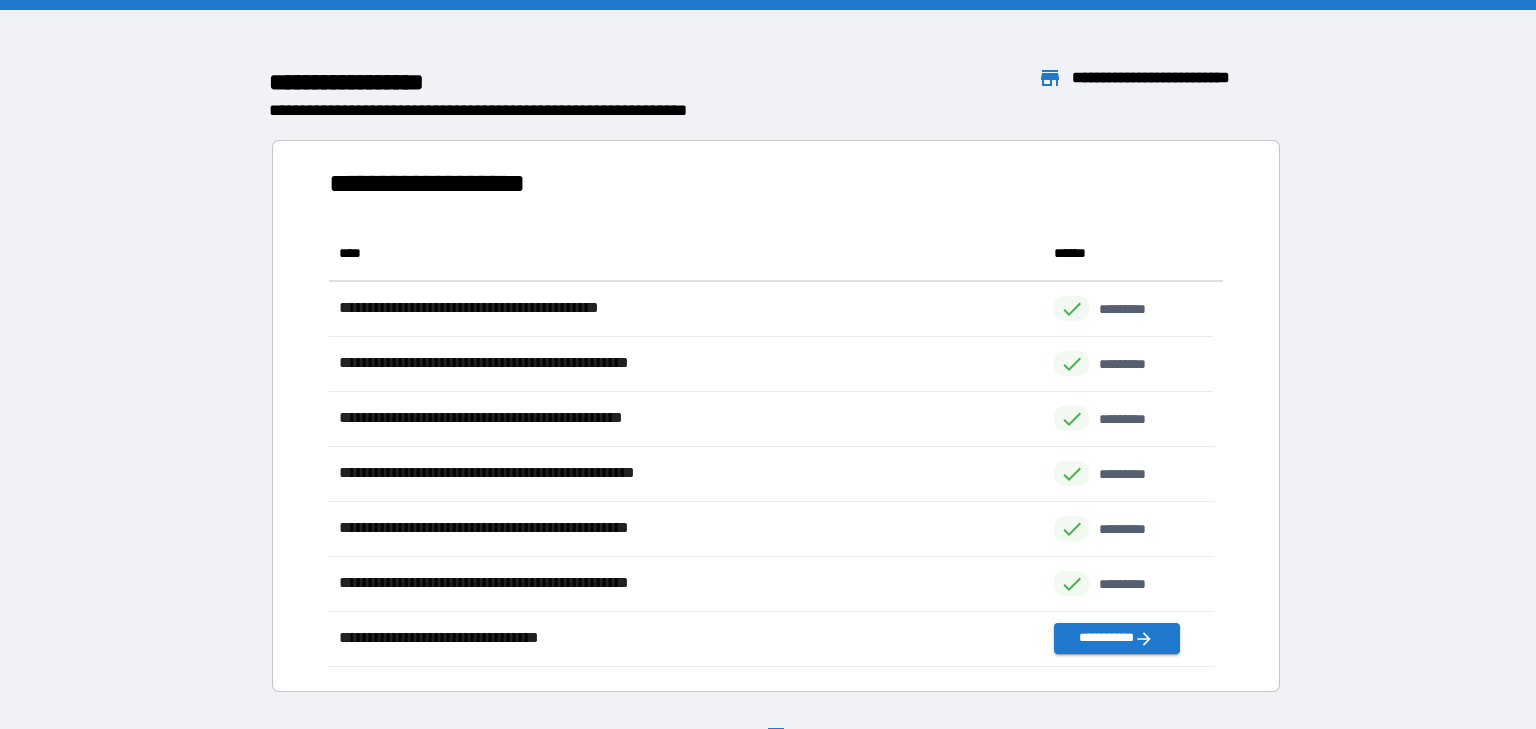 scroll, scrollTop: 428, scrollLeft: 871, axis: both 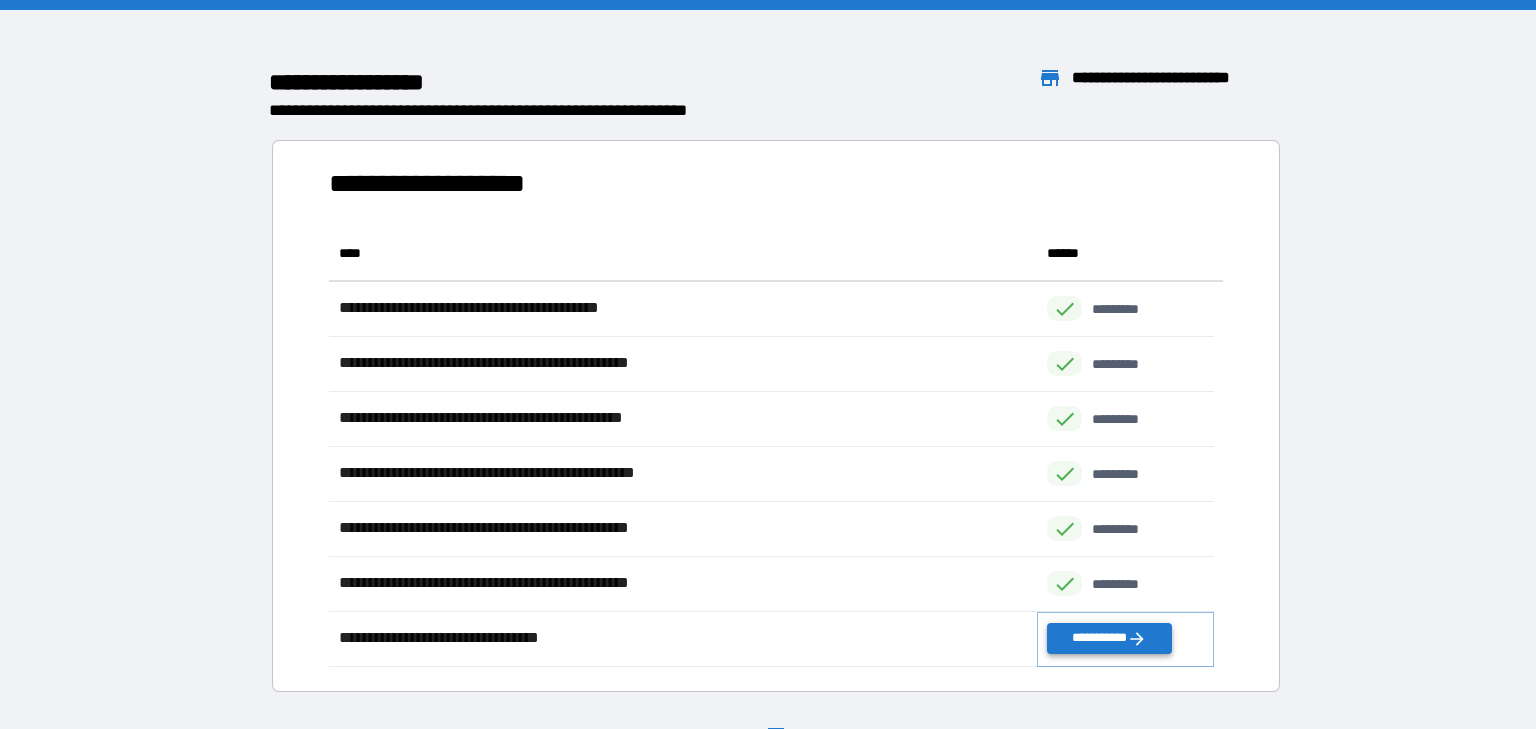 click on "**********" at bounding box center [1109, 638] 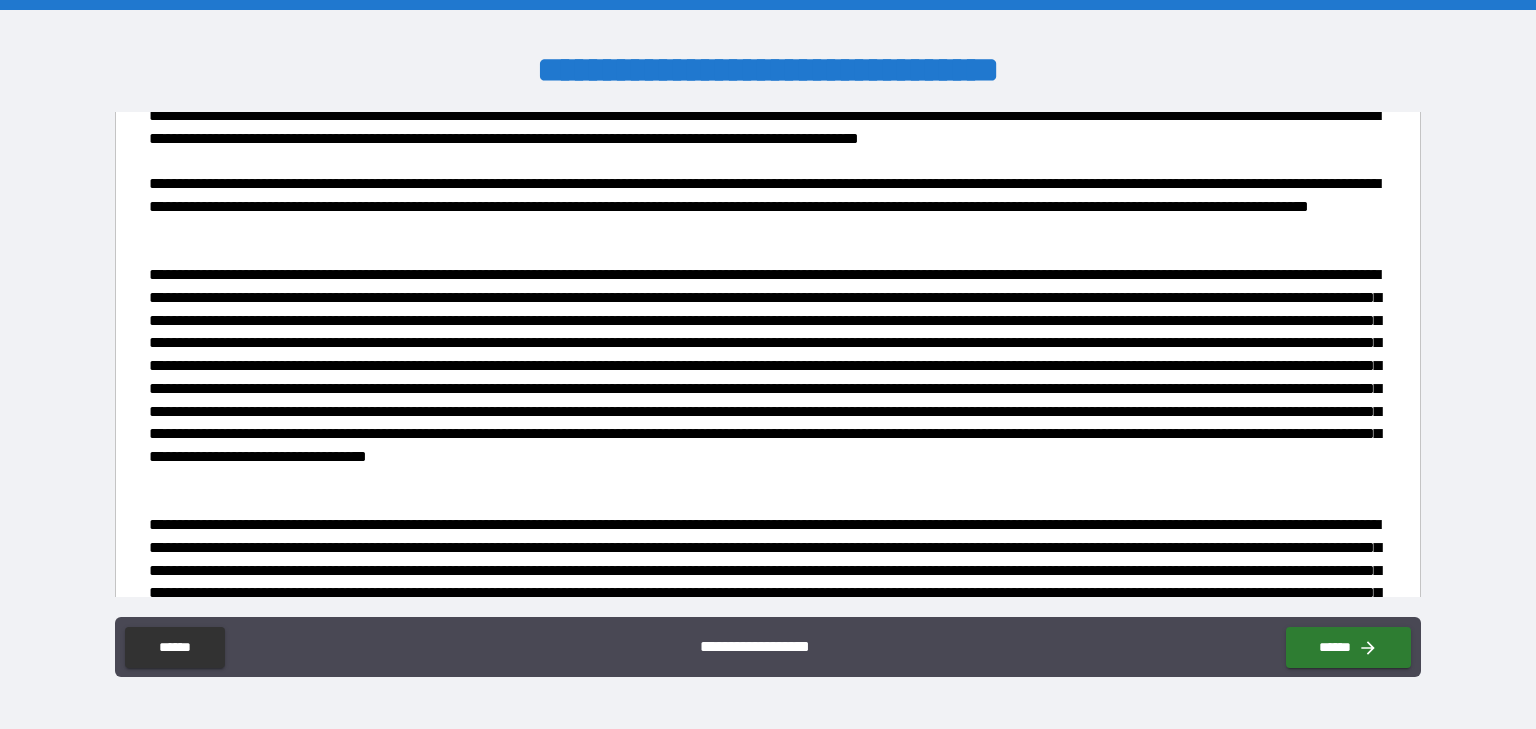 scroll, scrollTop: 2549, scrollLeft: 0, axis: vertical 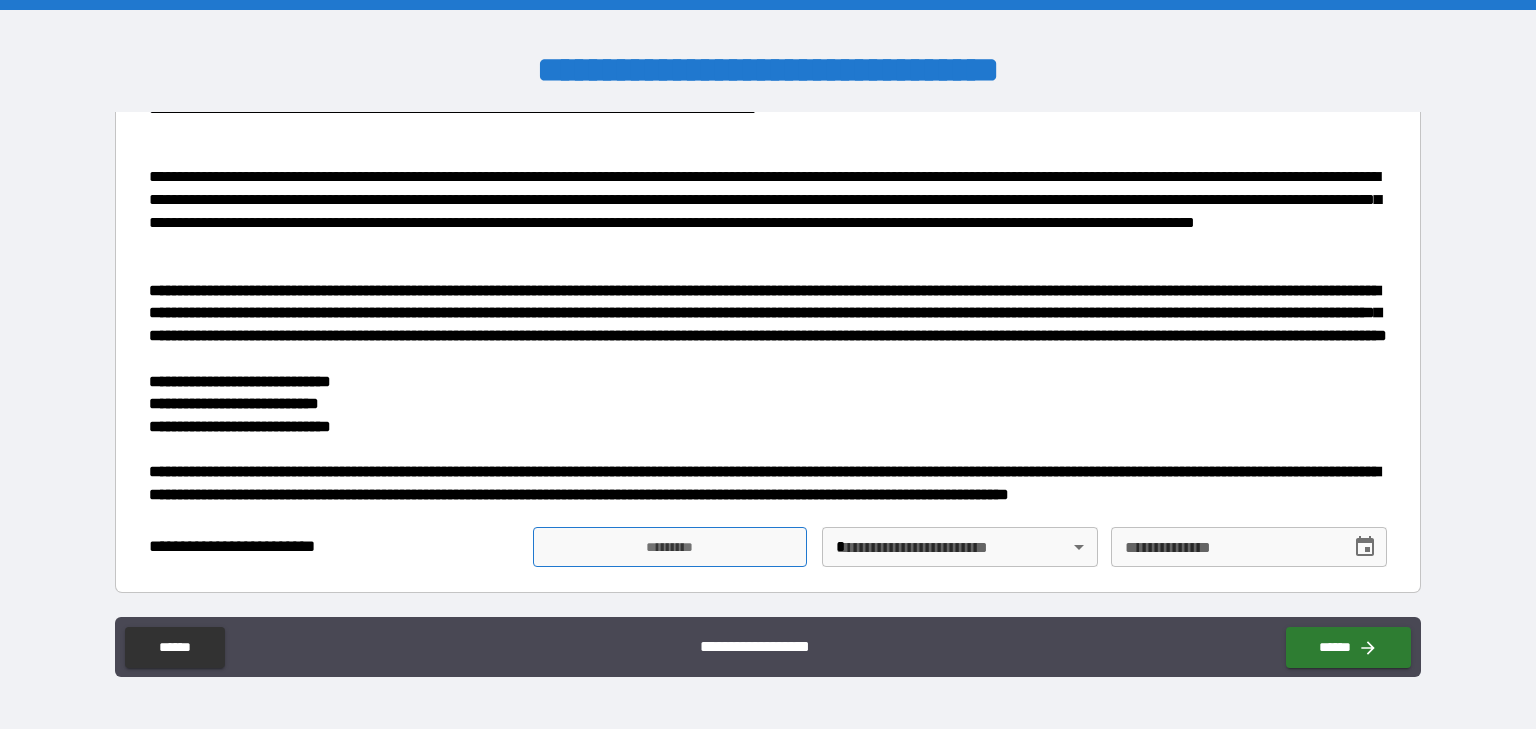 click on "*********" at bounding box center [670, 547] 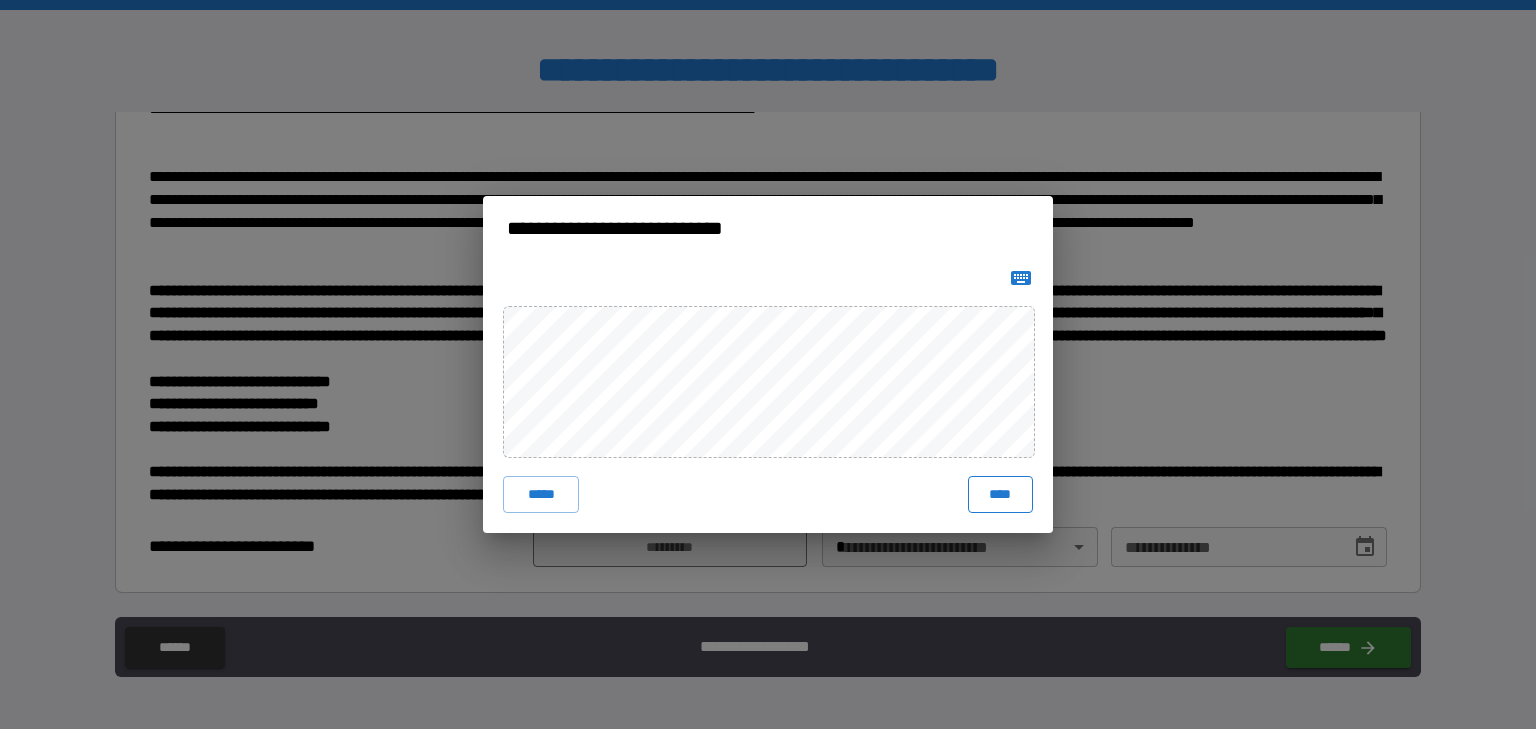 click on "****" at bounding box center [1000, 494] 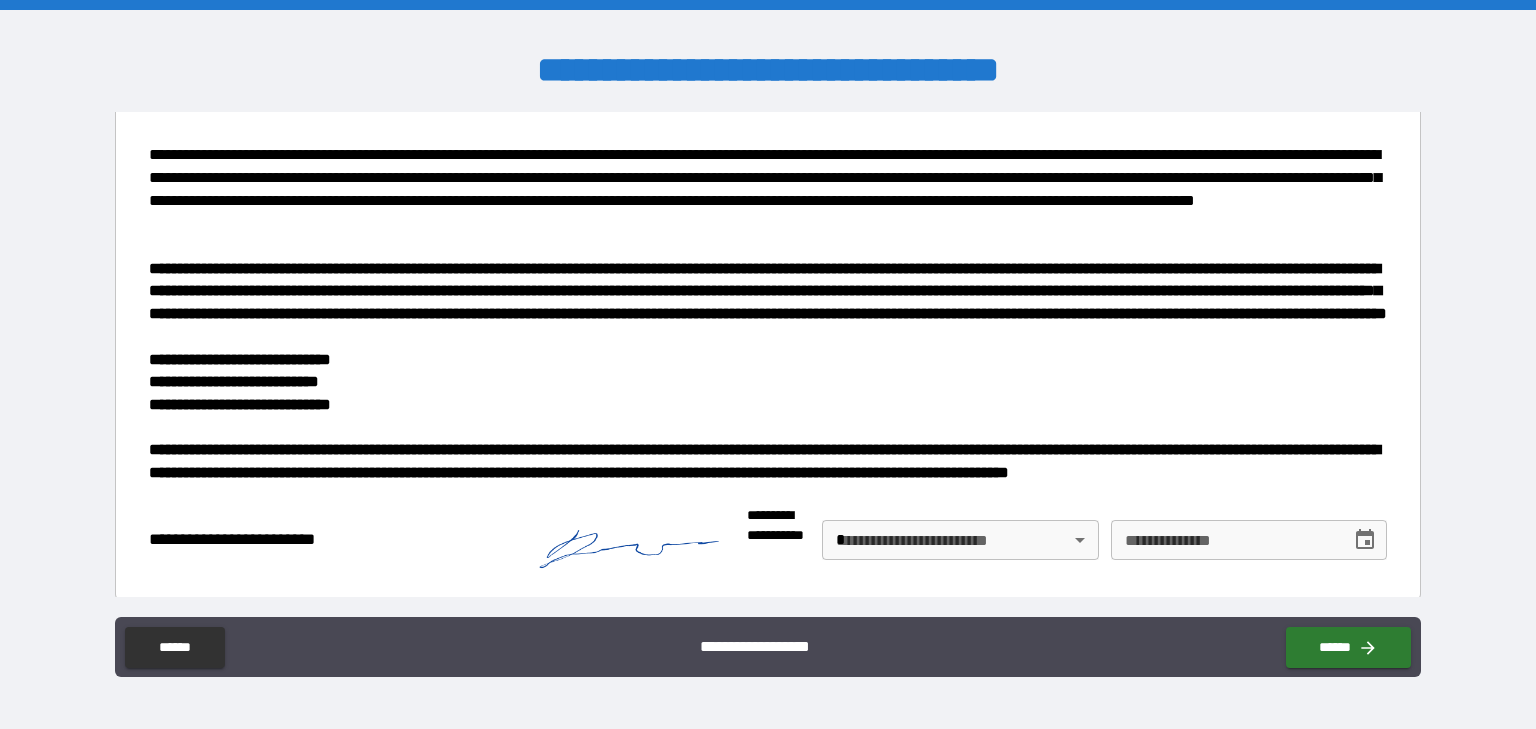 click on "**********" at bounding box center (768, 364) 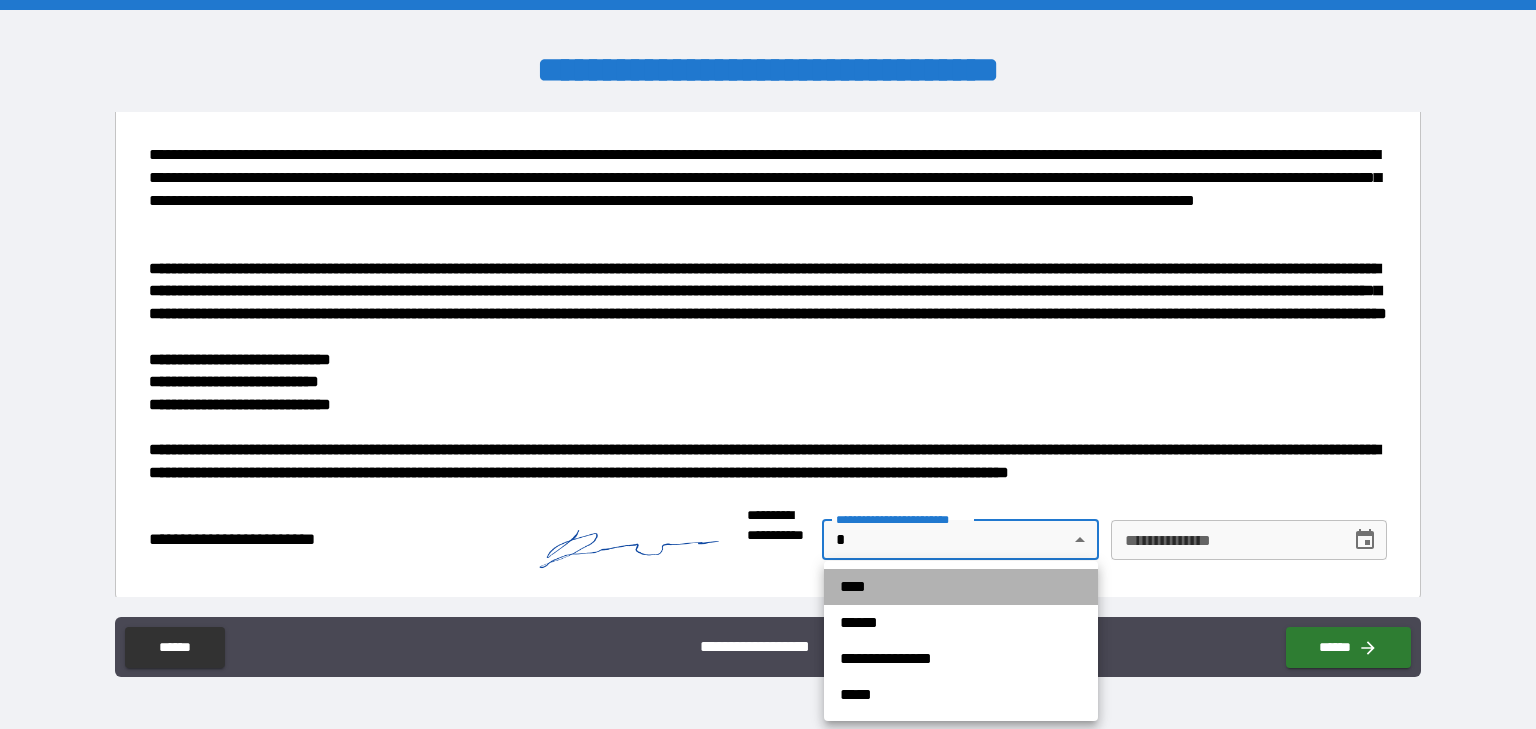 click on "****" at bounding box center (961, 587) 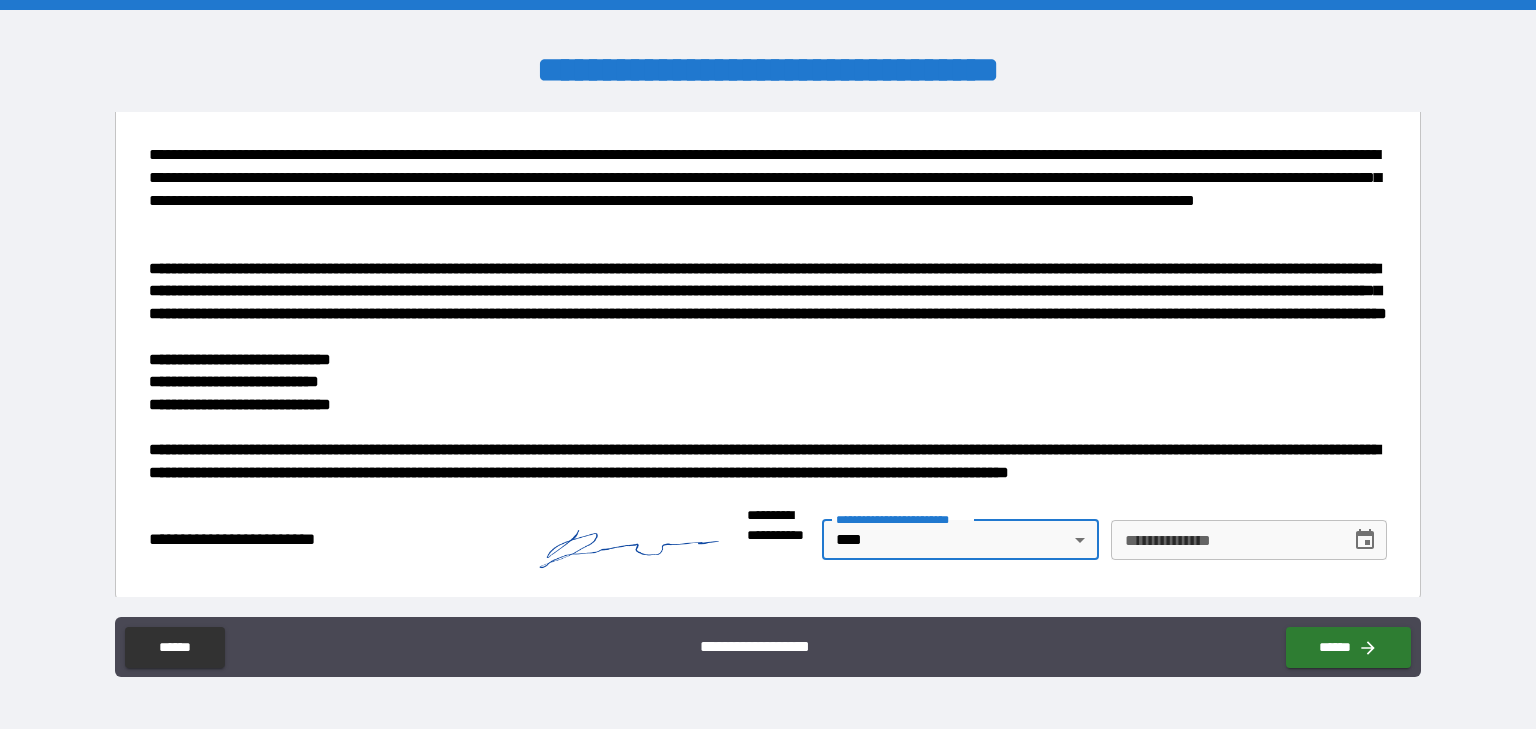 click on "**********" at bounding box center [1249, 540] 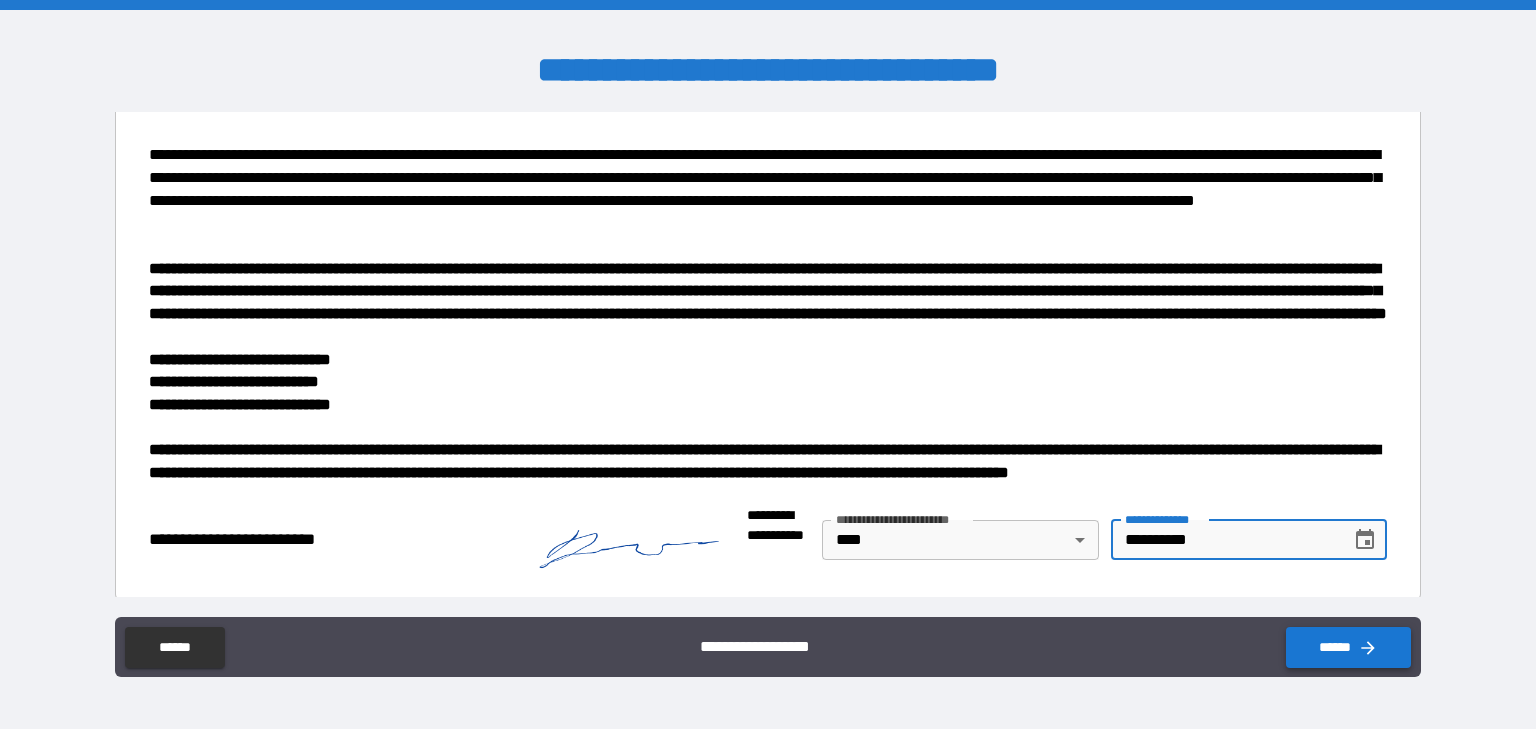 type on "**********" 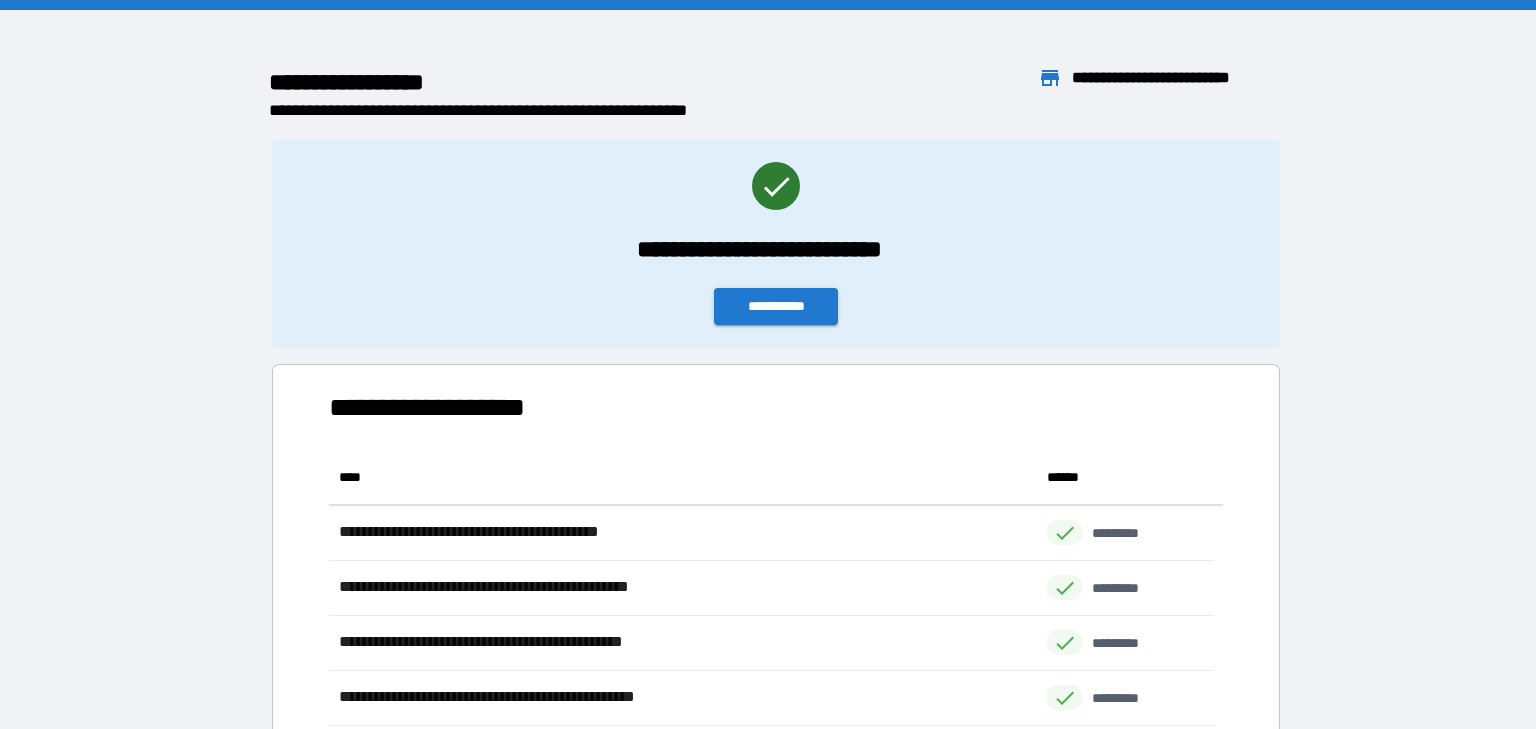 scroll, scrollTop: 15, scrollLeft: 14, axis: both 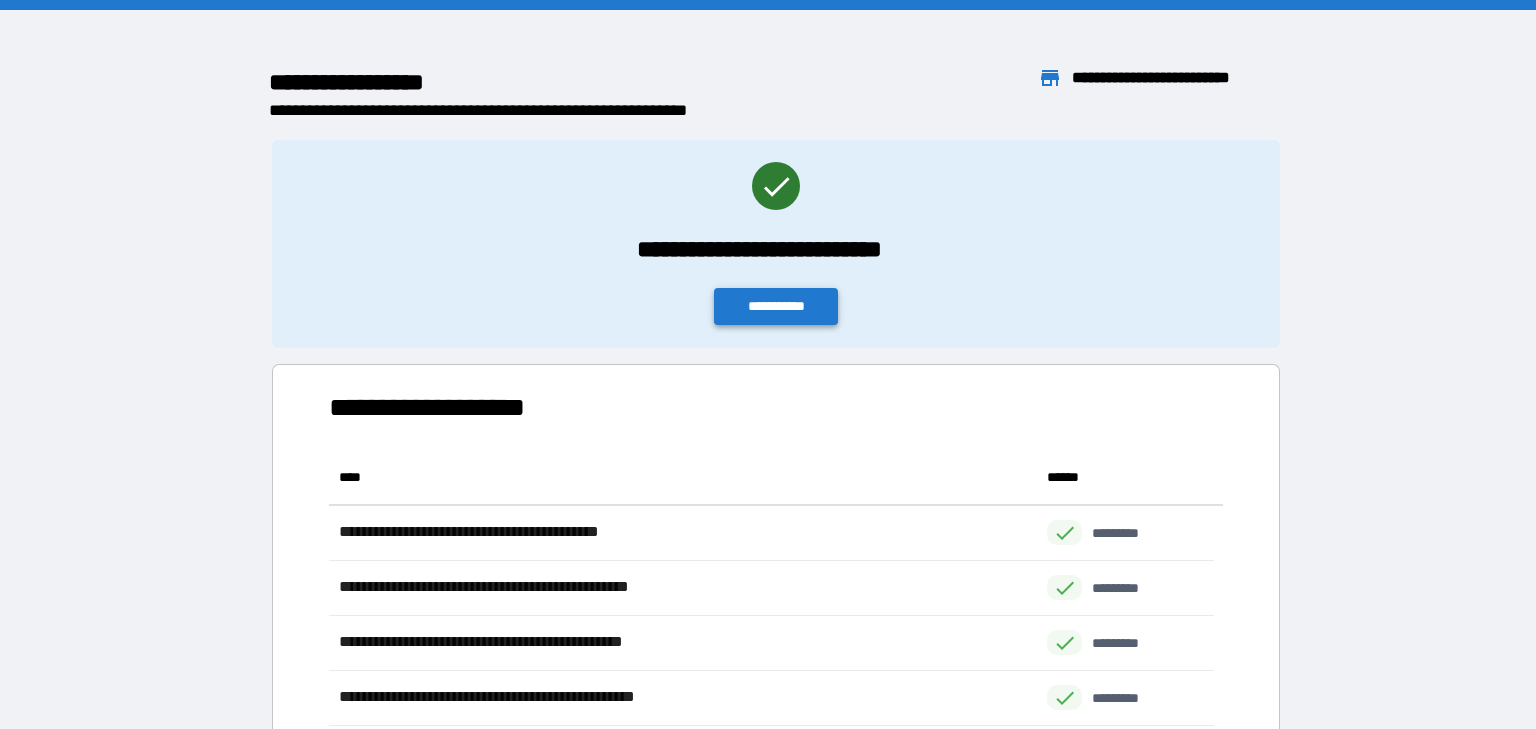 click on "**********" at bounding box center (776, 306) 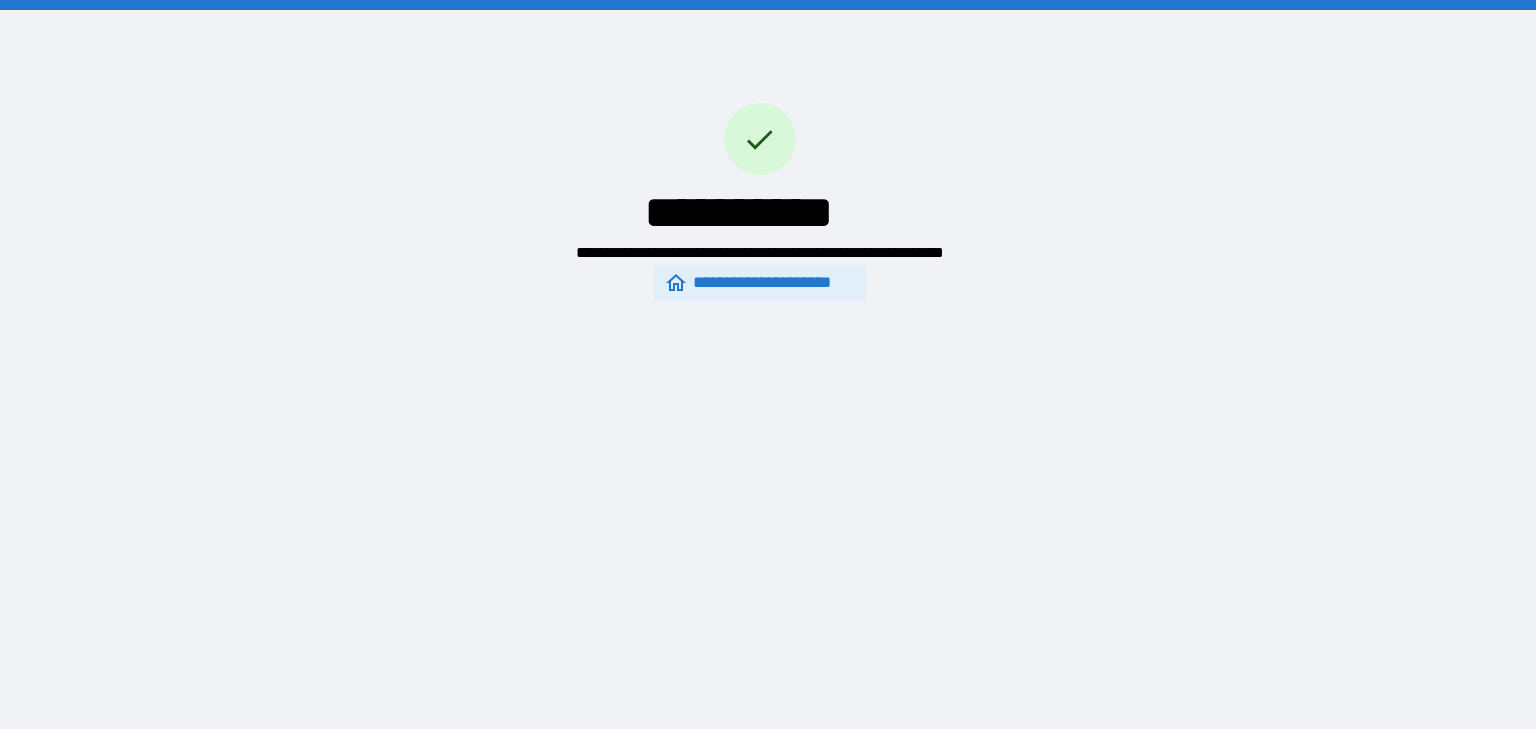click on "**********" at bounding box center (759, 283) 